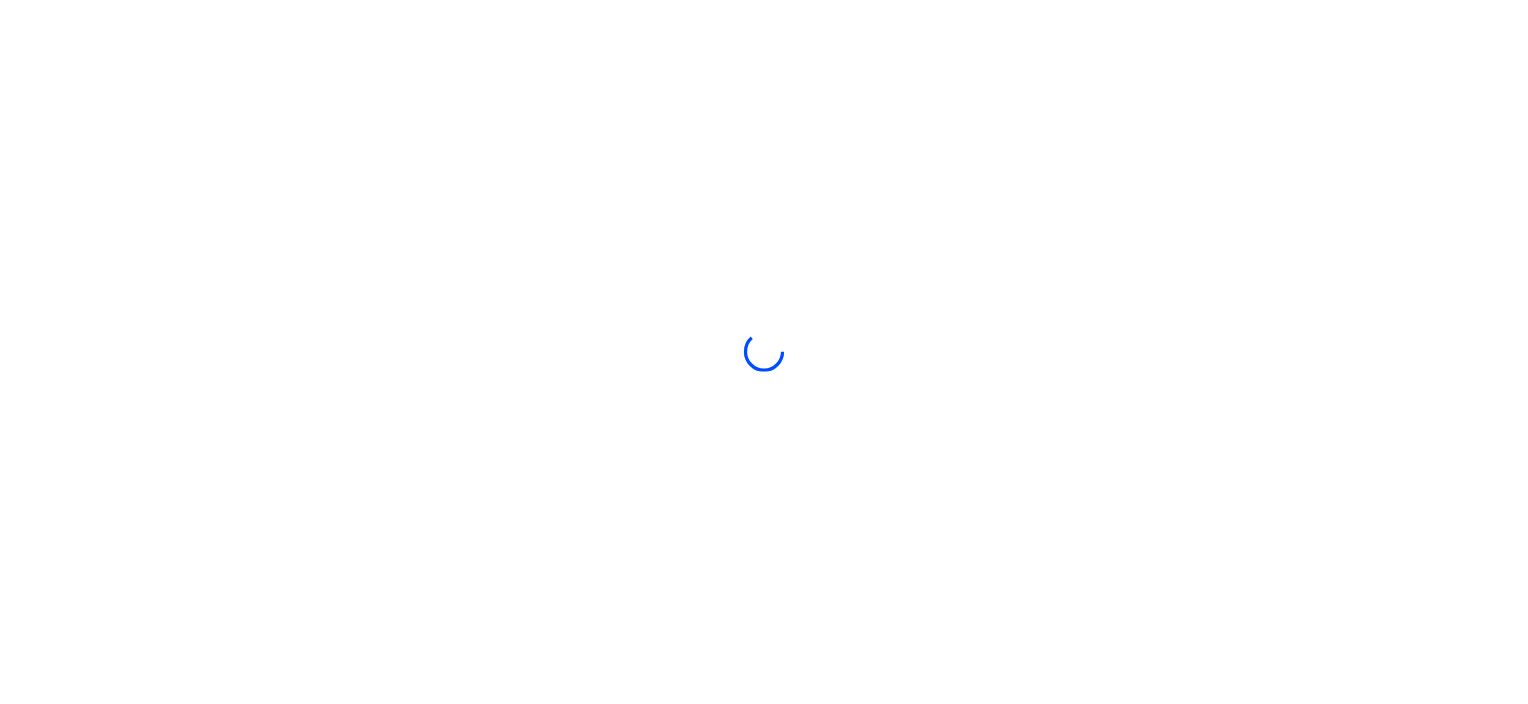 scroll, scrollTop: 0, scrollLeft: 0, axis: both 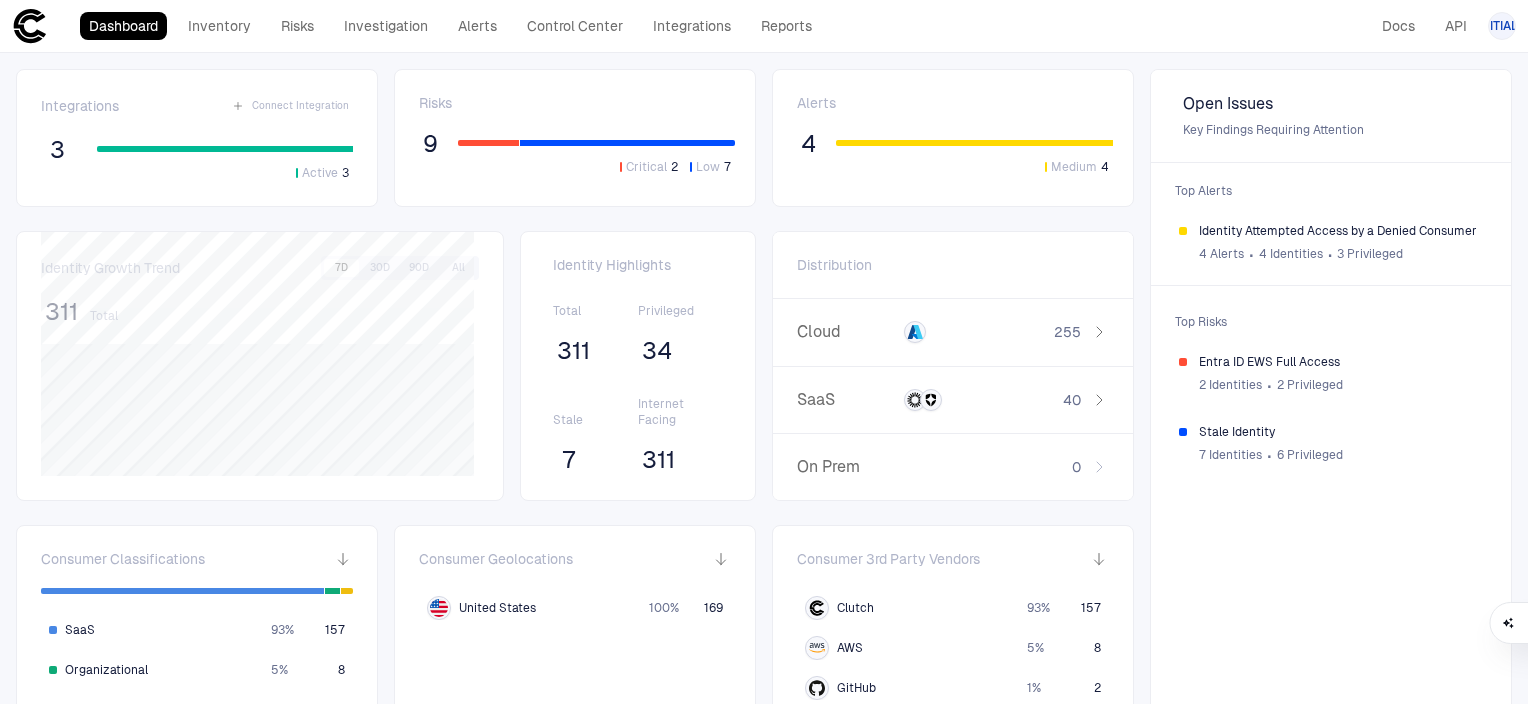 click on "Dashboard Inventory Risks Investigation Alerts Control Center Integrations Reports Docs API JL" at bounding box center (764, 26) 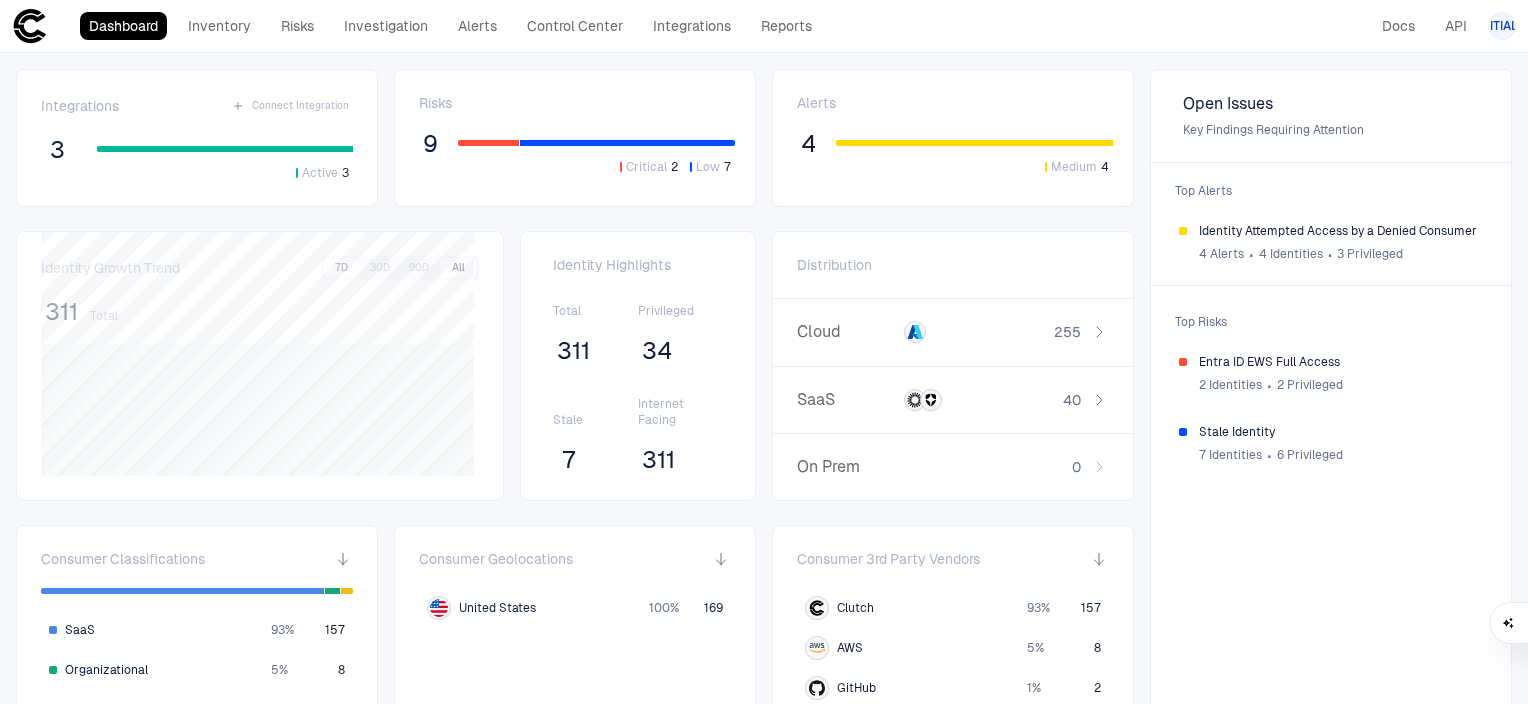 click on "All" at bounding box center [458, 268] 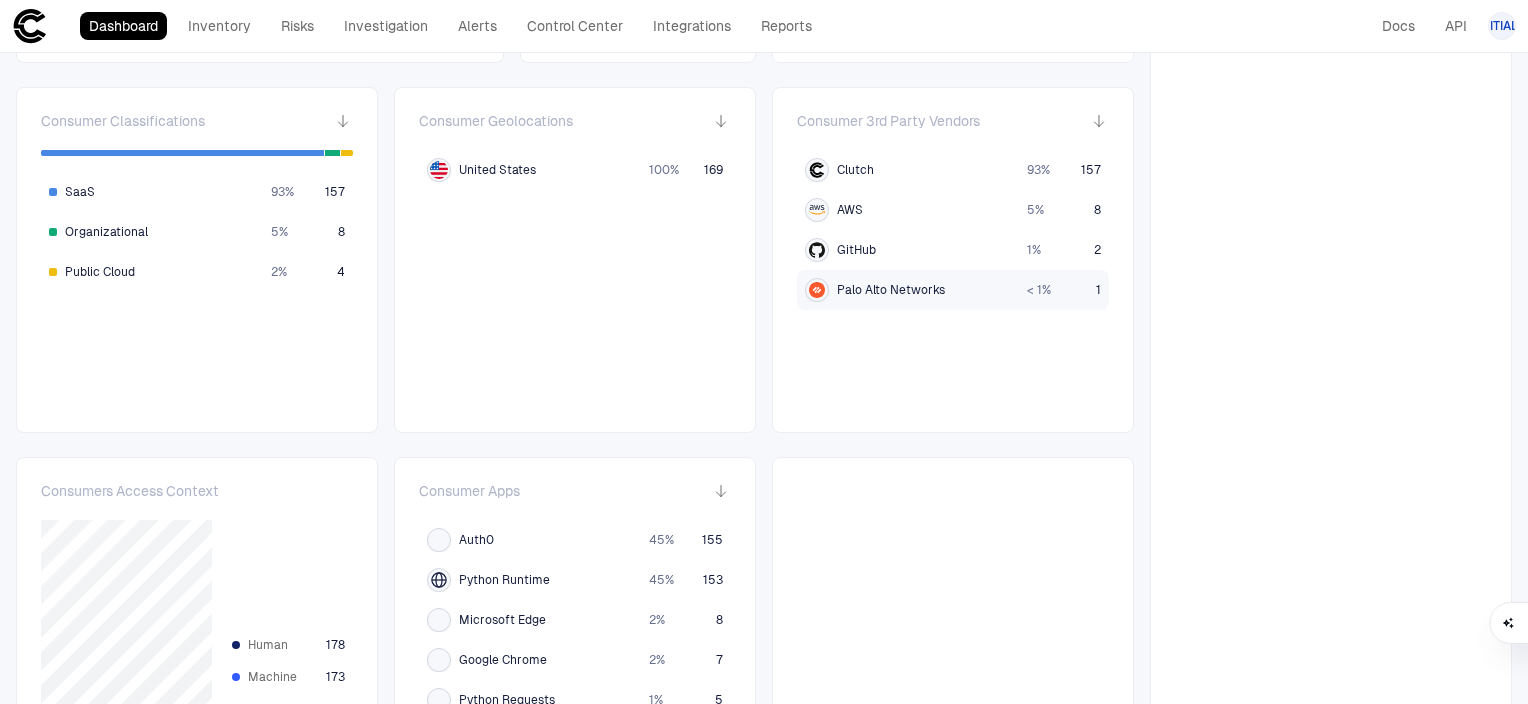scroll, scrollTop: 440, scrollLeft: 0, axis: vertical 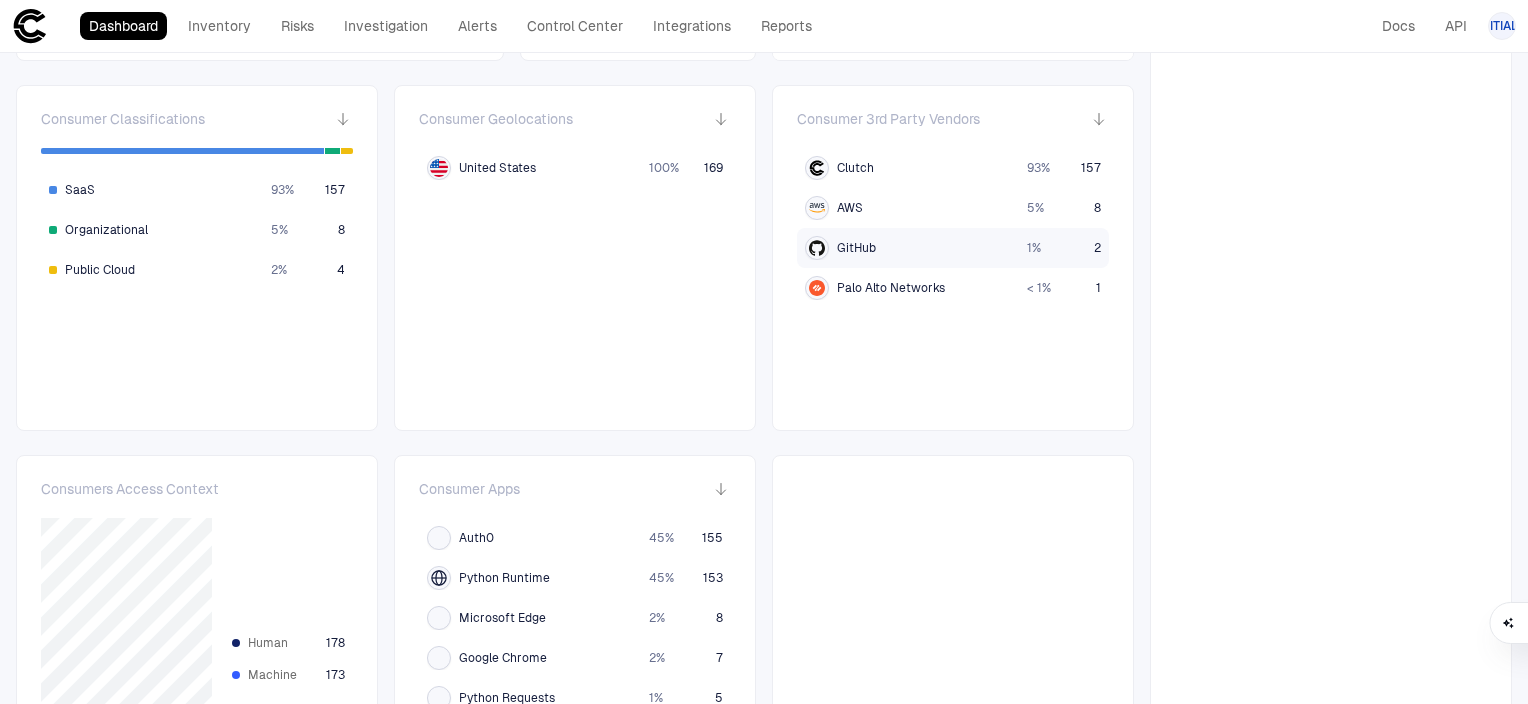 click on "GitHub" at bounding box center [912, 248] 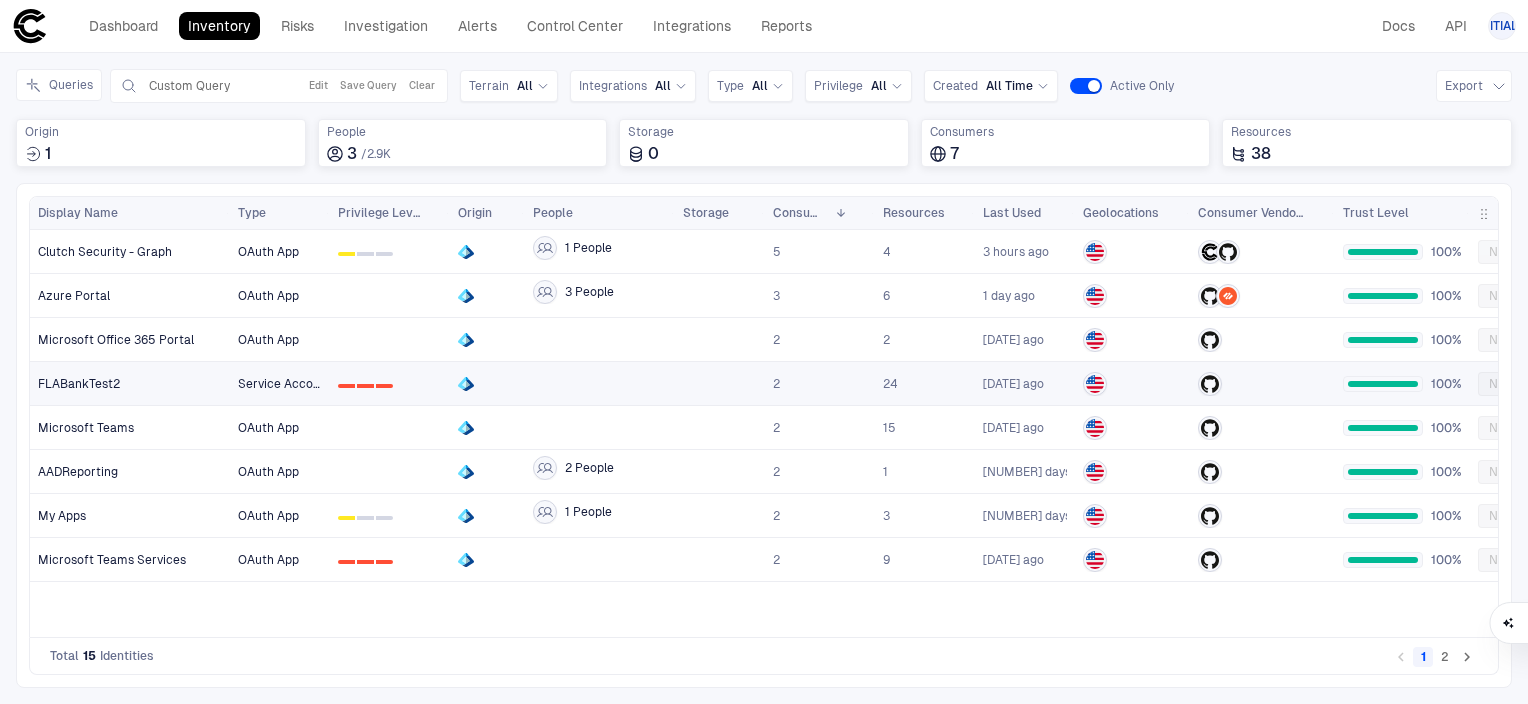 click on "FLABankTest2" at bounding box center (130, 384) 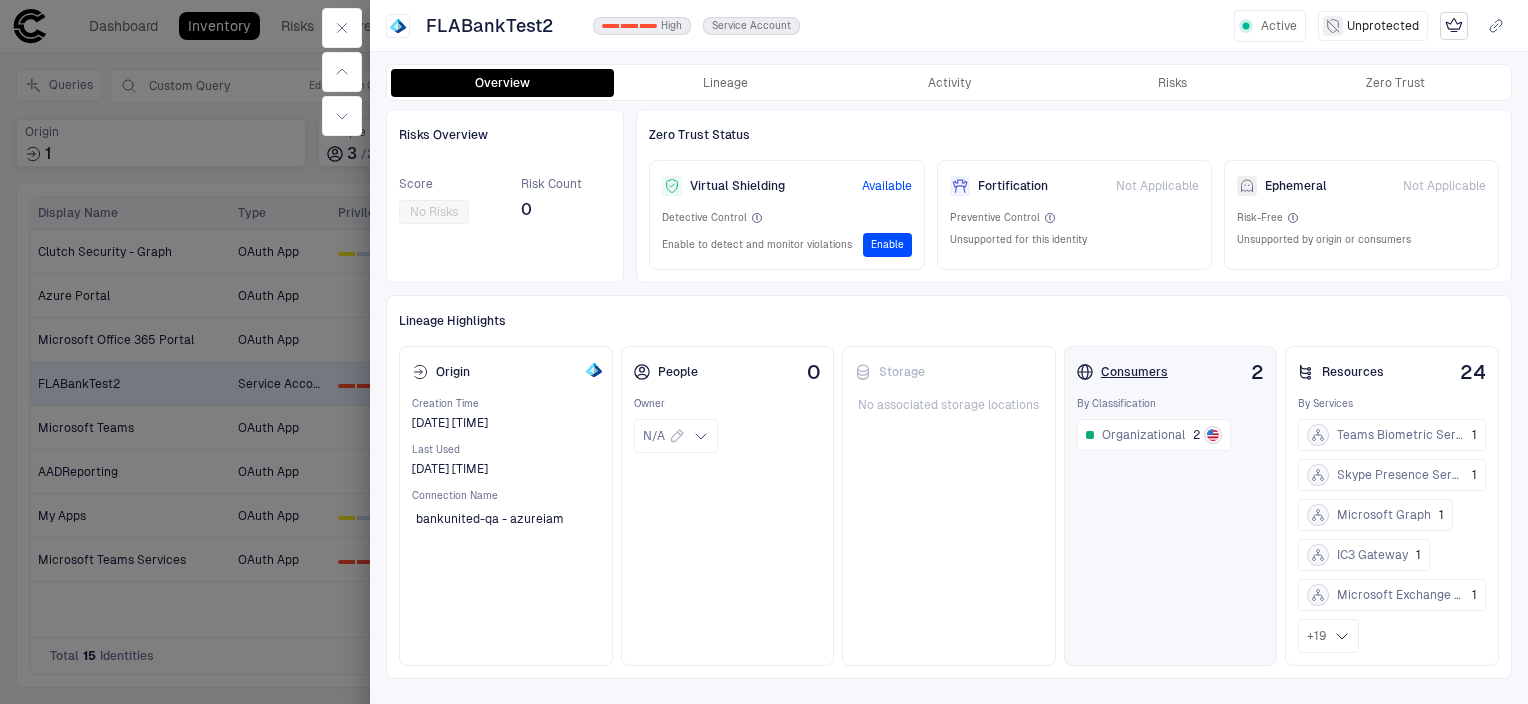 click on "Consumers" at bounding box center [1122, 372] 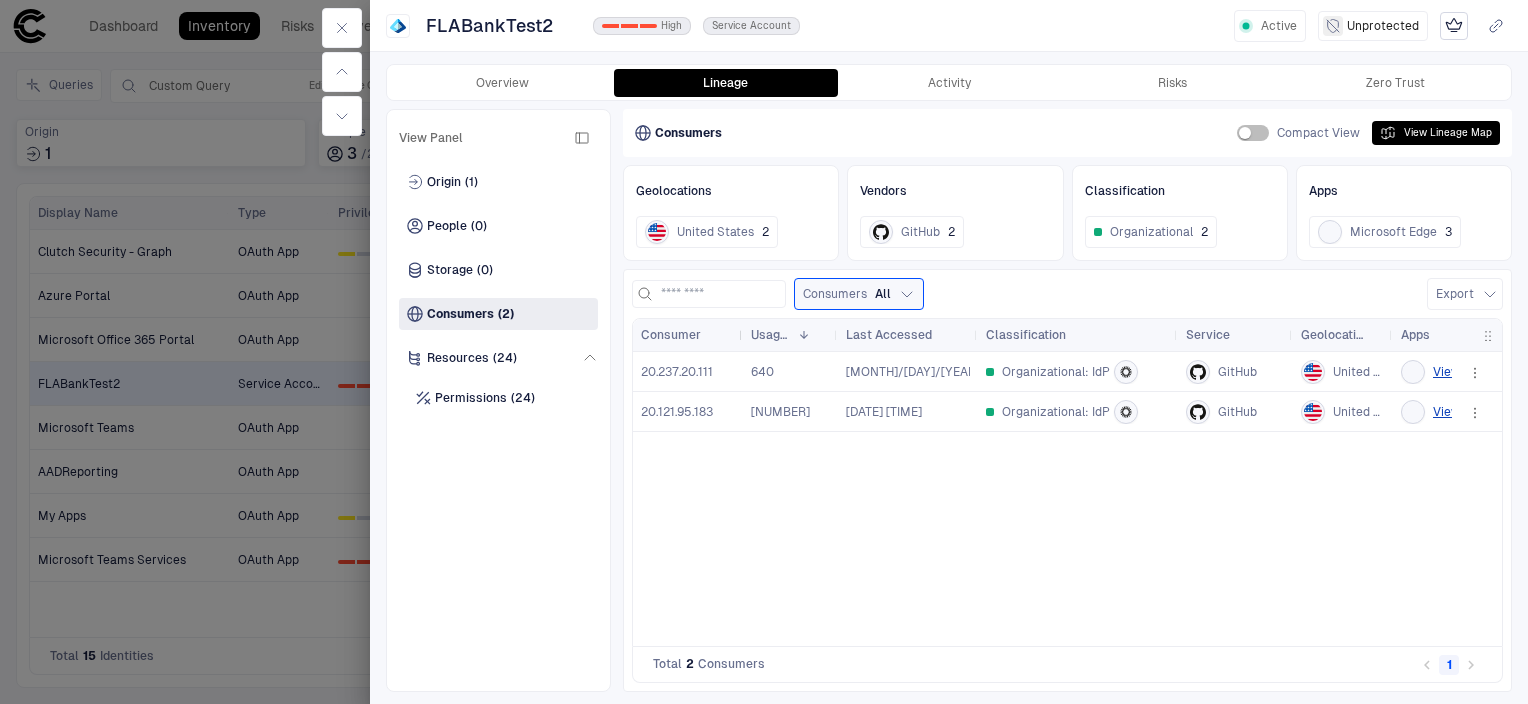drag, startPoint x: 721, startPoint y: 334, endPoint x: 740, endPoint y: 326, distance: 20.615528 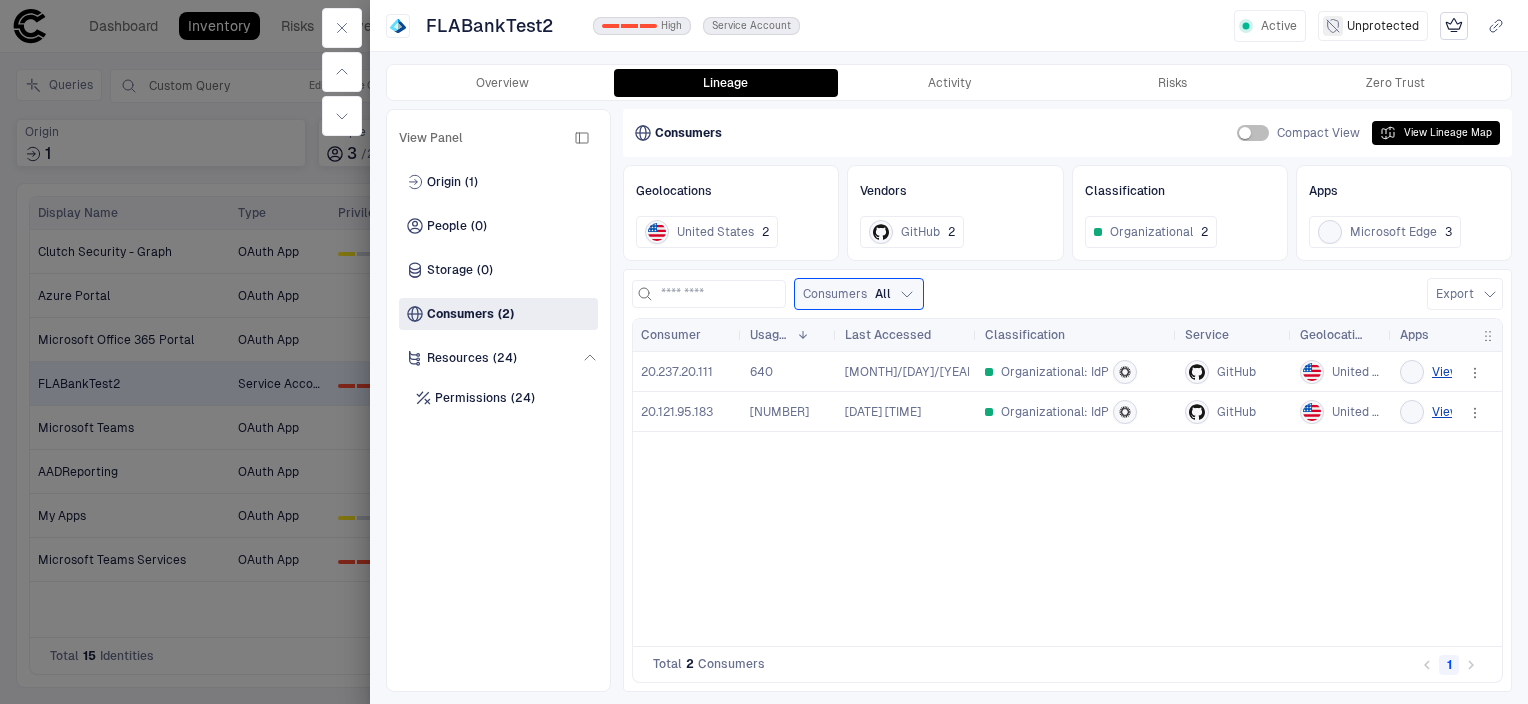 click on "[IP_ADDRESS] [NUMBER] [MONTH]/[DAY]/[YEAR] [HOUR]:[MINUTE]:[SECOND] Organizational: IdP GitHub [COUNTRY] View All [IP_ADDRESS] [NUMBER] [MONTH]/[DAY]/[YEAR] [HOUR]:[MINUTE]:[SECOND] Organizational: IdP GitHub [COUNTRY] View All" at bounding box center [1042, 491] 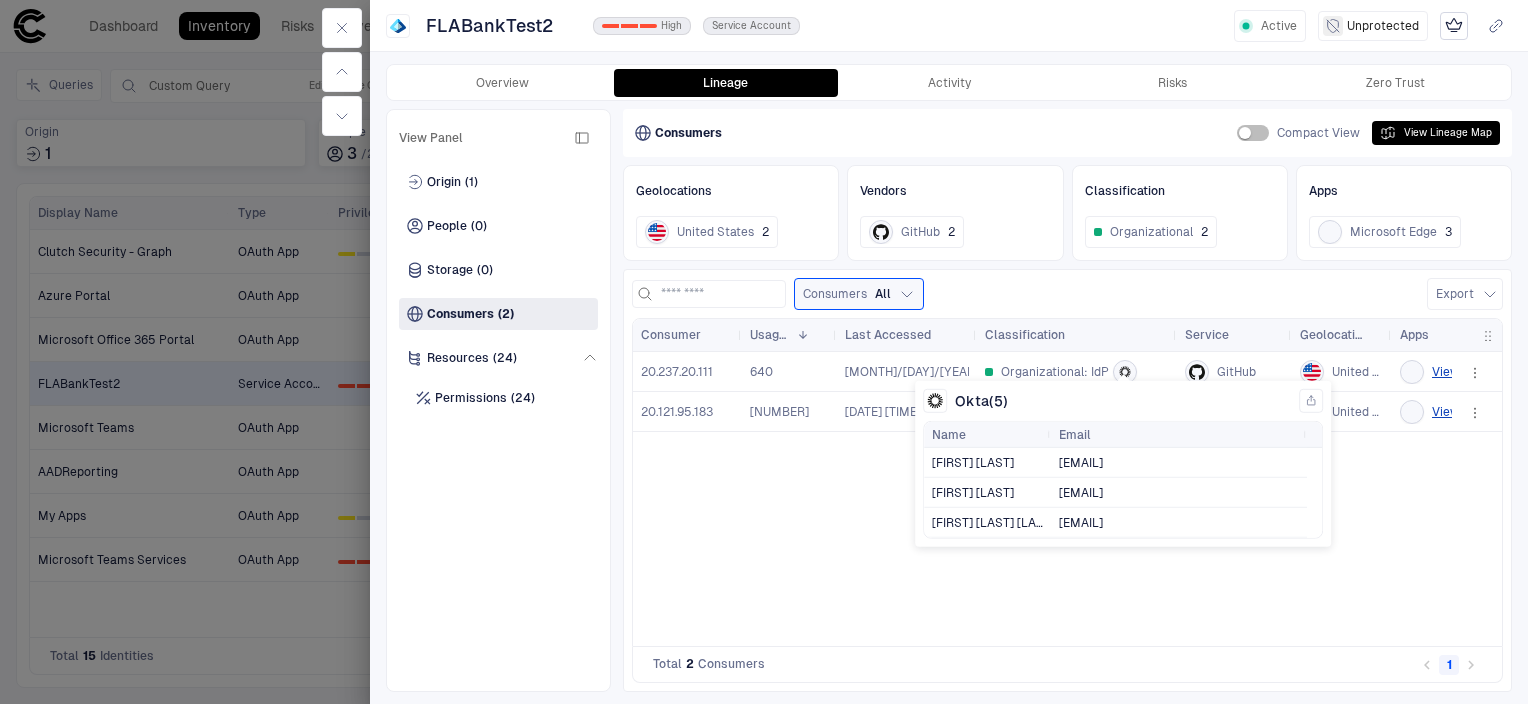 scroll, scrollTop: 34, scrollLeft: 0, axis: vertical 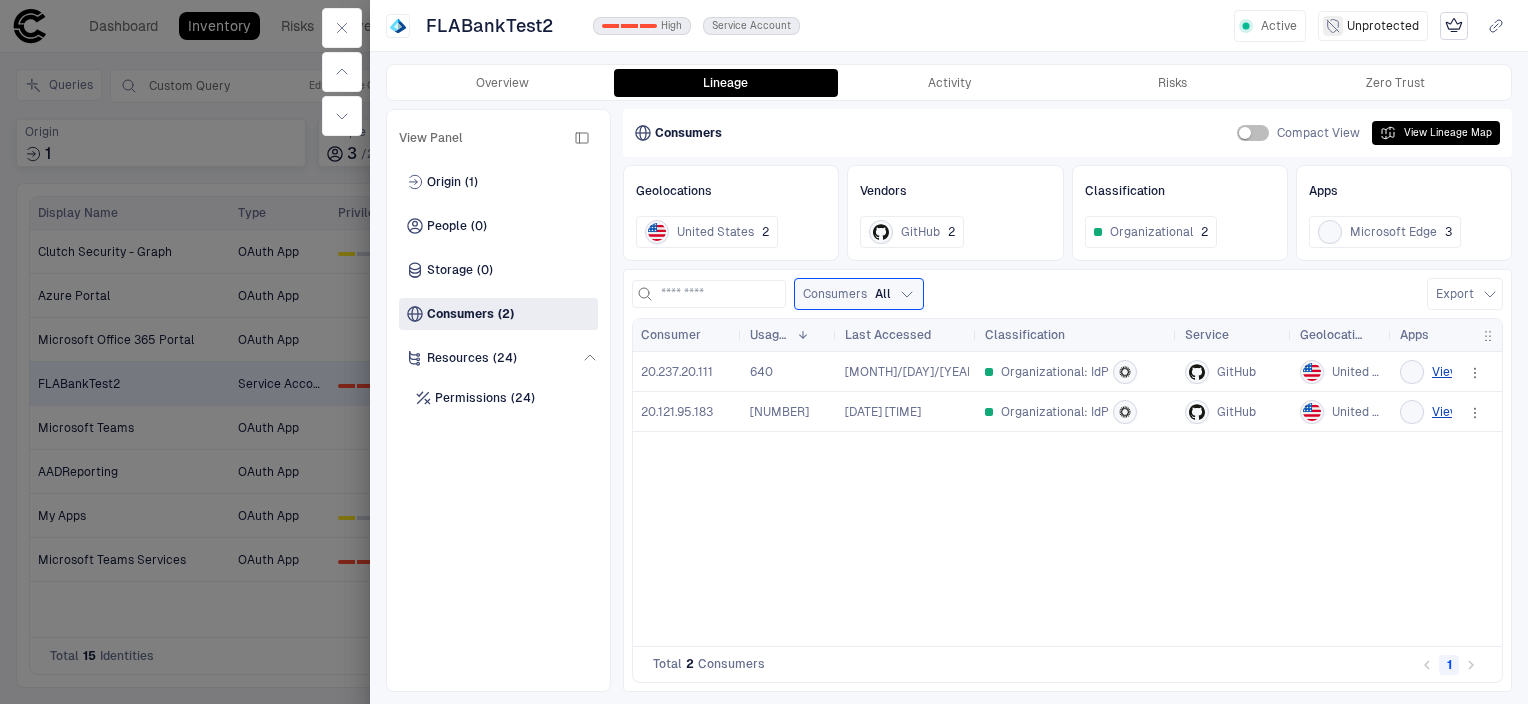 click on "[IP_ADDRESS] [NUMBER] [MONTH]/[DAY]/[YEAR] [HOUR]:[MINUTE]:[SECOND] Organizational: IdP GitHub [COUNTRY] View All [IP_ADDRESS] [NUMBER] [MONTH]/[DAY]/[YEAR] [HOUR]:[MINUTE]:[SECOND] Organizational: IdP GitHub [COUNTRY] View All" at bounding box center (1042, 491) 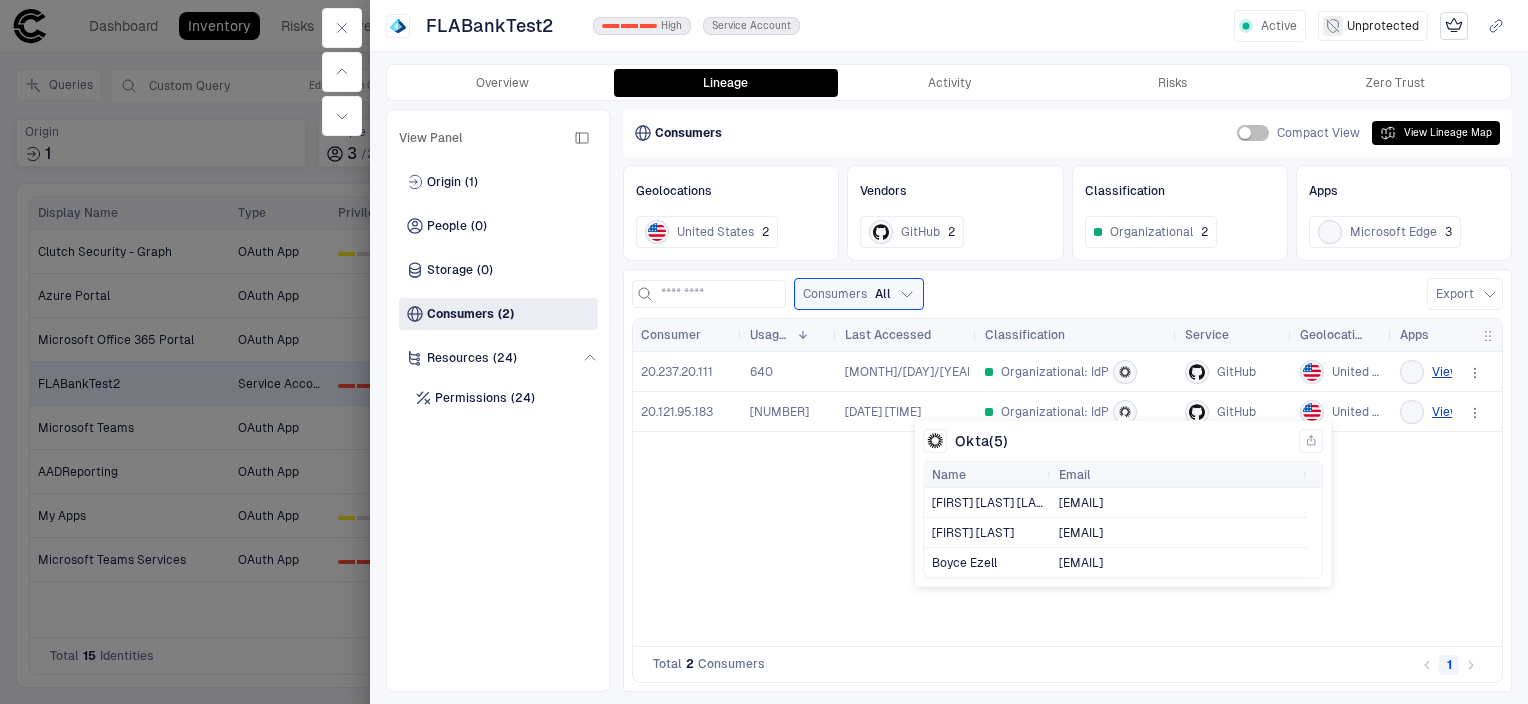 scroll, scrollTop: 59, scrollLeft: 0, axis: vertical 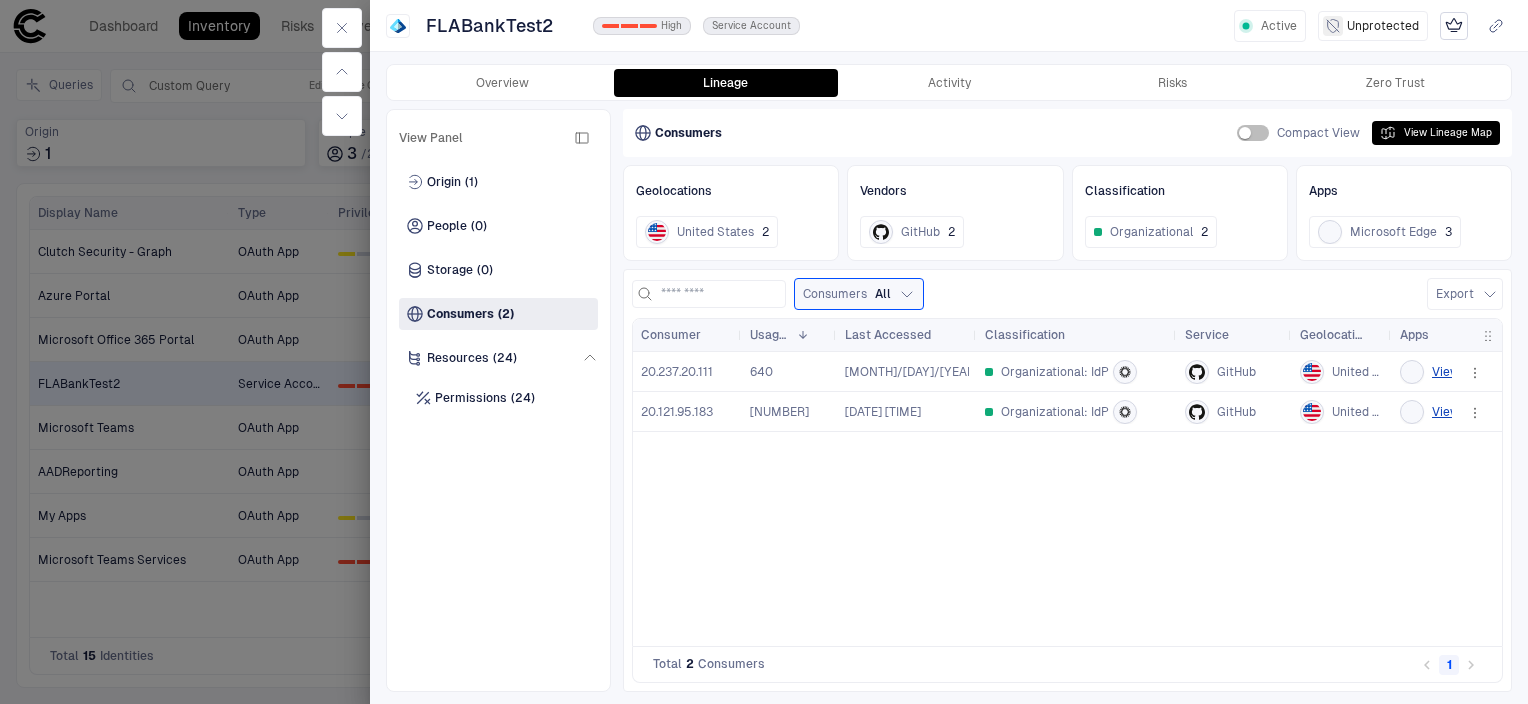 click on "[IP_ADDRESS] [NUMBER] [MONTH]/[DAY]/[YEAR] [HOUR]:[MINUTE]:[SECOND] Organizational: IdP GitHub [COUNTRY] View All [IP_ADDRESS] [NUMBER] [MONTH]/[DAY]/[YEAR] [HOUR]:[MINUTE]:[SECOND] Organizational: IdP GitHub [COUNTRY] View All" at bounding box center [1042, 491] 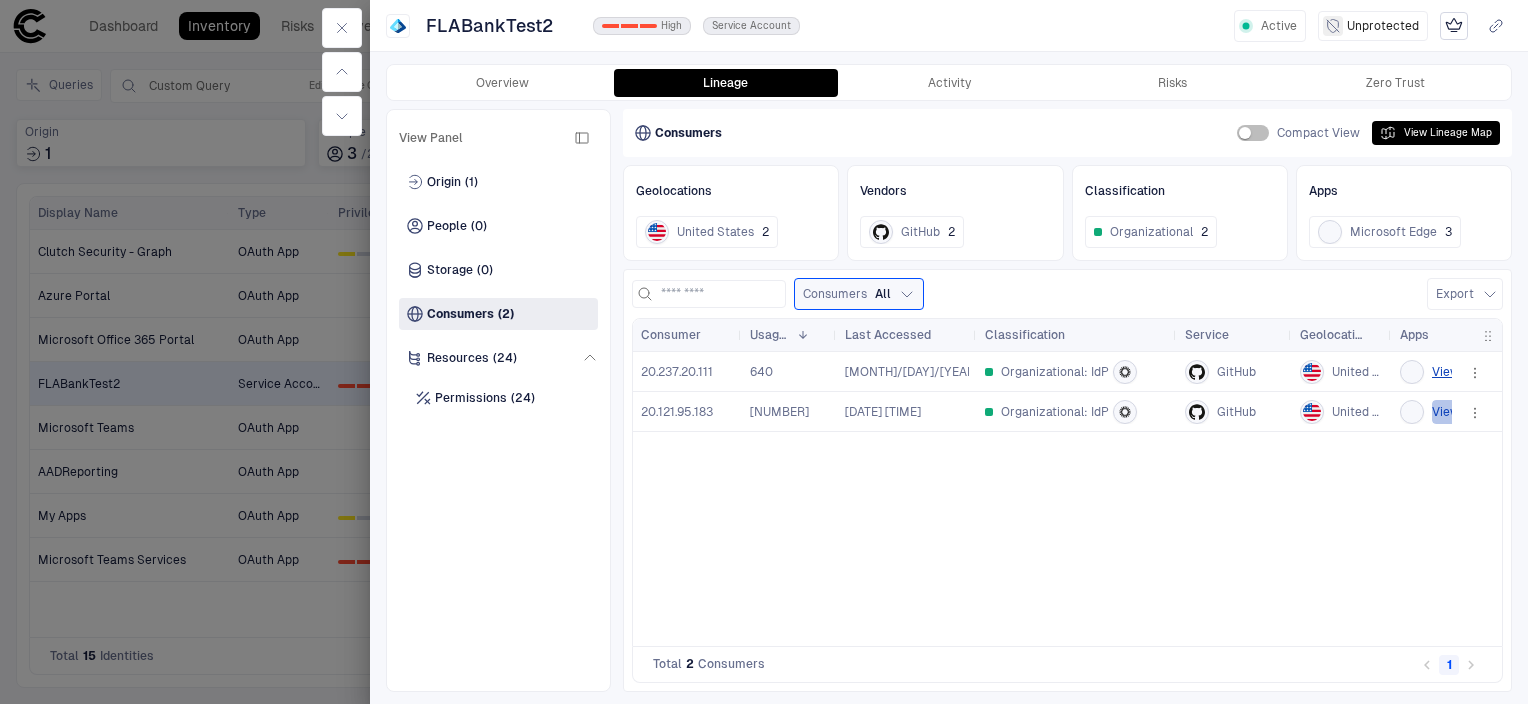 click on "View All" at bounding box center [1454, 412] 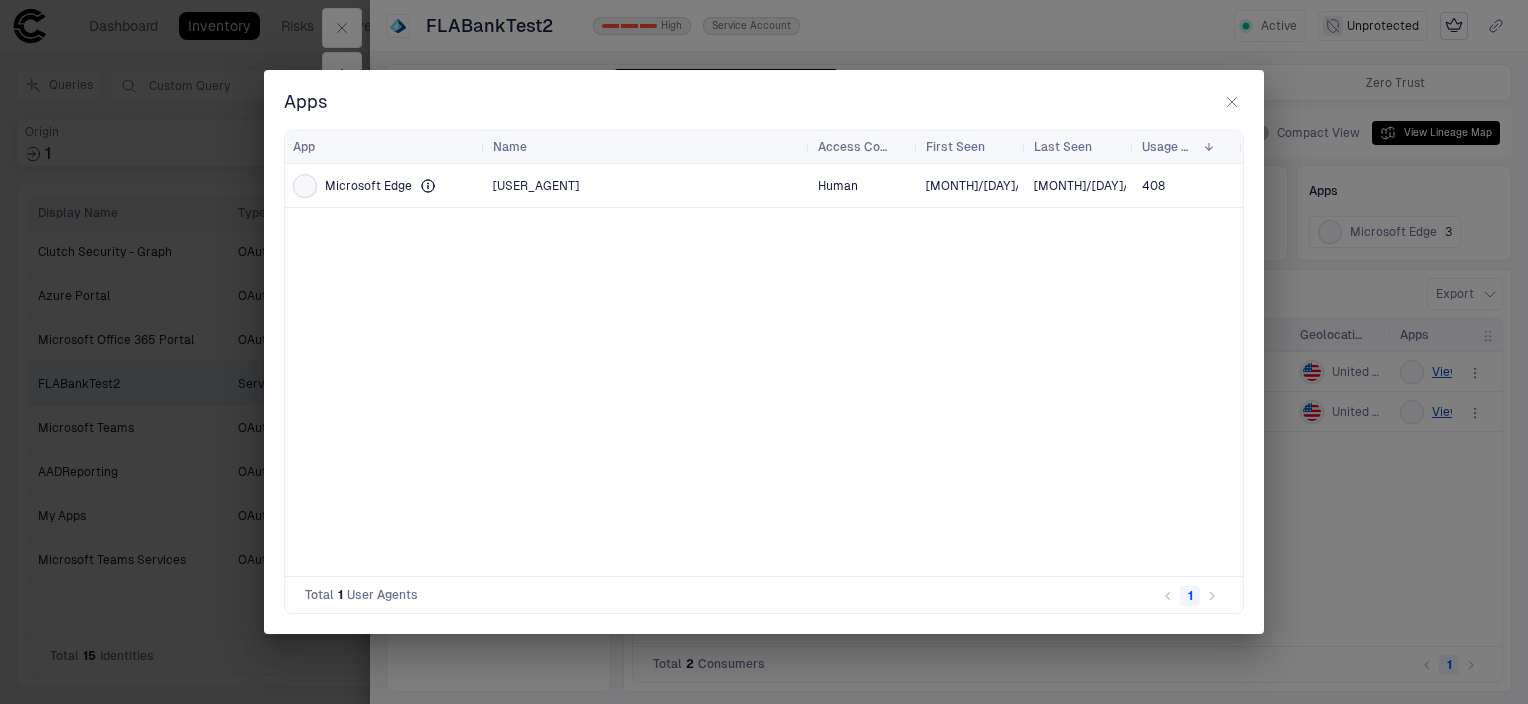 click 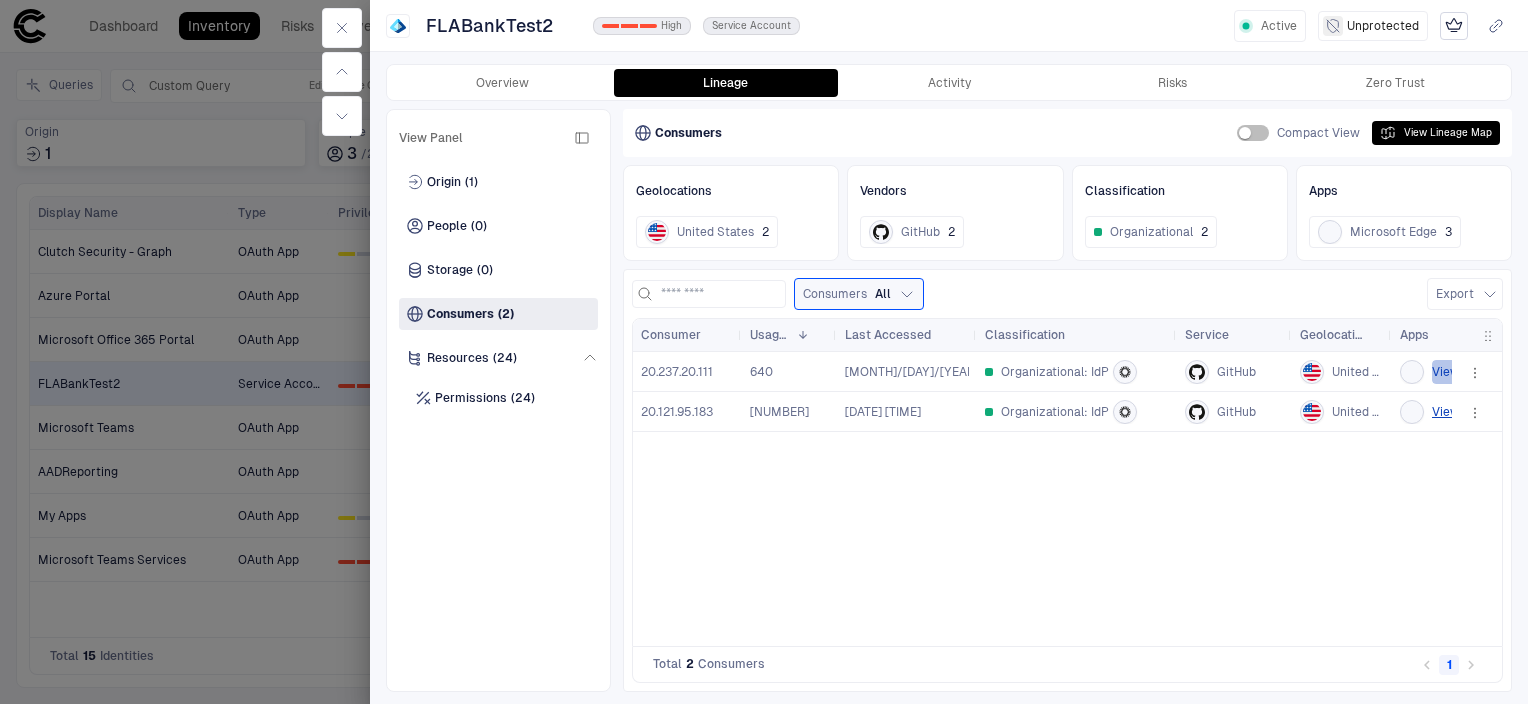 click on "View All" at bounding box center [1454, 372] 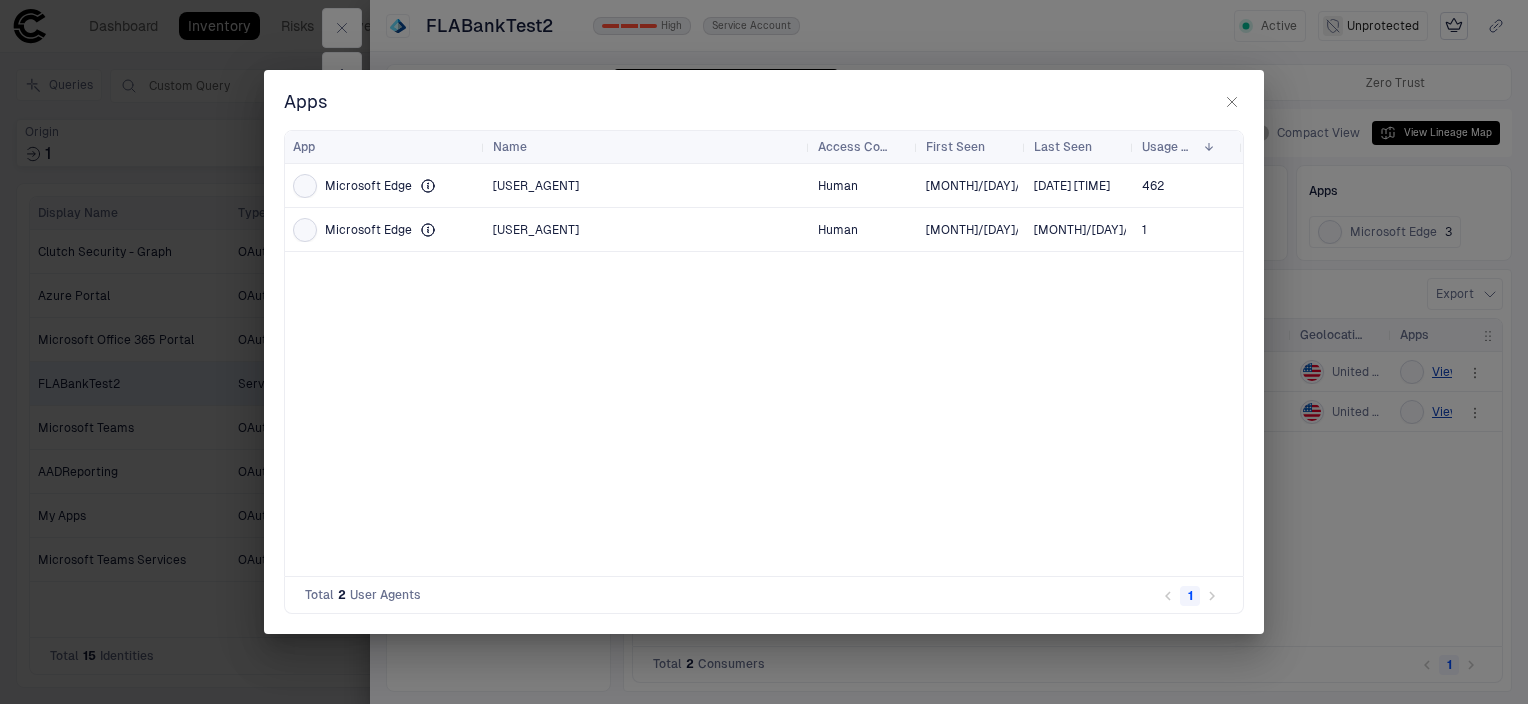 click on "Drag here to set row groups Drag here to set column labels
App
Name
Access Context
First Seen" at bounding box center (764, 371) 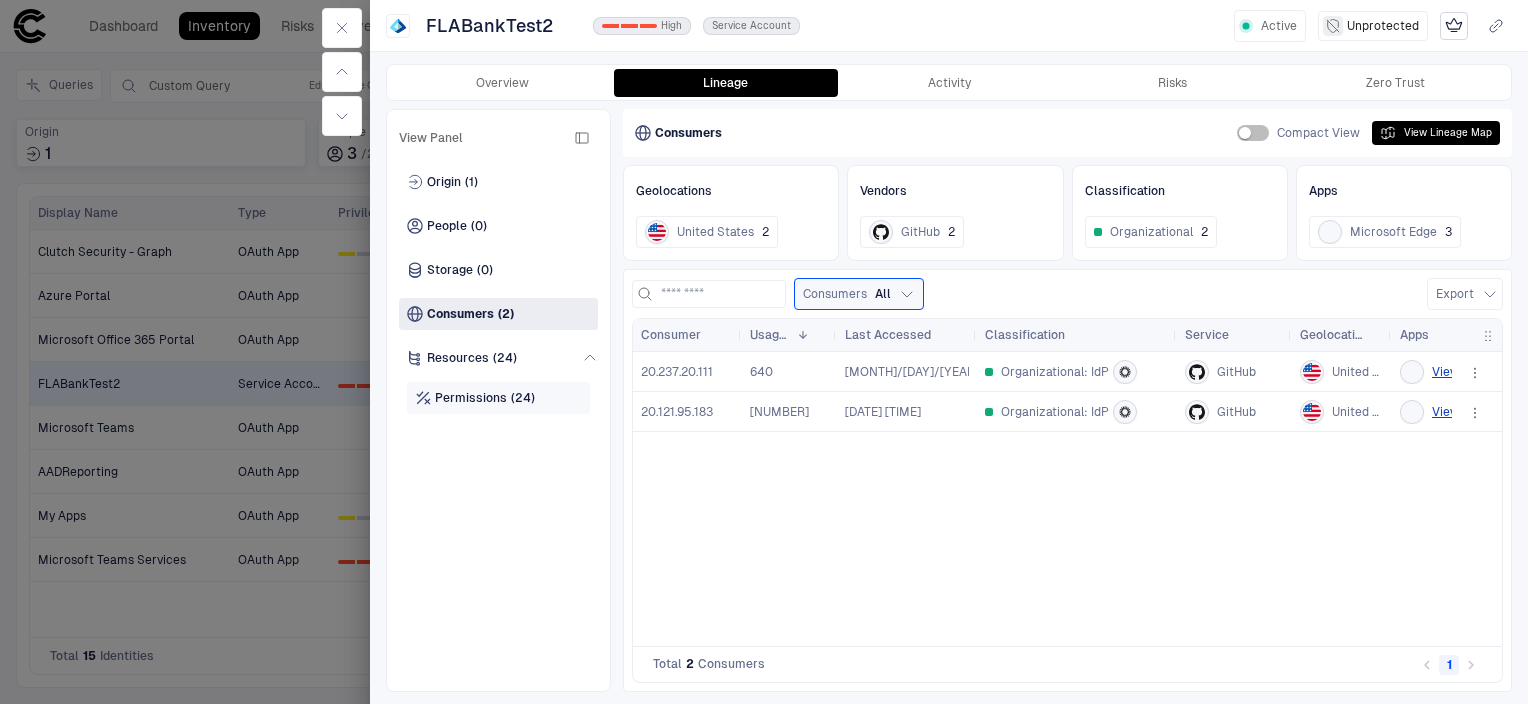 click on "Permissions (24)" at bounding box center [498, 398] 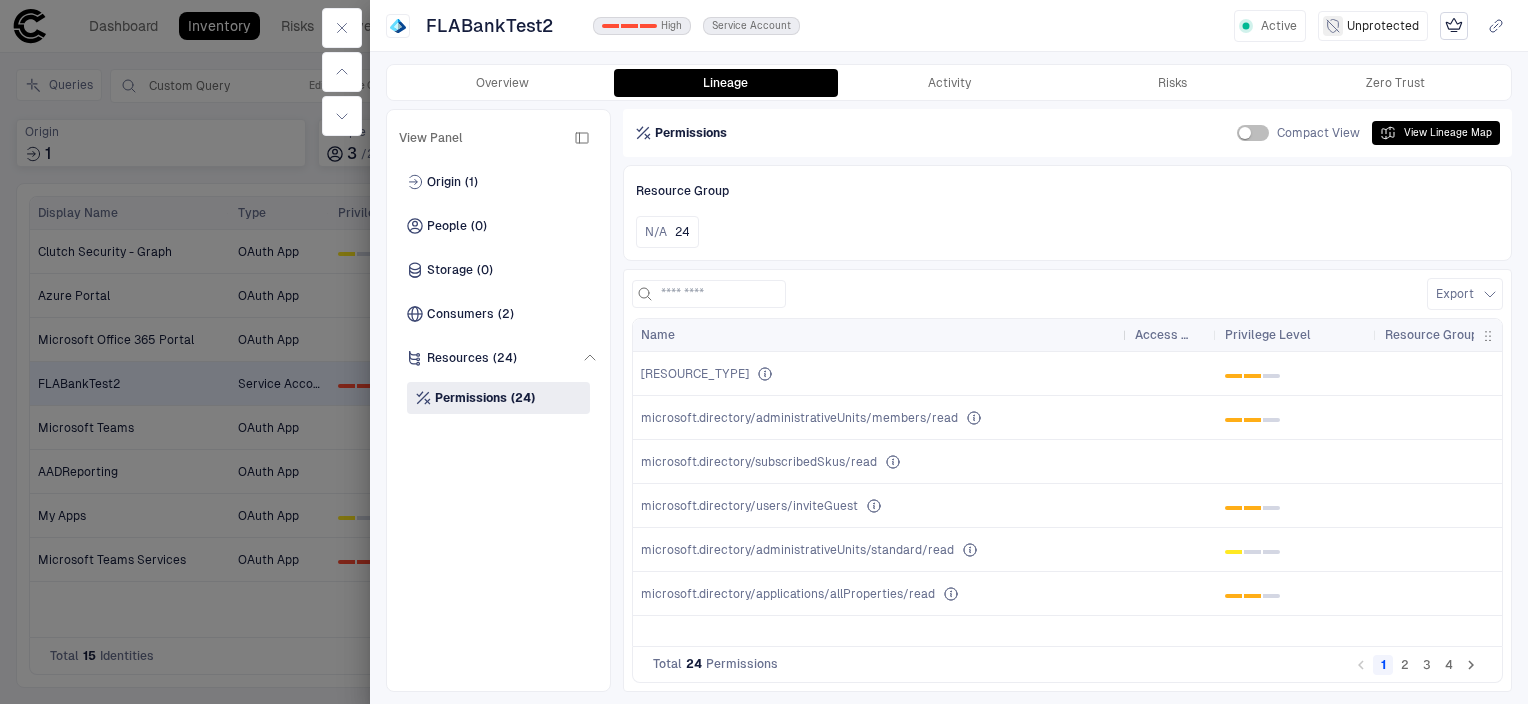 drag, startPoint x: 880, startPoint y: 335, endPoint x: 1126, endPoint y: 341, distance: 246.07317 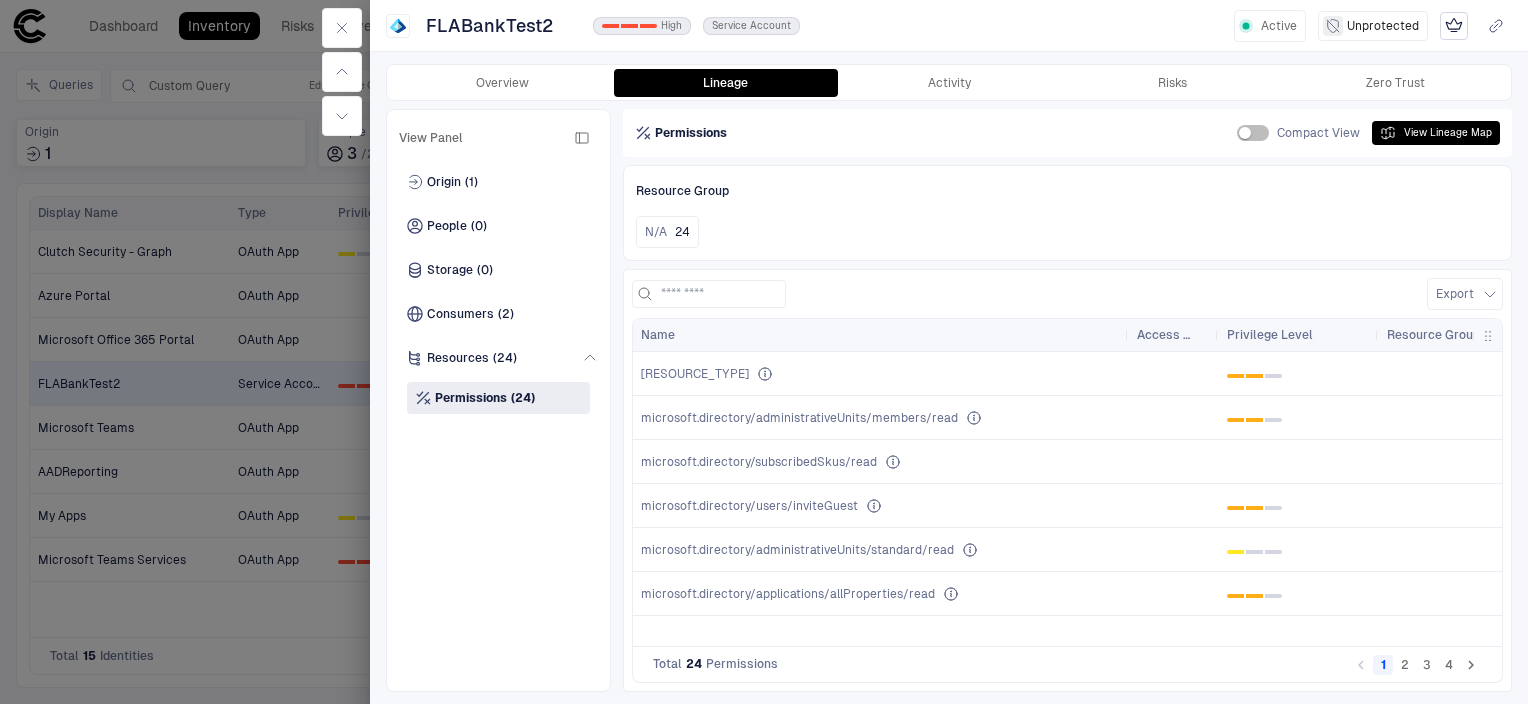 scroll, scrollTop: 0, scrollLeft: 180, axis: horizontal 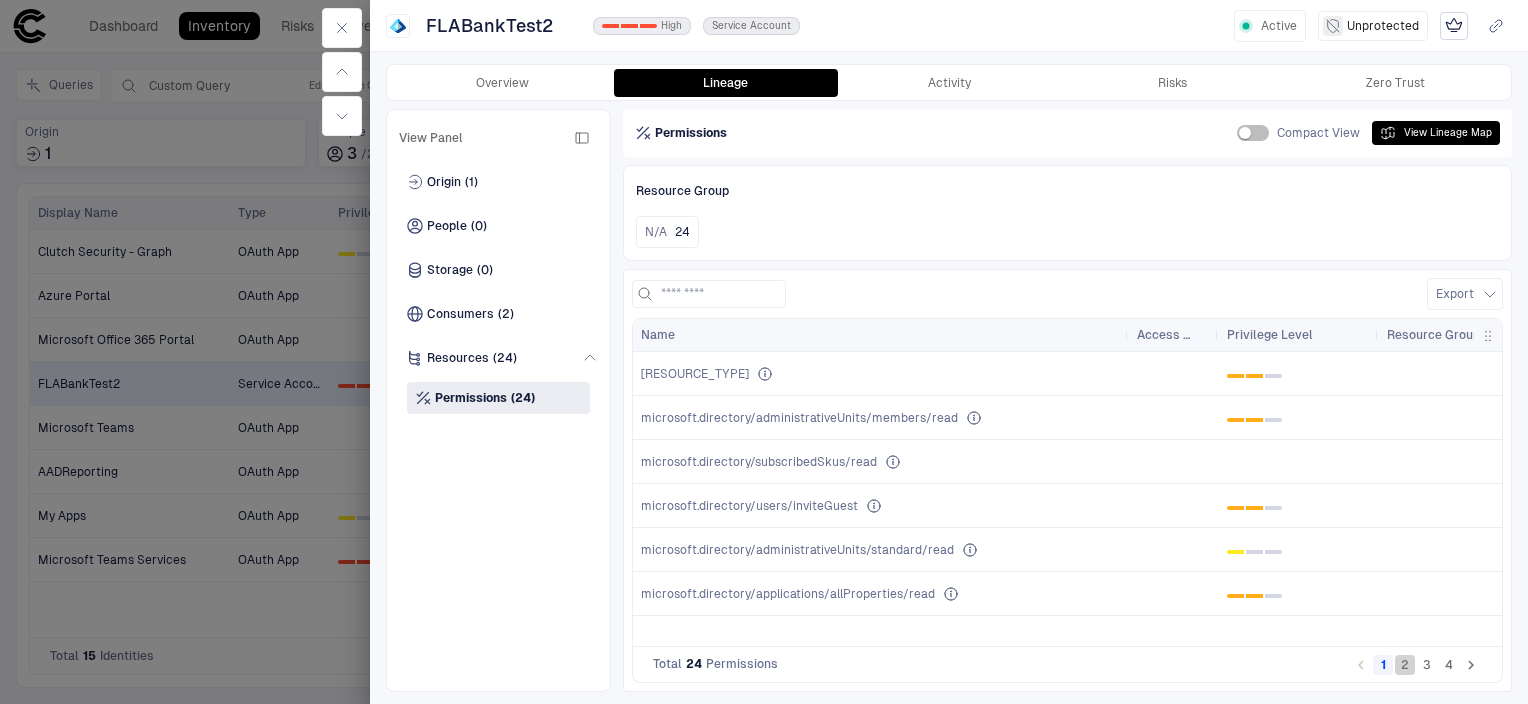 click on "2" at bounding box center (1405, 665) 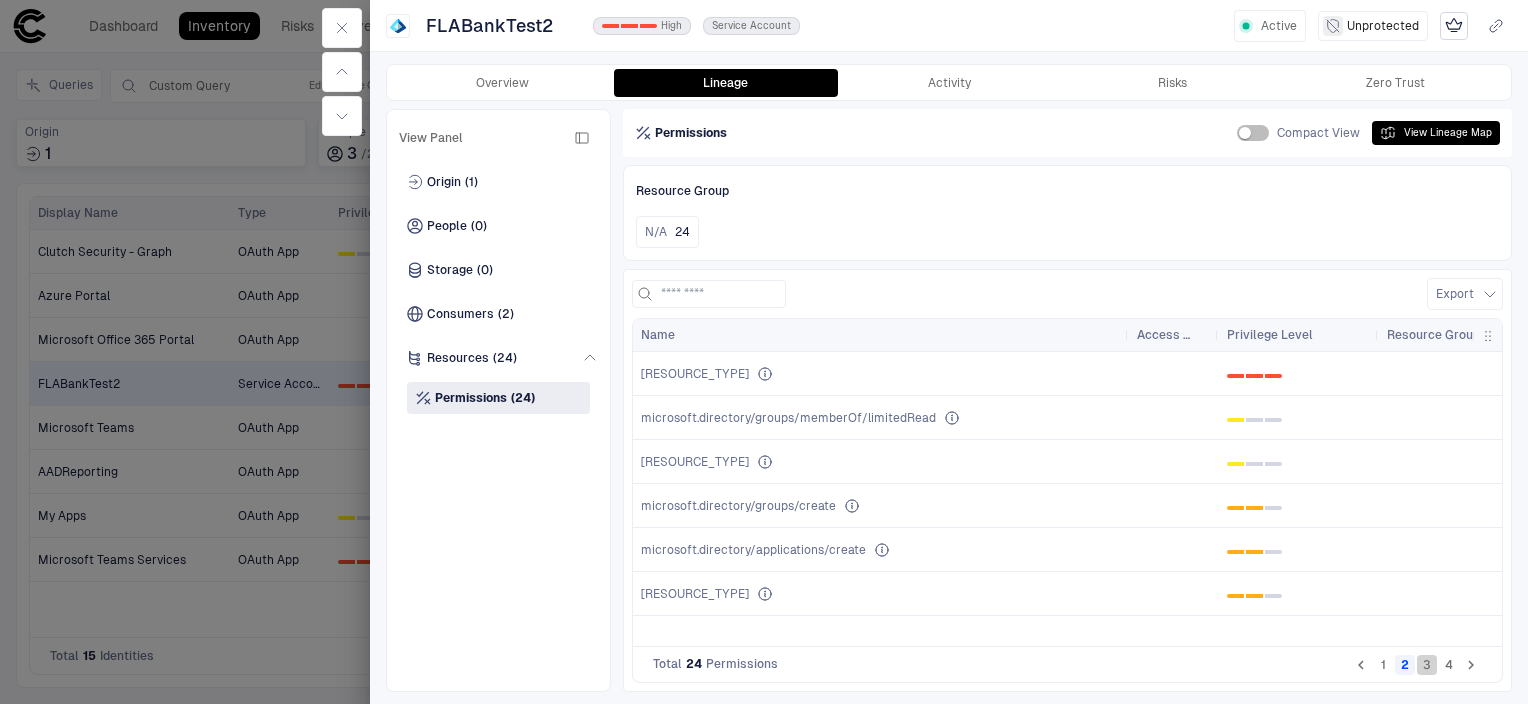 click on "3" at bounding box center (1427, 665) 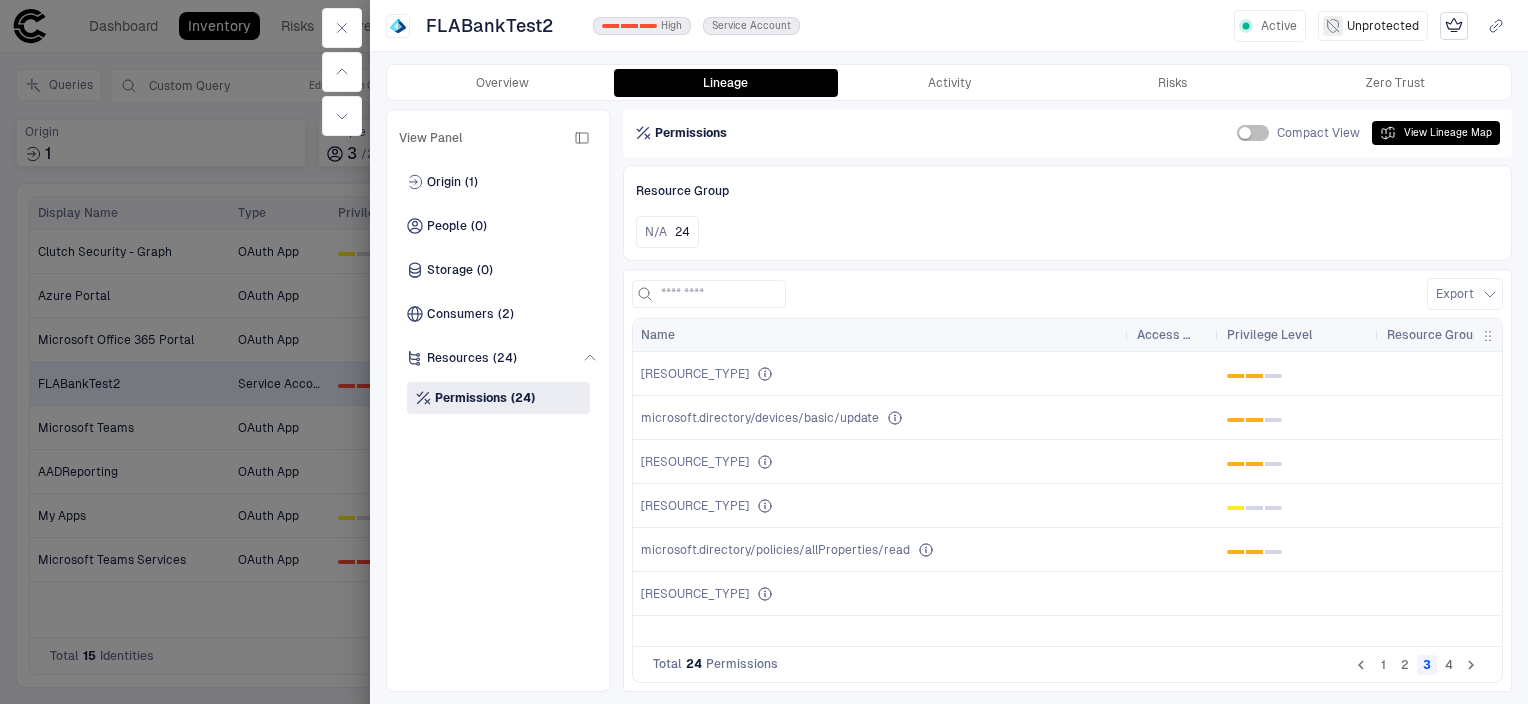 click on "4" at bounding box center [1449, 665] 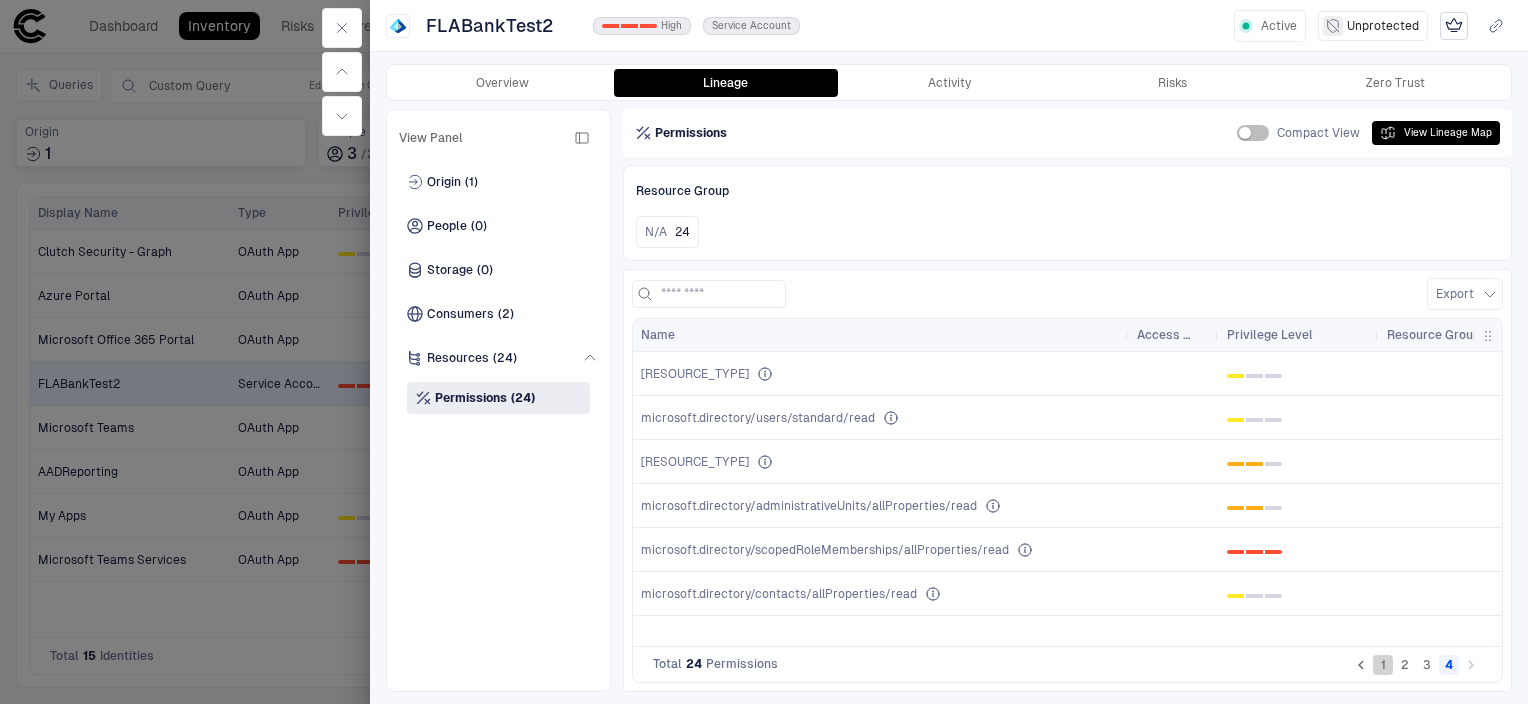 click on "1" at bounding box center (1383, 665) 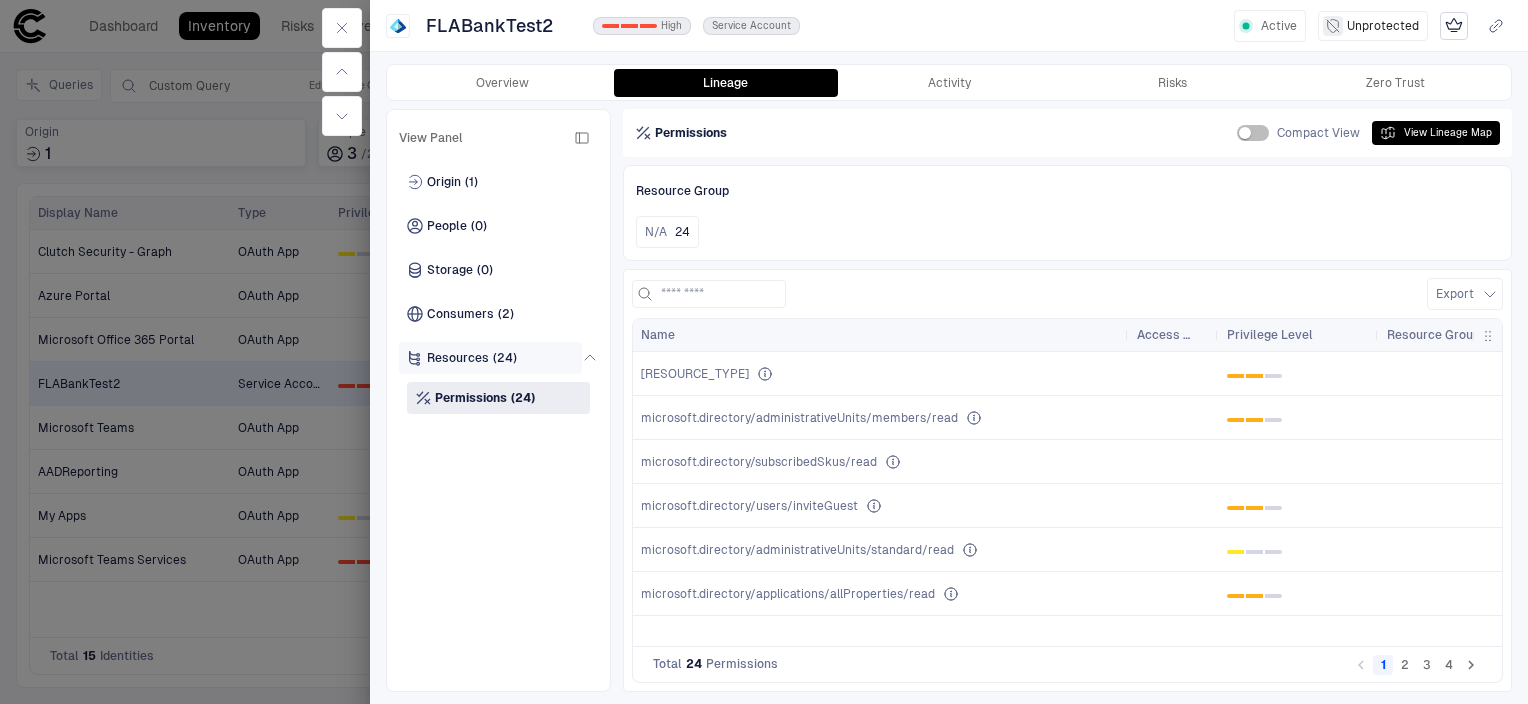 click on "(24)" at bounding box center (505, 358) 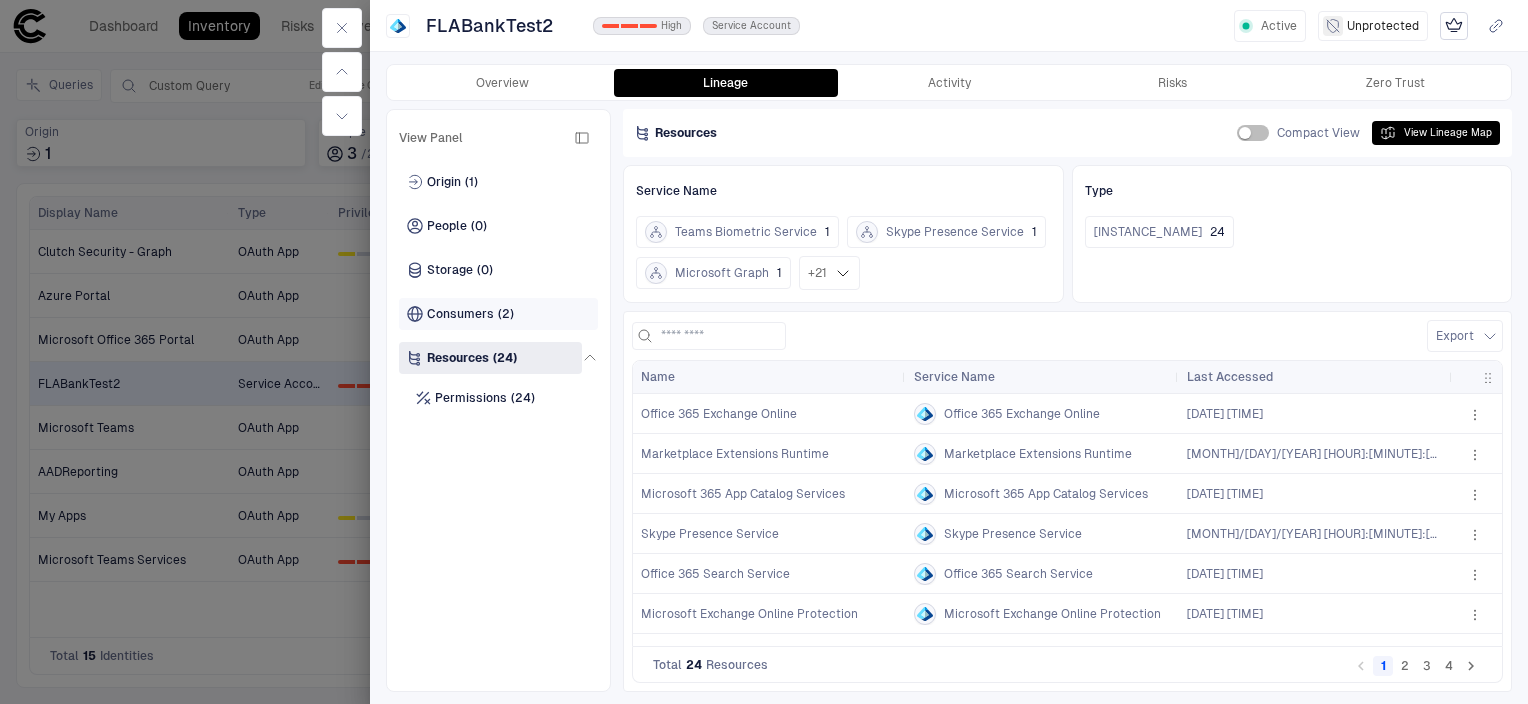 click on "Consumers" at bounding box center (460, 314) 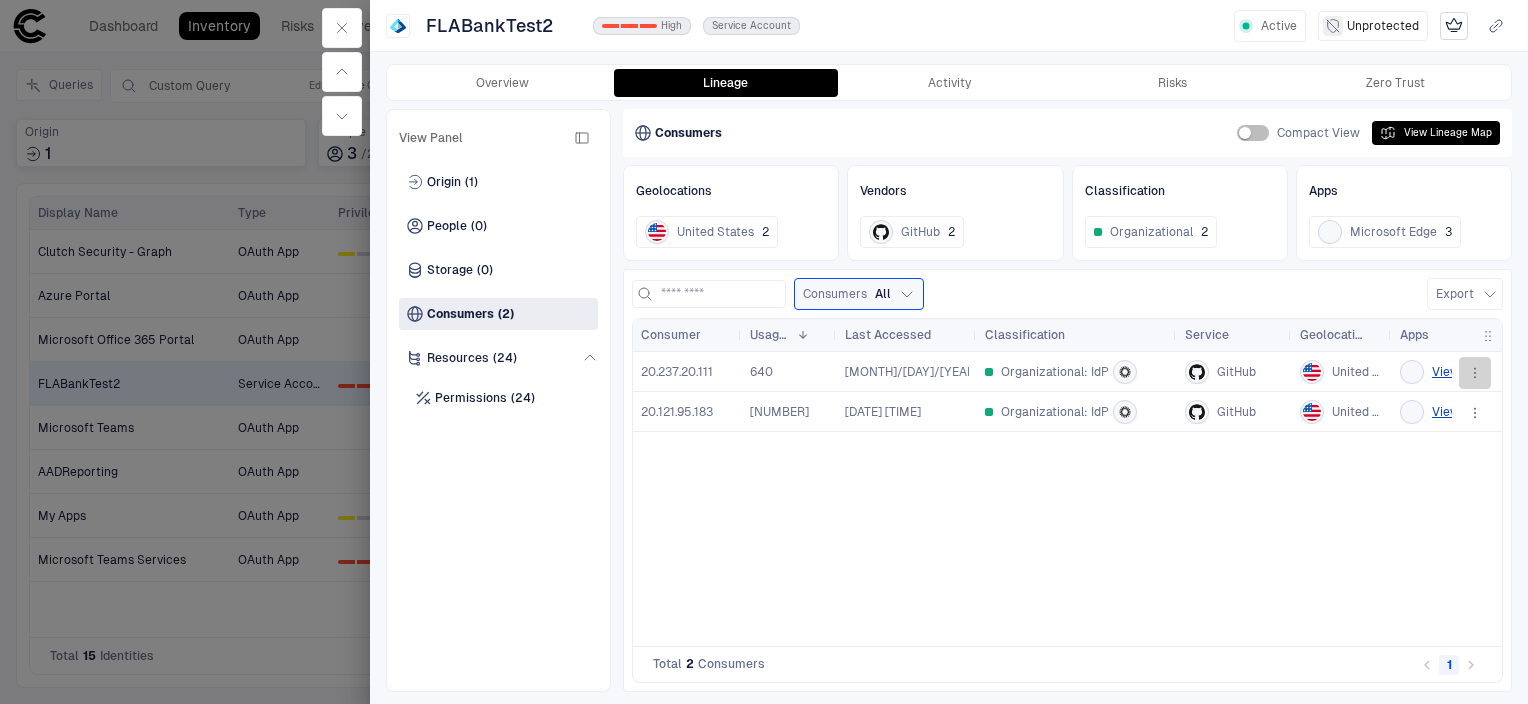click 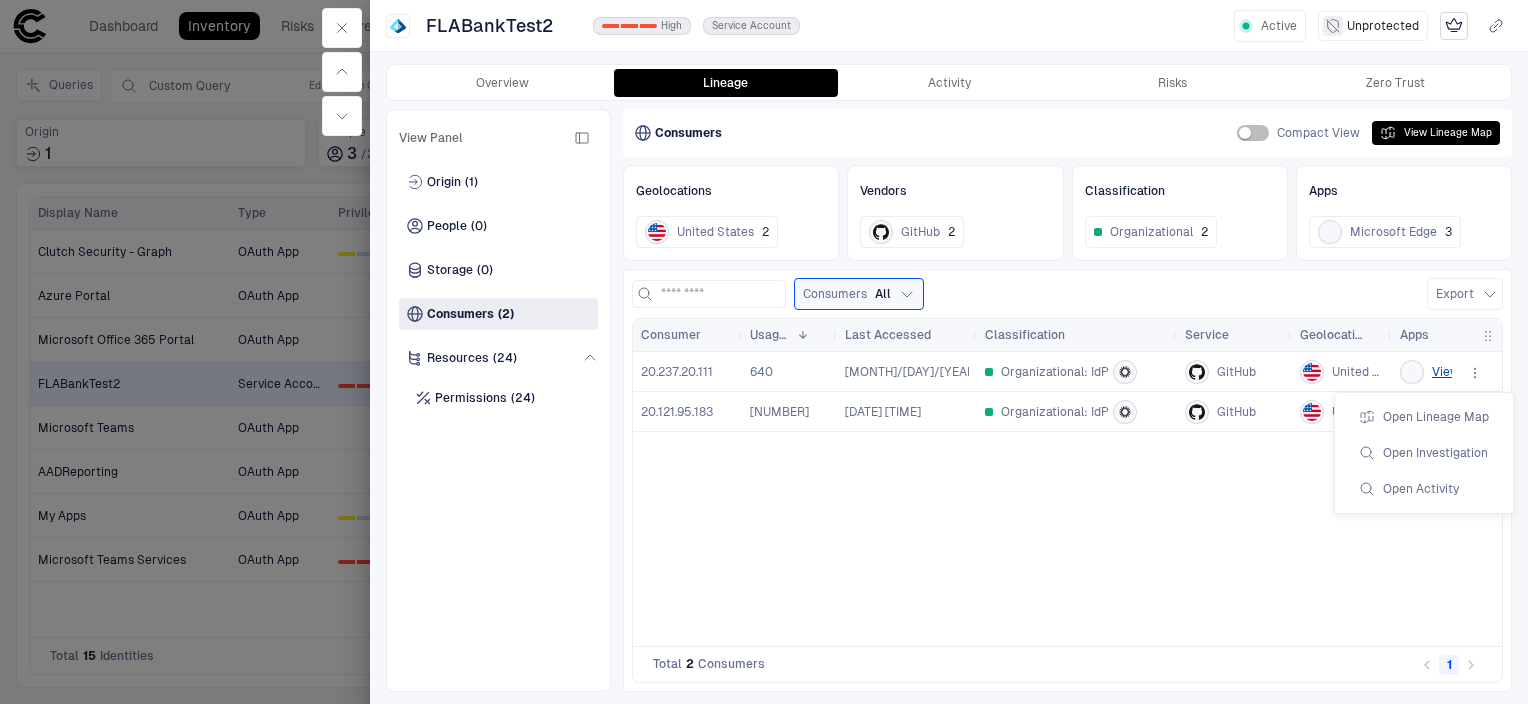 click on "Open Activity" at bounding box center (1409, 489) 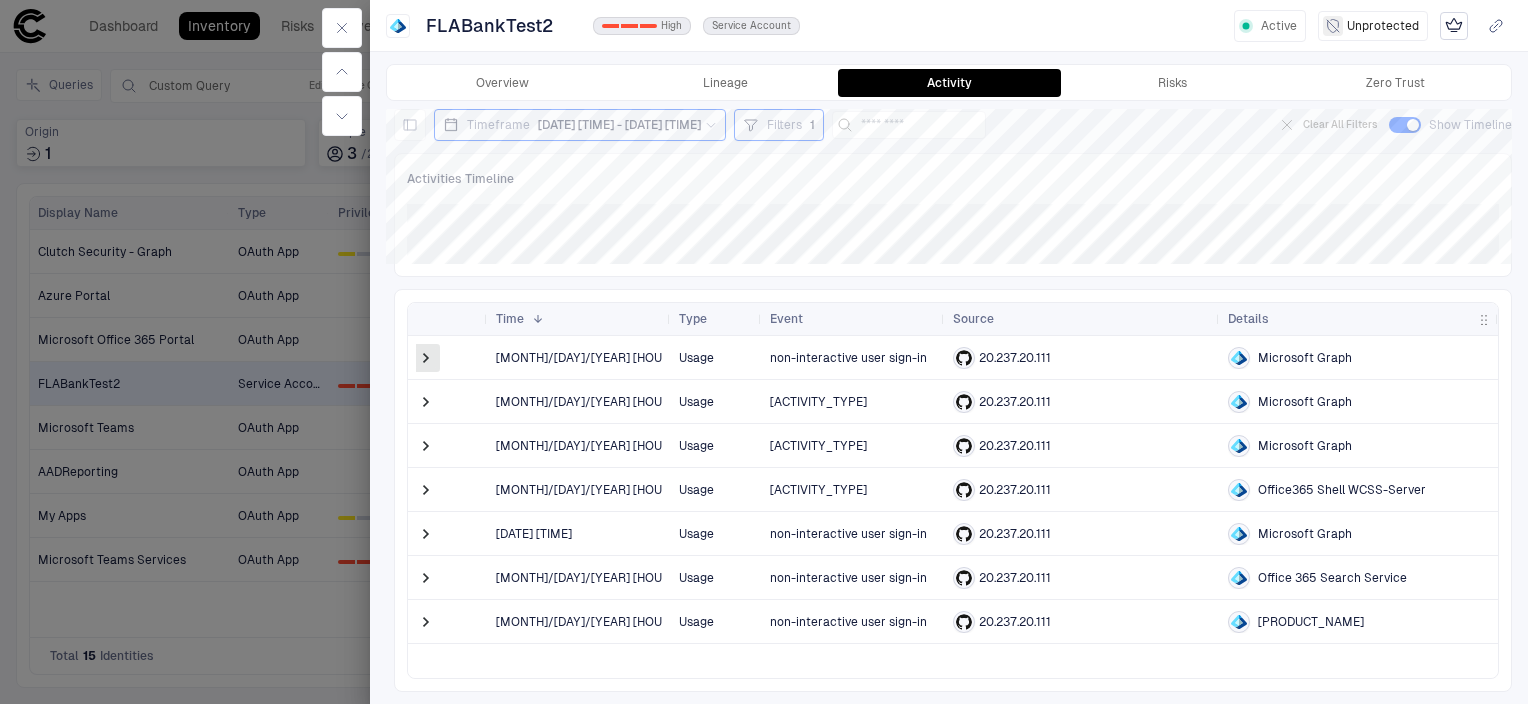 click at bounding box center [426, 358] 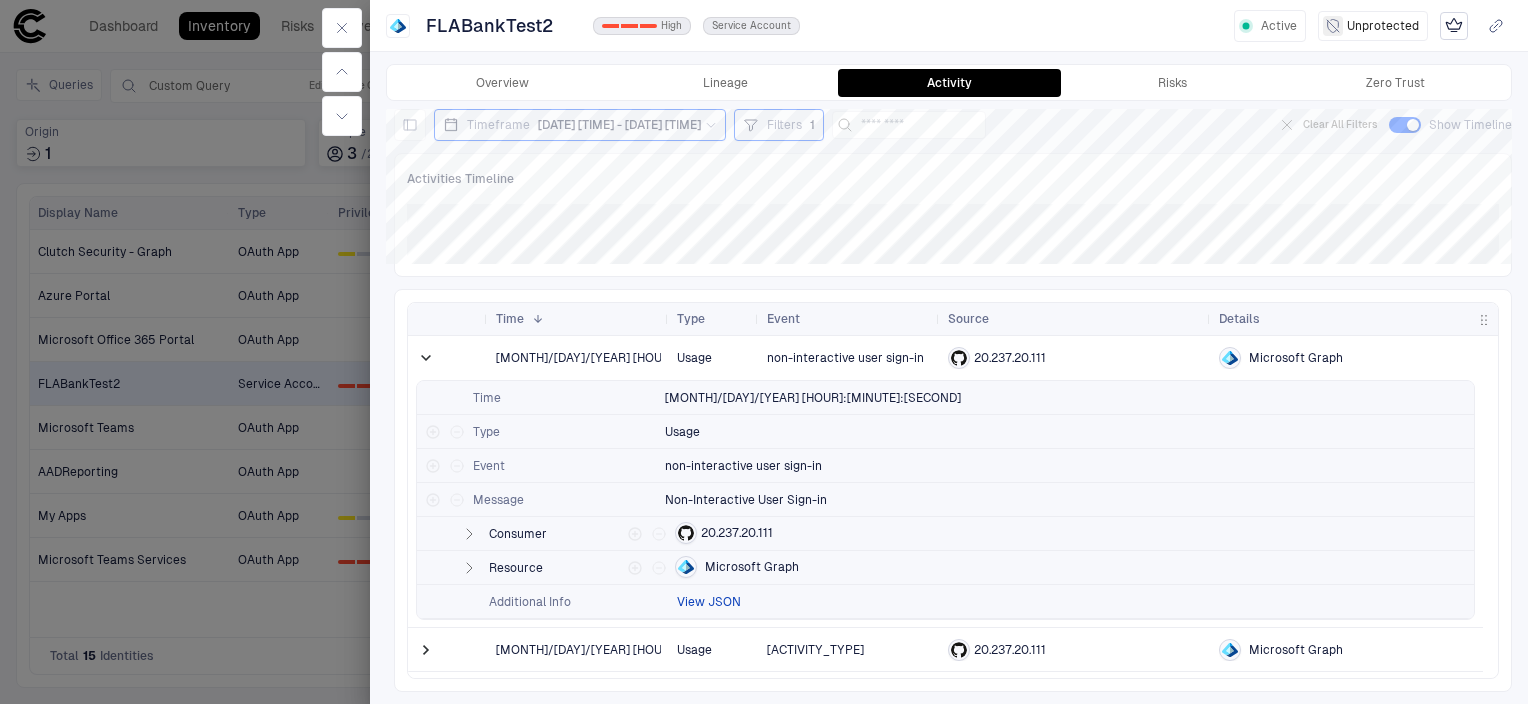 click on "View JSON" at bounding box center (709, 602) 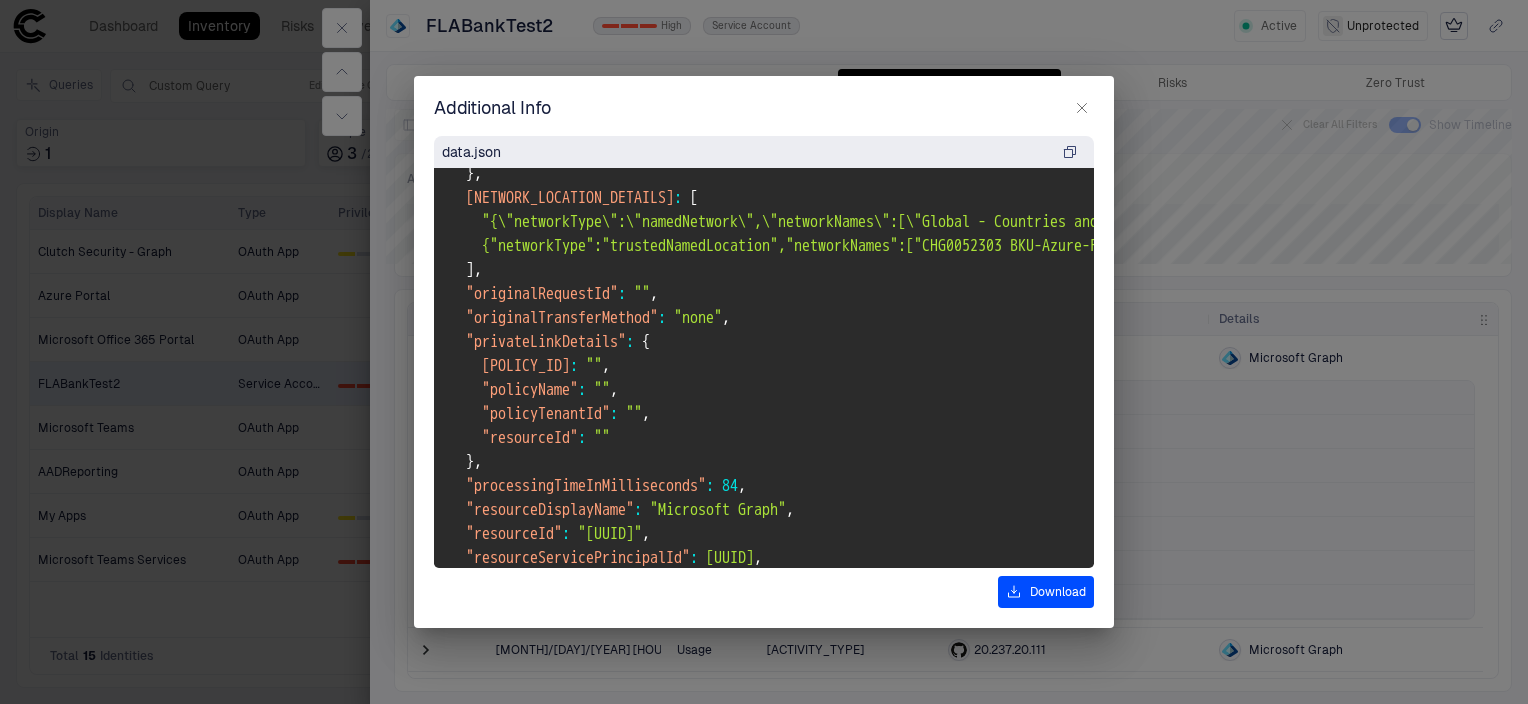 scroll, scrollTop: 2326, scrollLeft: 0, axis: vertical 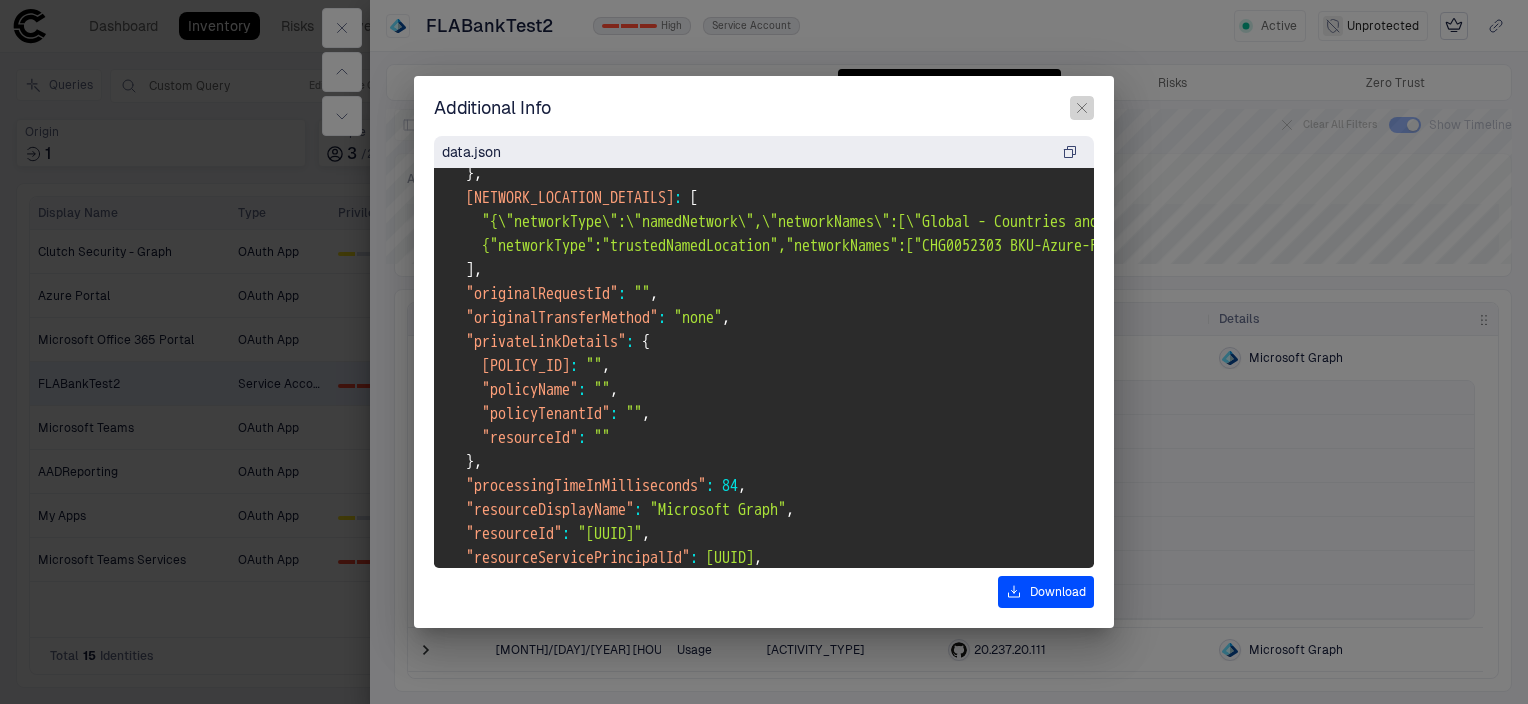 click 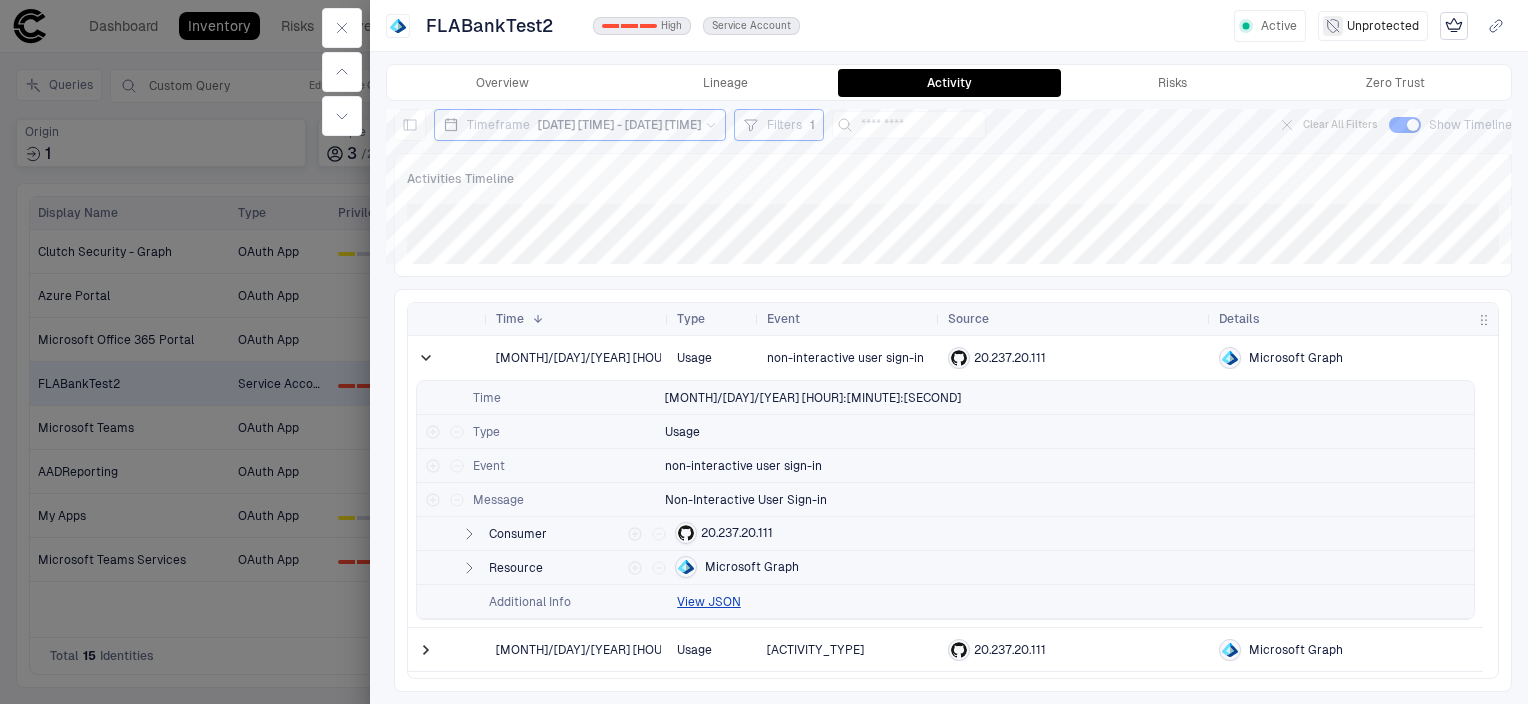 click on "Filters" at bounding box center [784, 125] 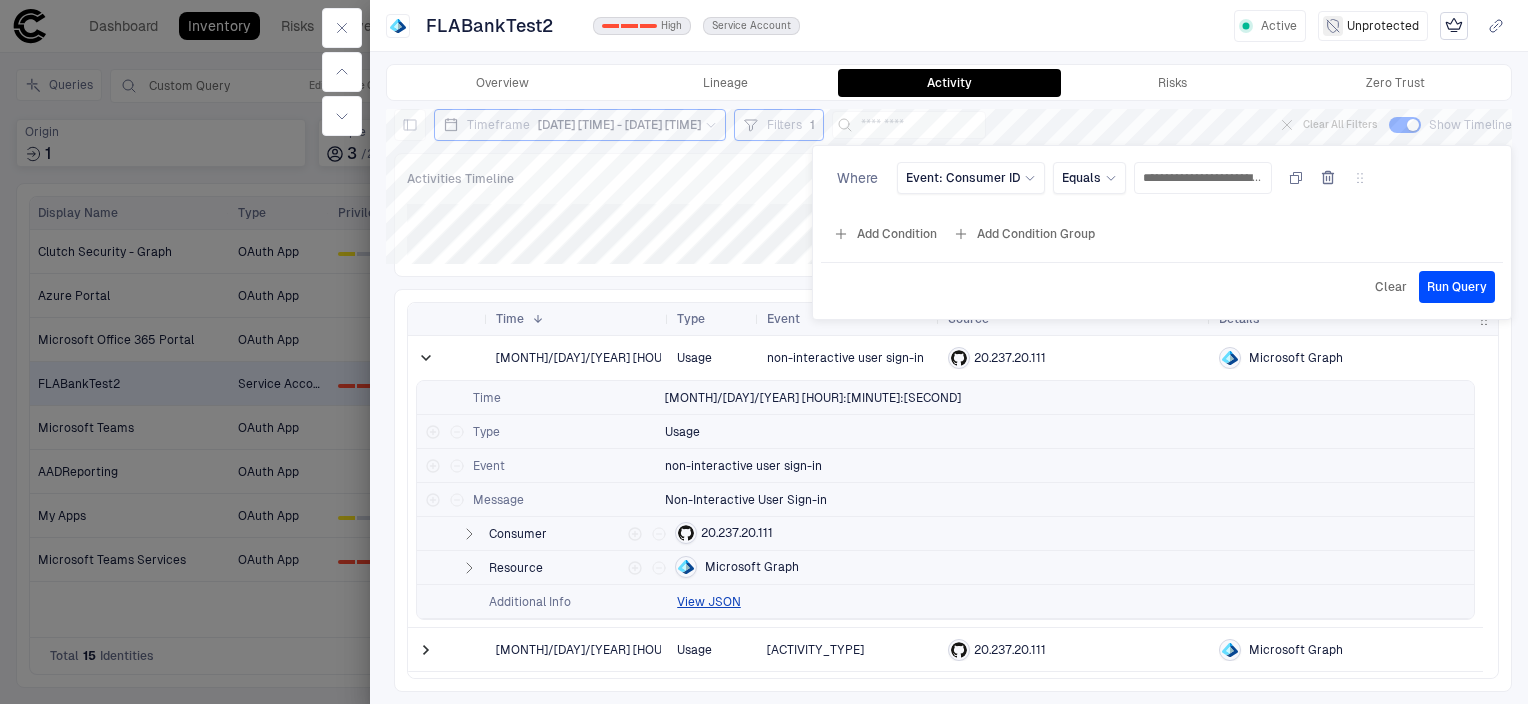 click at bounding box center (764, 352) 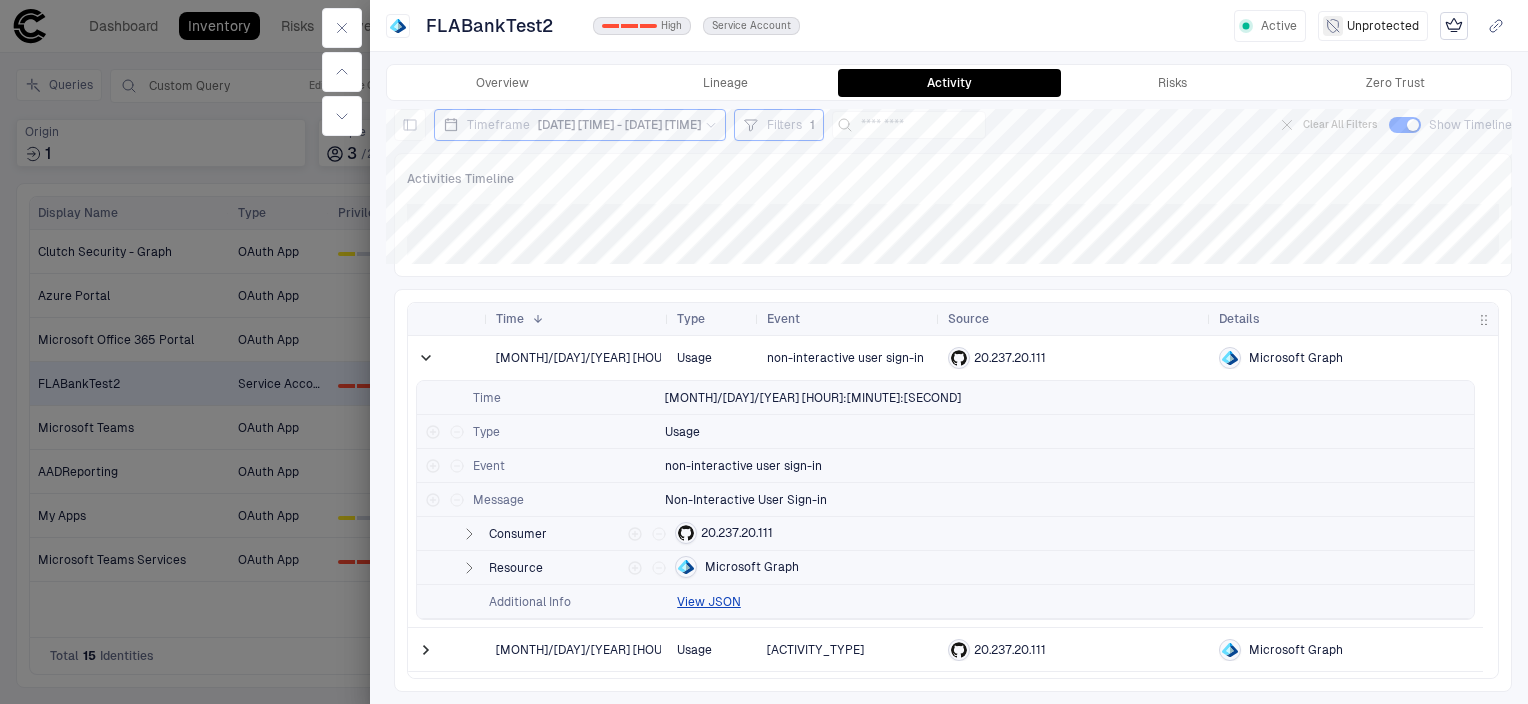 click on "Timeframe [MONTH]/[DAY]/[YEAR] [TIME] - [MONTH]/[DAY]/[YEAR] [TIME] Filters 1 Clear All Filters Show Timeline Activities Timeline [bold][/]:  Drag here to set row groups Drag here to set column labels
Time
1
Type" at bounding box center [953, 400] 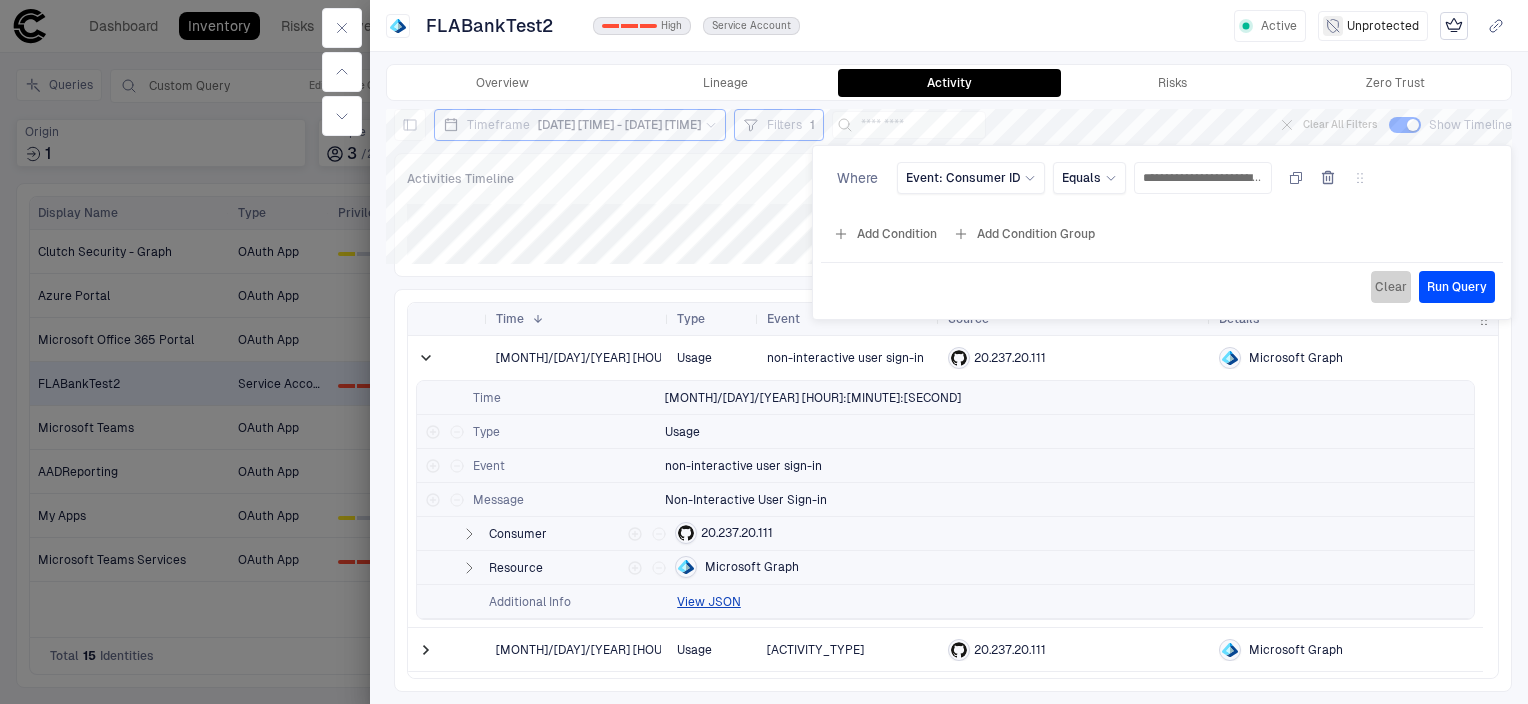 click on "Clear" at bounding box center [1391, 287] 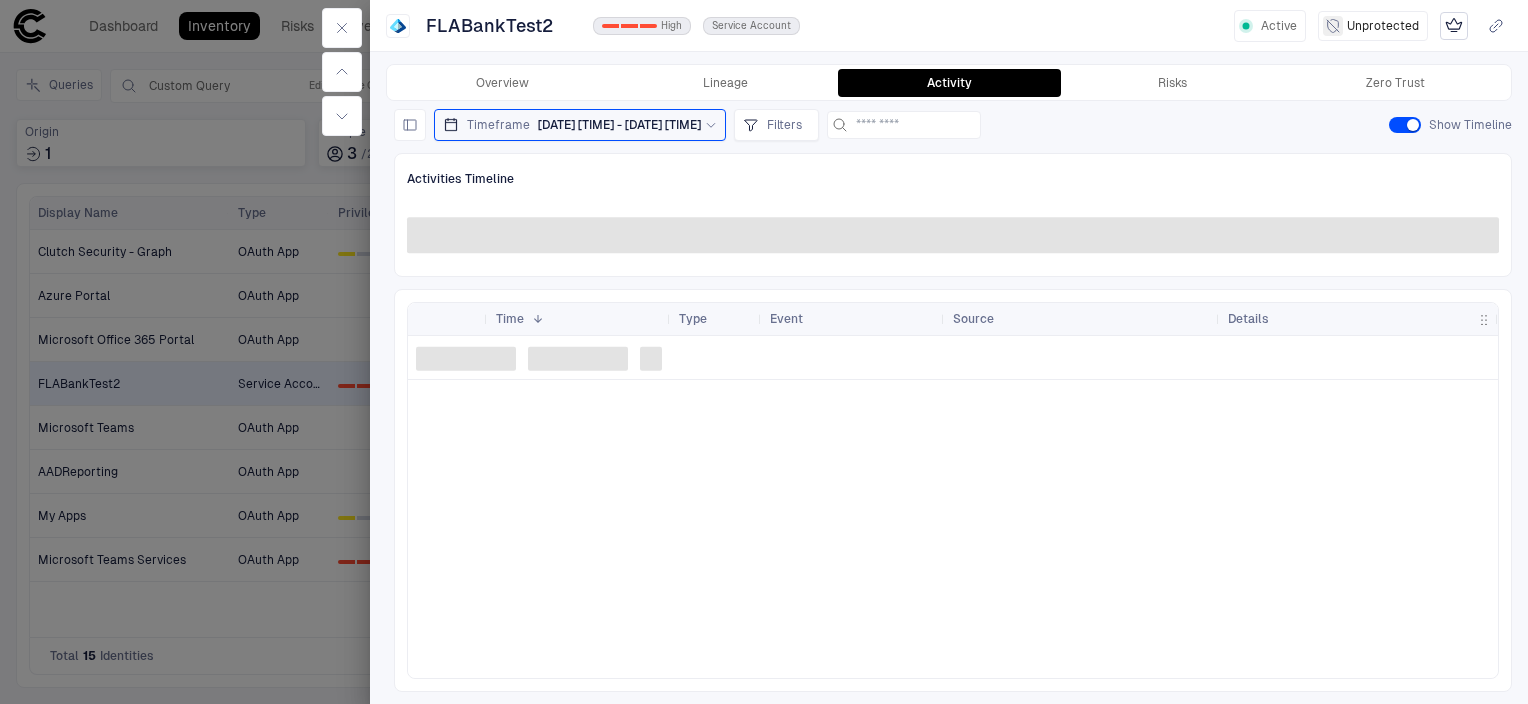 click on "Activities Timeline" at bounding box center [953, 179] 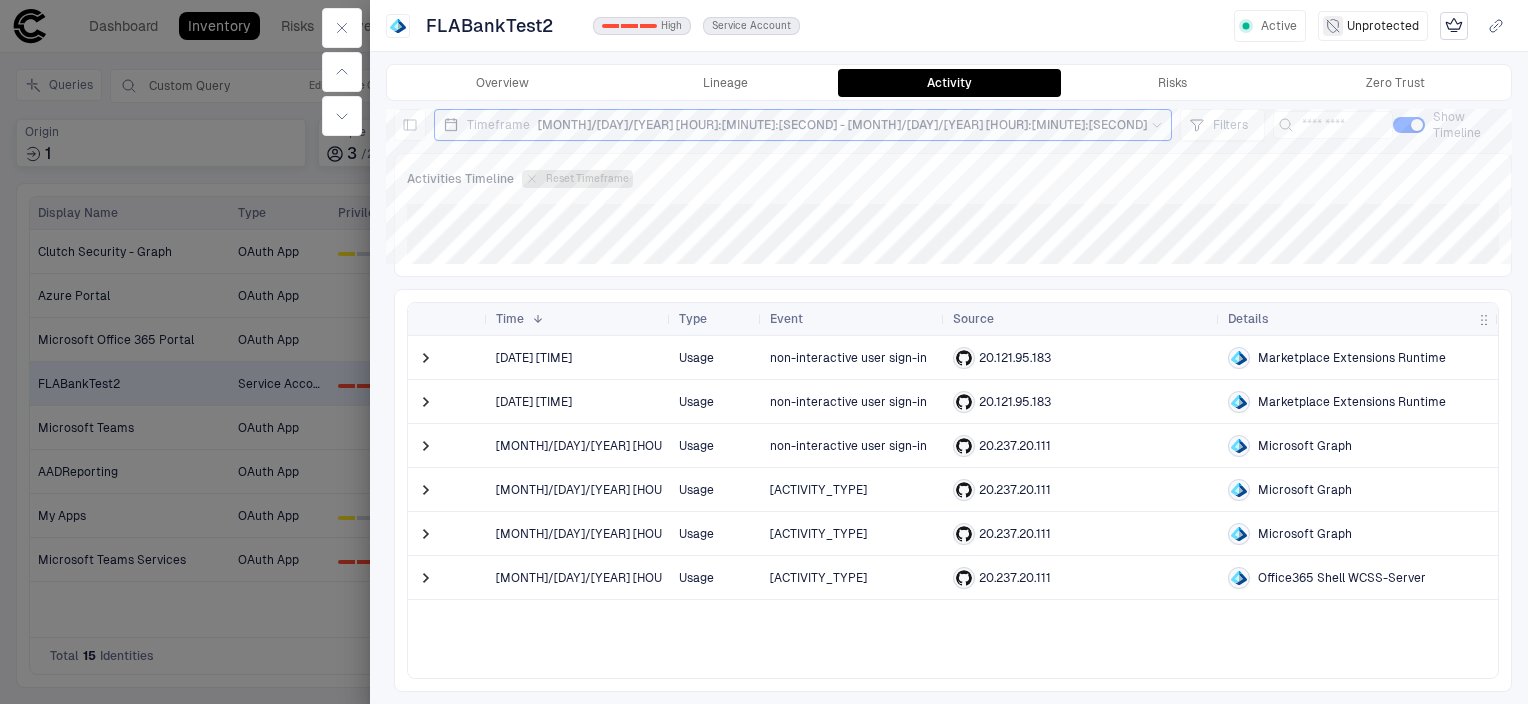 click on "Reset Timeframe" at bounding box center (577, 179) 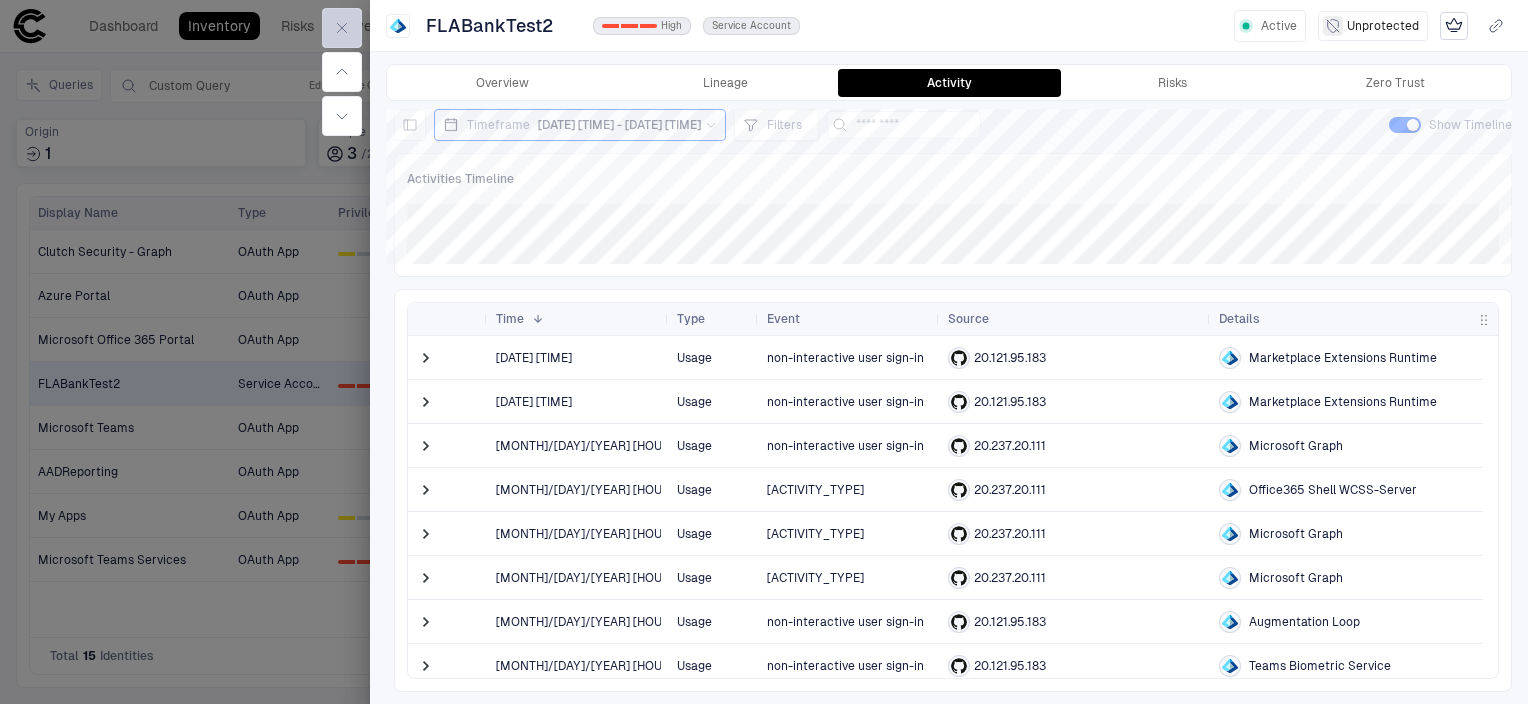 click at bounding box center (342, 28) 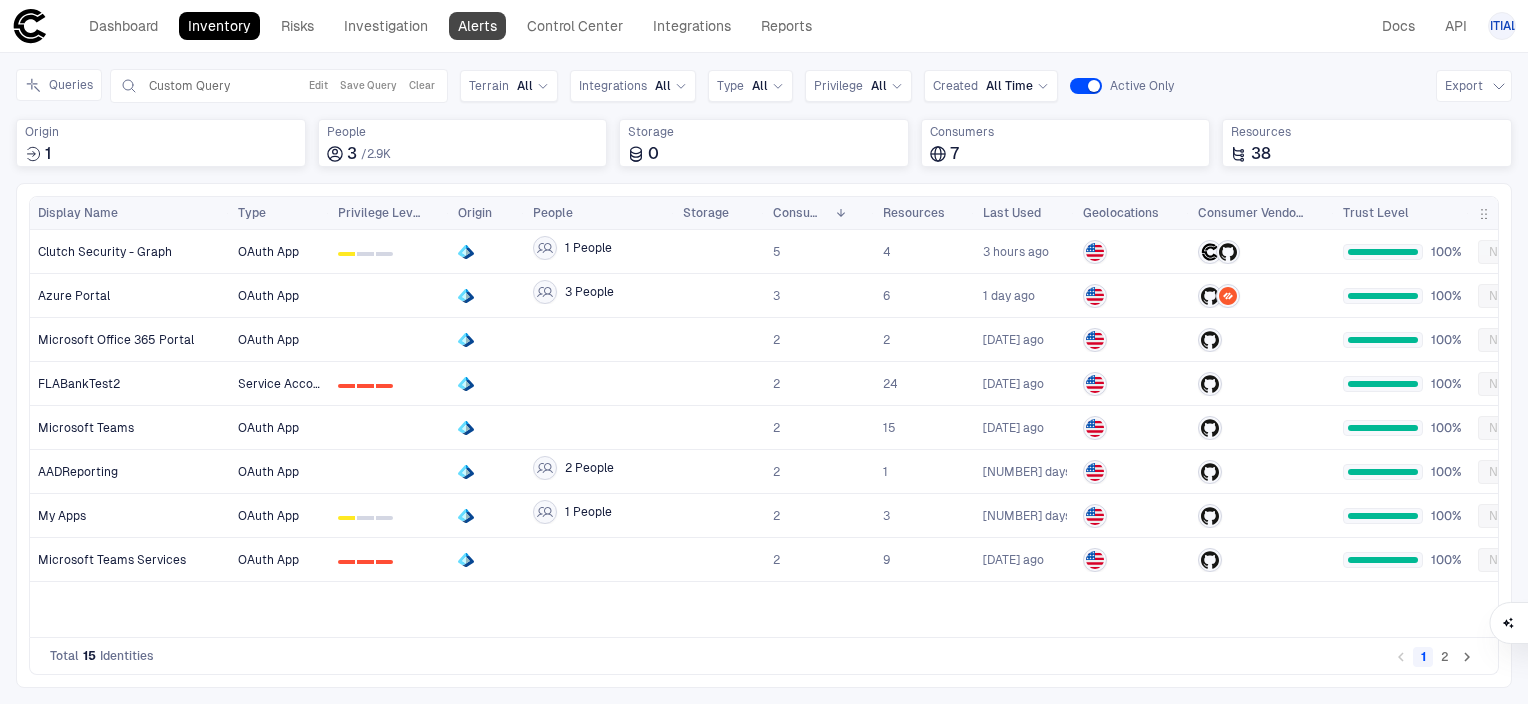 click on "Alerts" at bounding box center [477, 26] 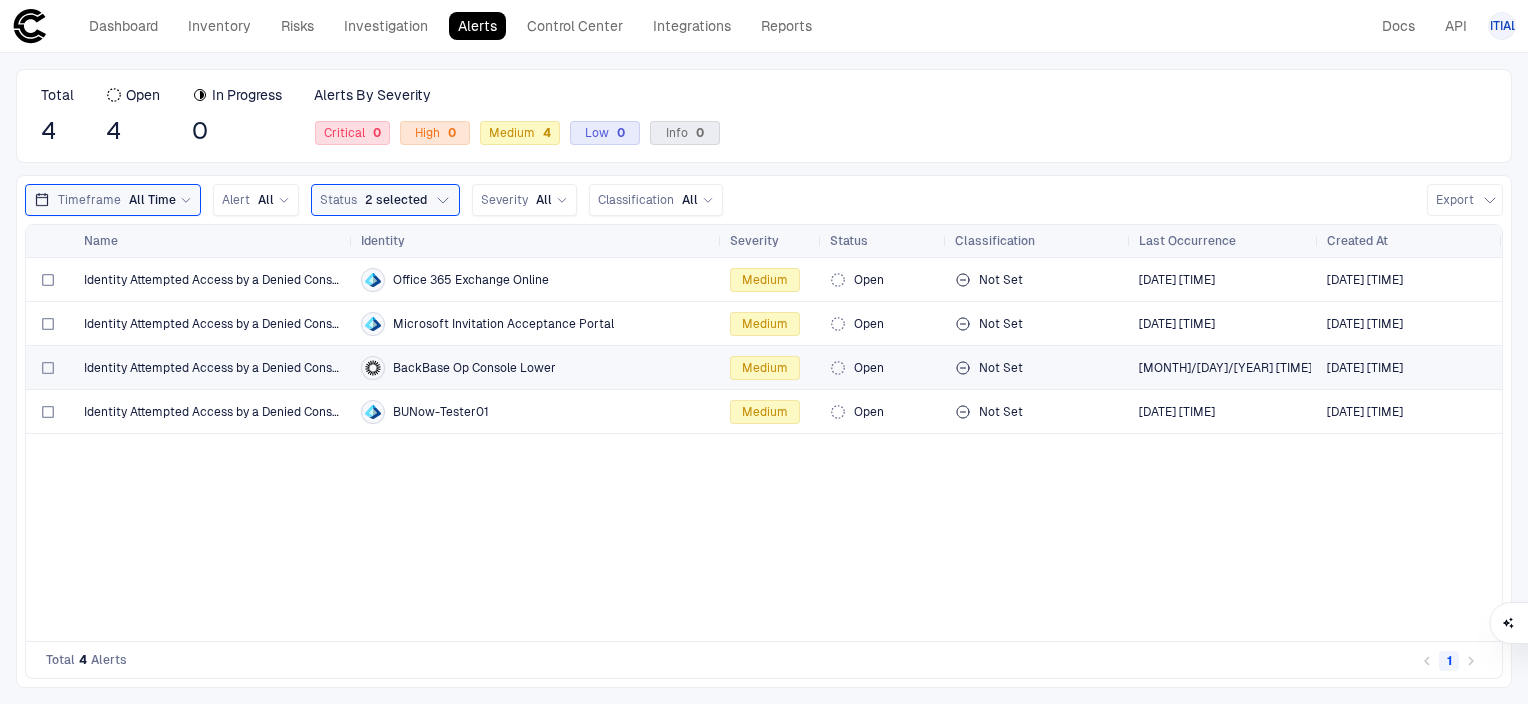 click on "BackBase Op Console Lower" at bounding box center [537, 368] 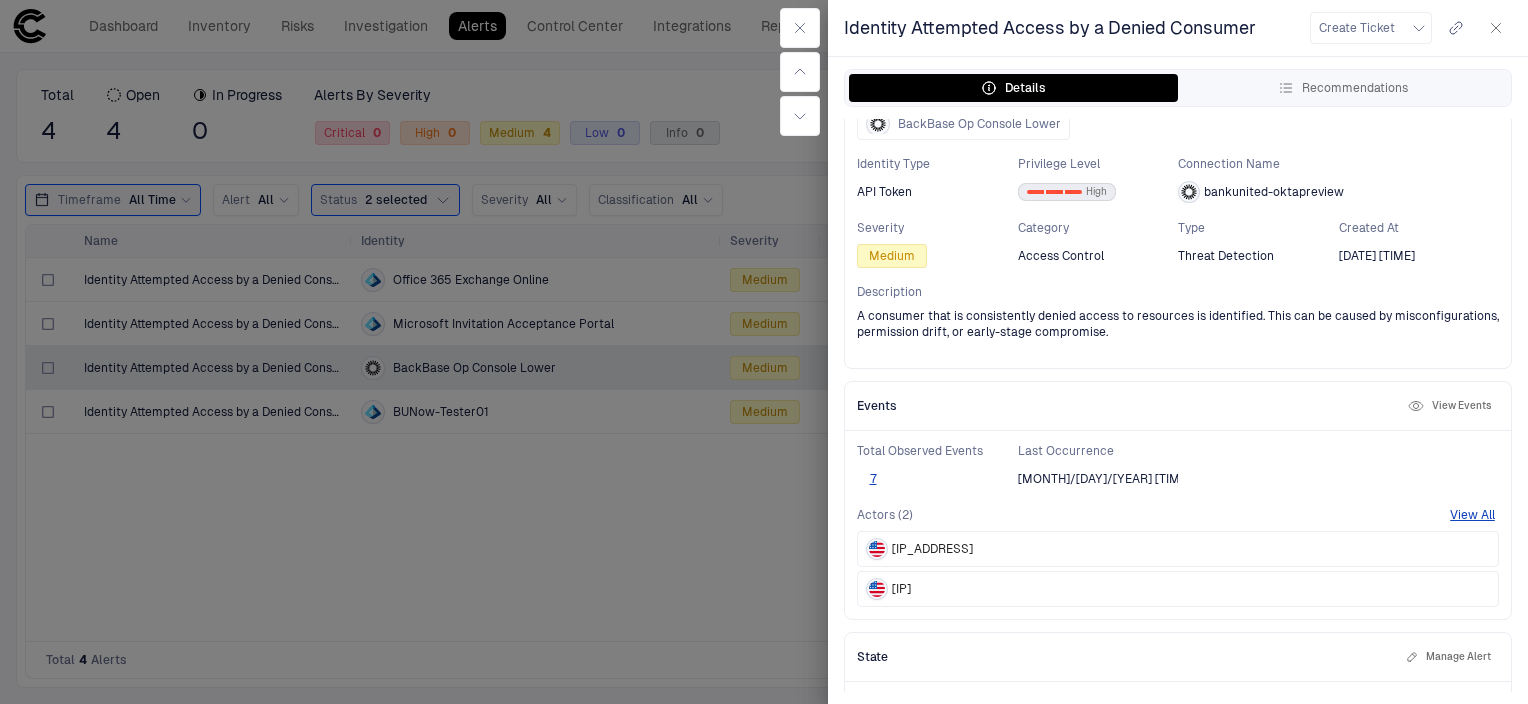 scroll, scrollTop: 24, scrollLeft: 0, axis: vertical 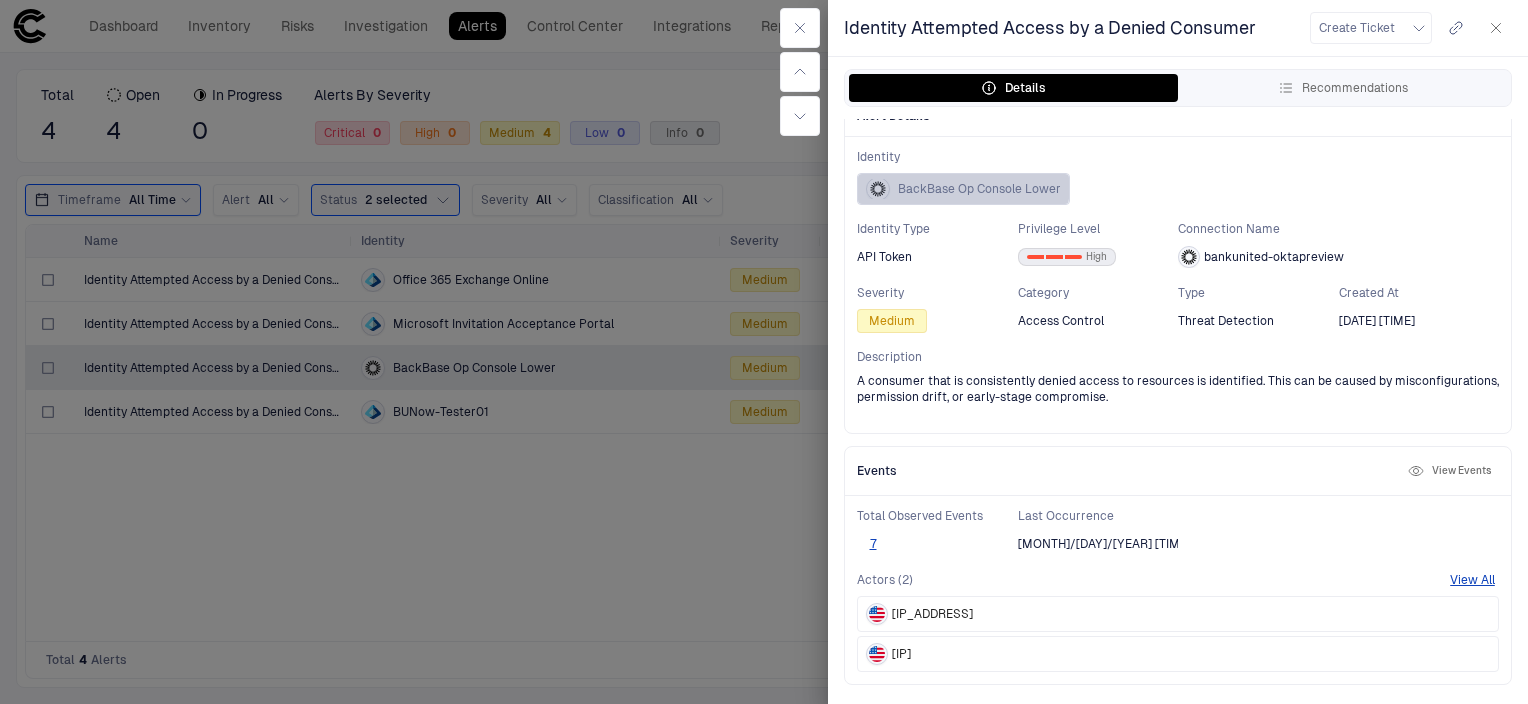click on "BackBase Op Console Lower" at bounding box center (963, 189) 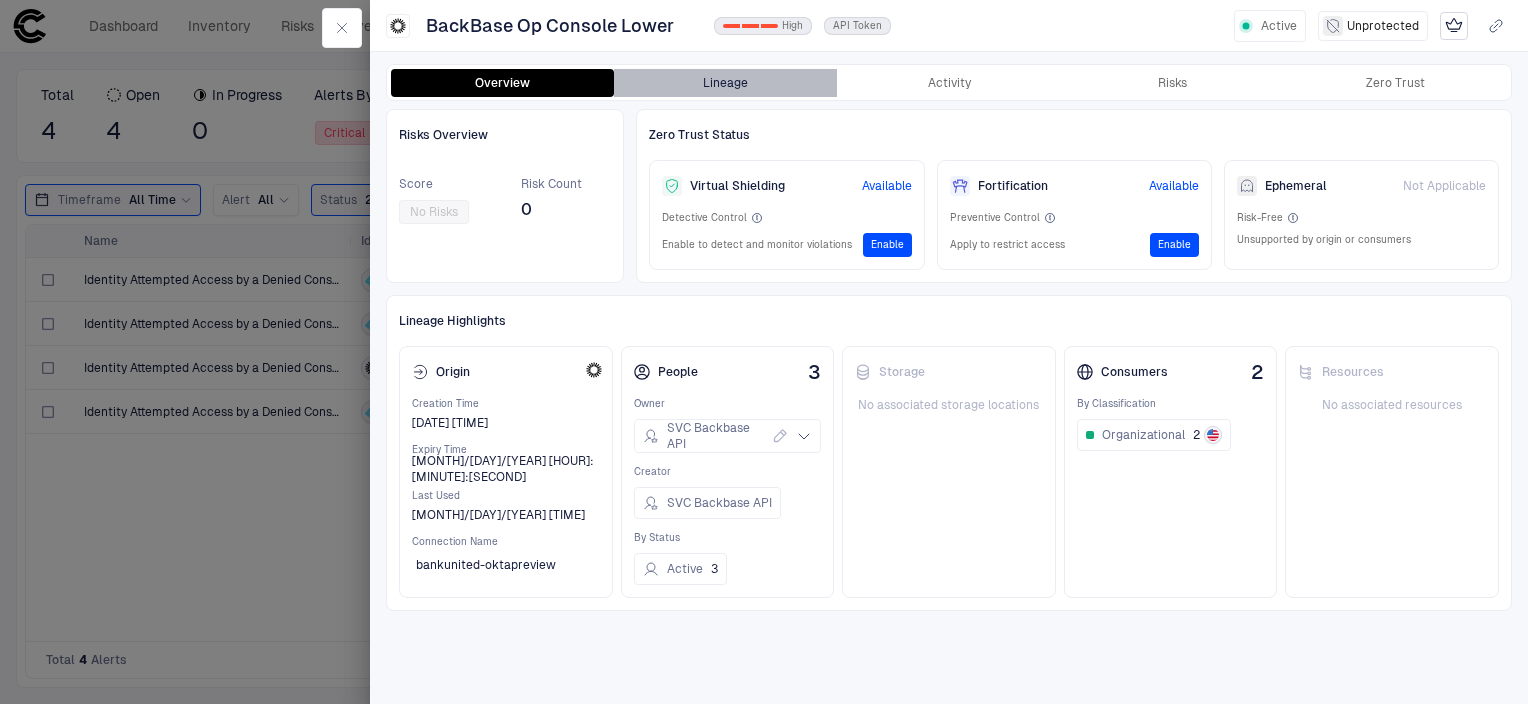 click on "Lineage" at bounding box center (725, 83) 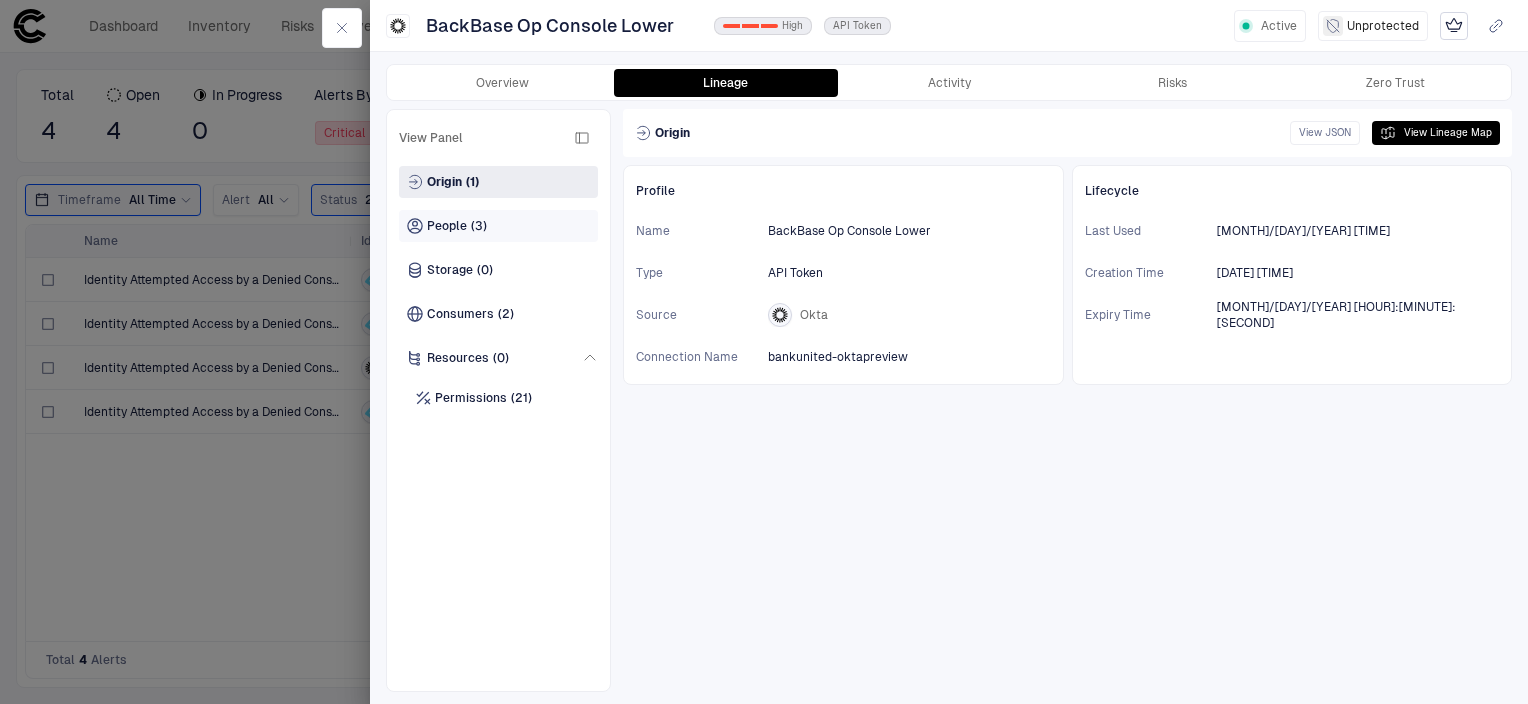 click on "People" at bounding box center [447, 226] 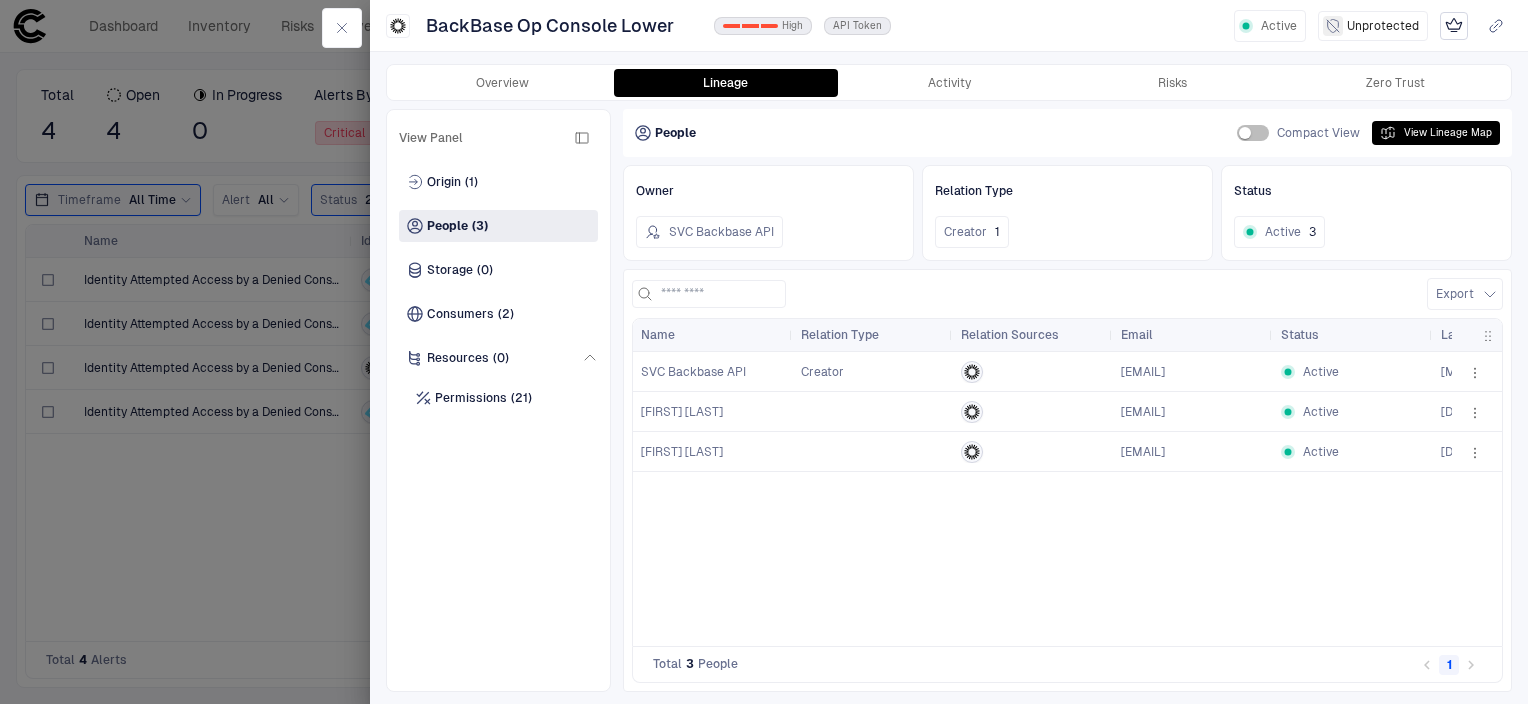 scroll, scrollTop: 0, scrollLeft: 19, axis: horizontal 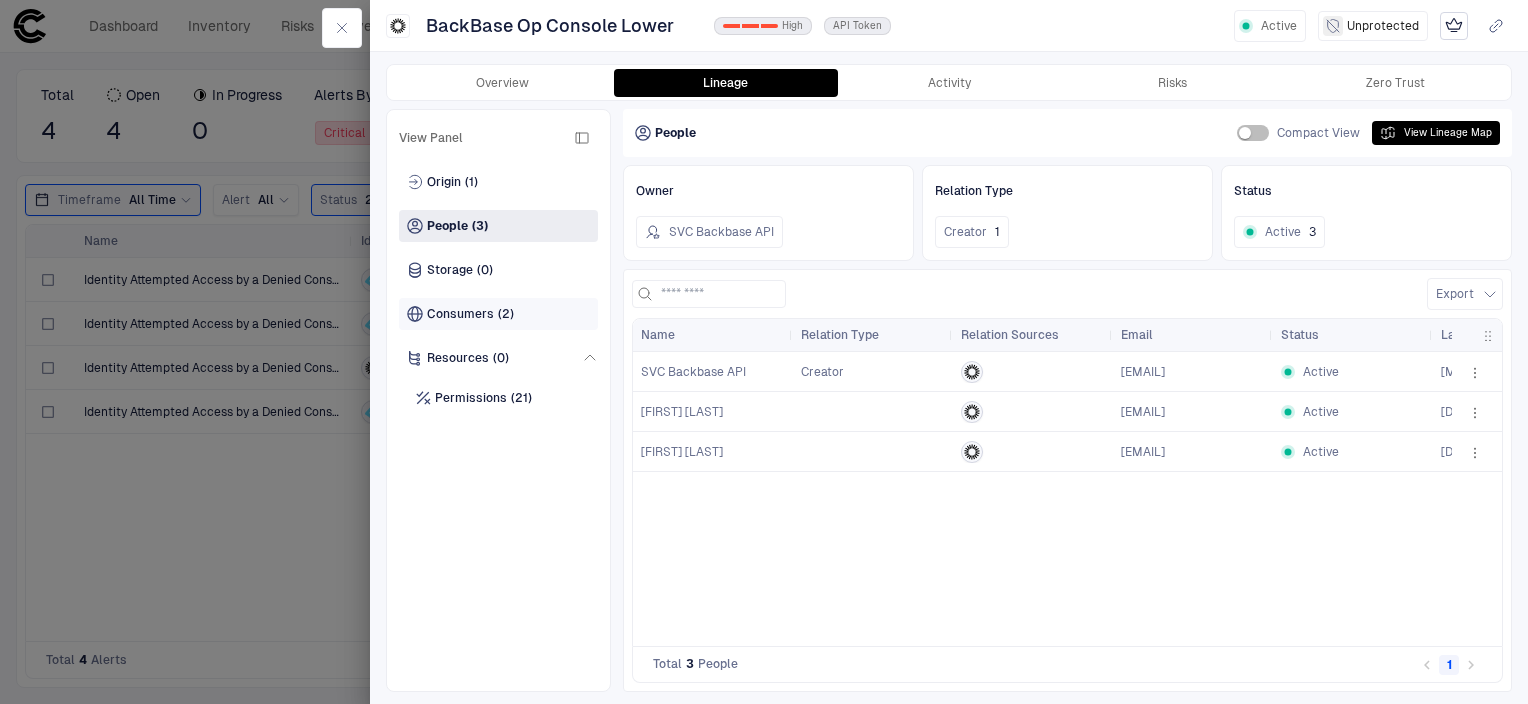 click on "Consumers" at bounding box center (460, 314) 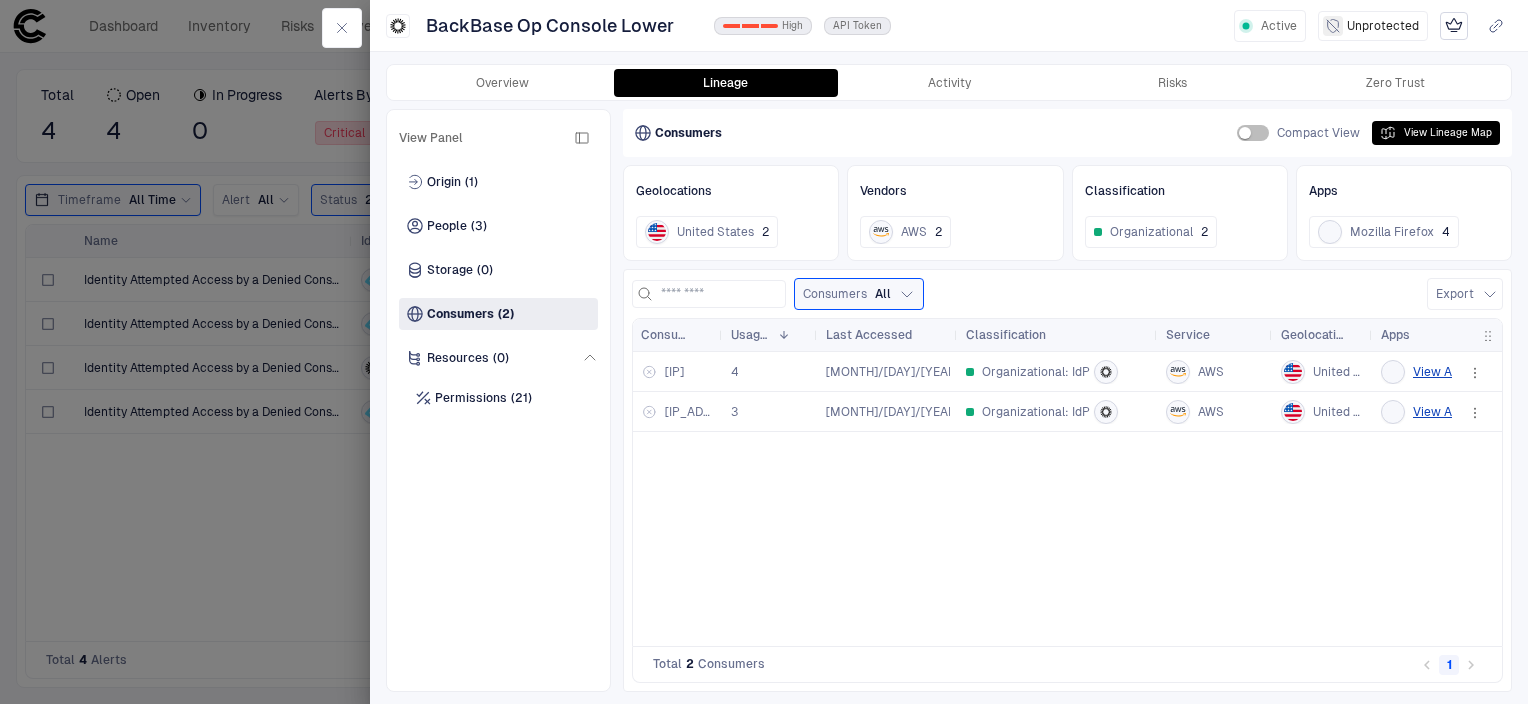 click on "[IP] [NUMBER] [DATE] [TIME] Organizational: IdP AWS [COUNTRY] View All [IP] [NUMBER] [DATE] [TIME] Organizational: IdP AWS [COUNTRY] View All" at bounding box center (1042, 491) 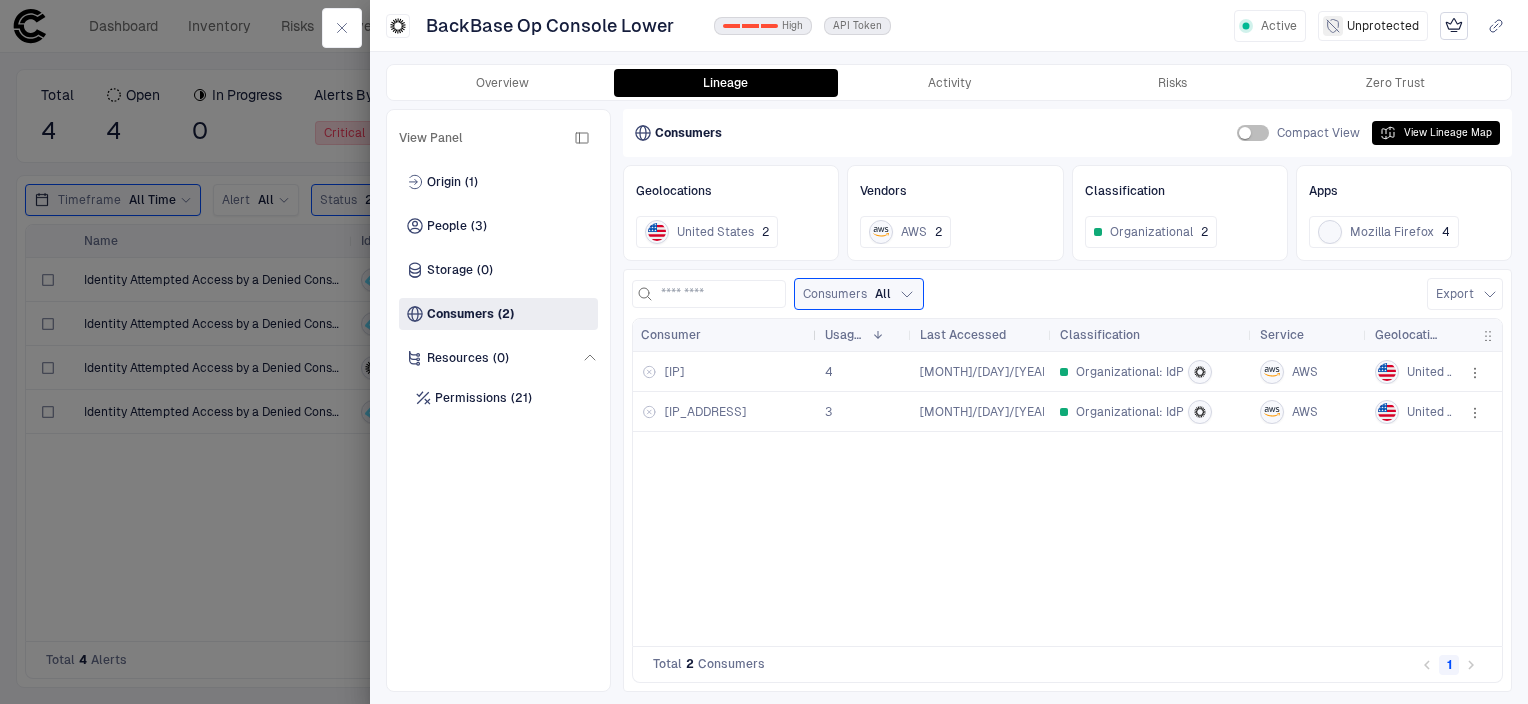 drag, startPoint x: 720, startPoint y: 332, endPoint x: 814, endPoint y: 345, distance: 94.89468 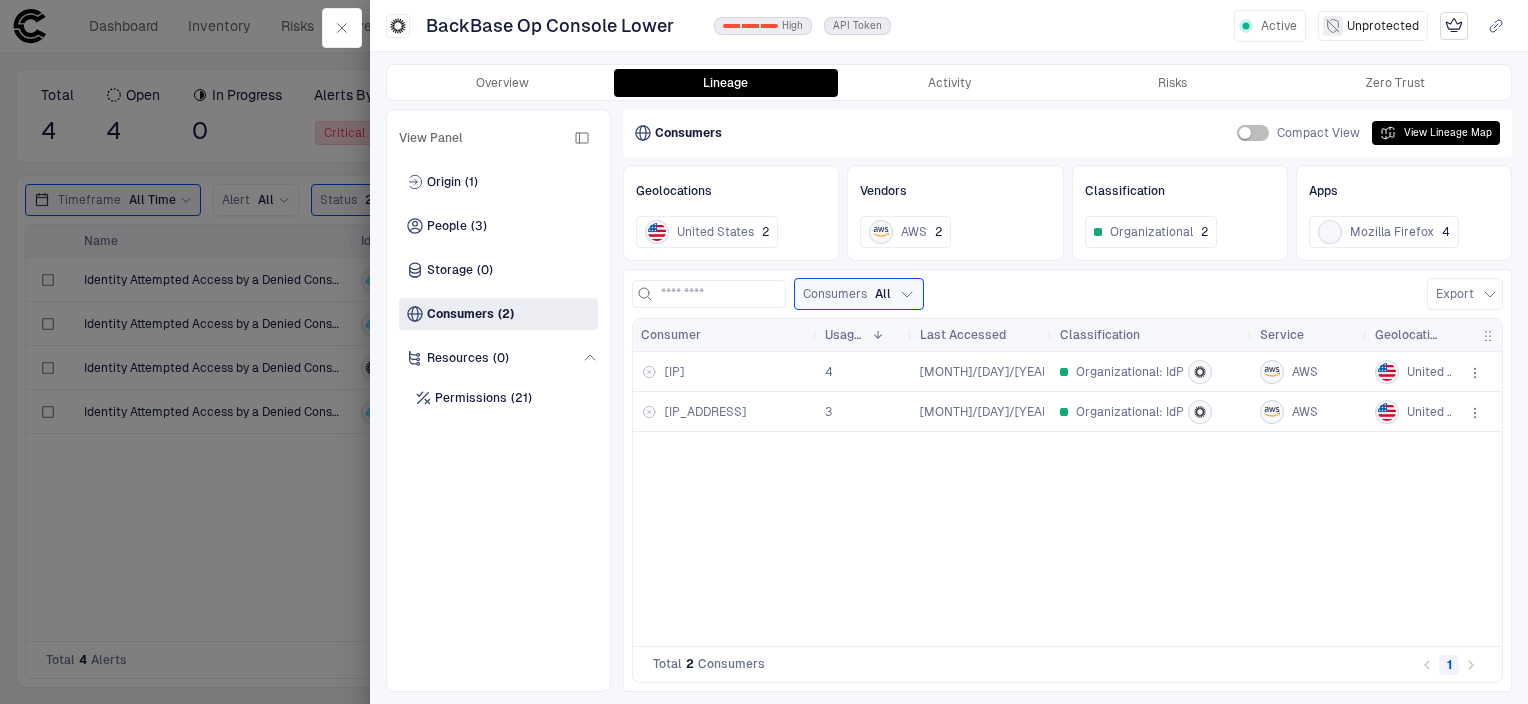 click on "[IP] [NUMBER] [DATE] [TIME] Organizational: IdP AWS [COUNTRY] View All [IP] [NUMBER] [DATE] [TIME] Organizational: IdP AWS [COUNTRY] View All" at bounding box center [1042, 491] 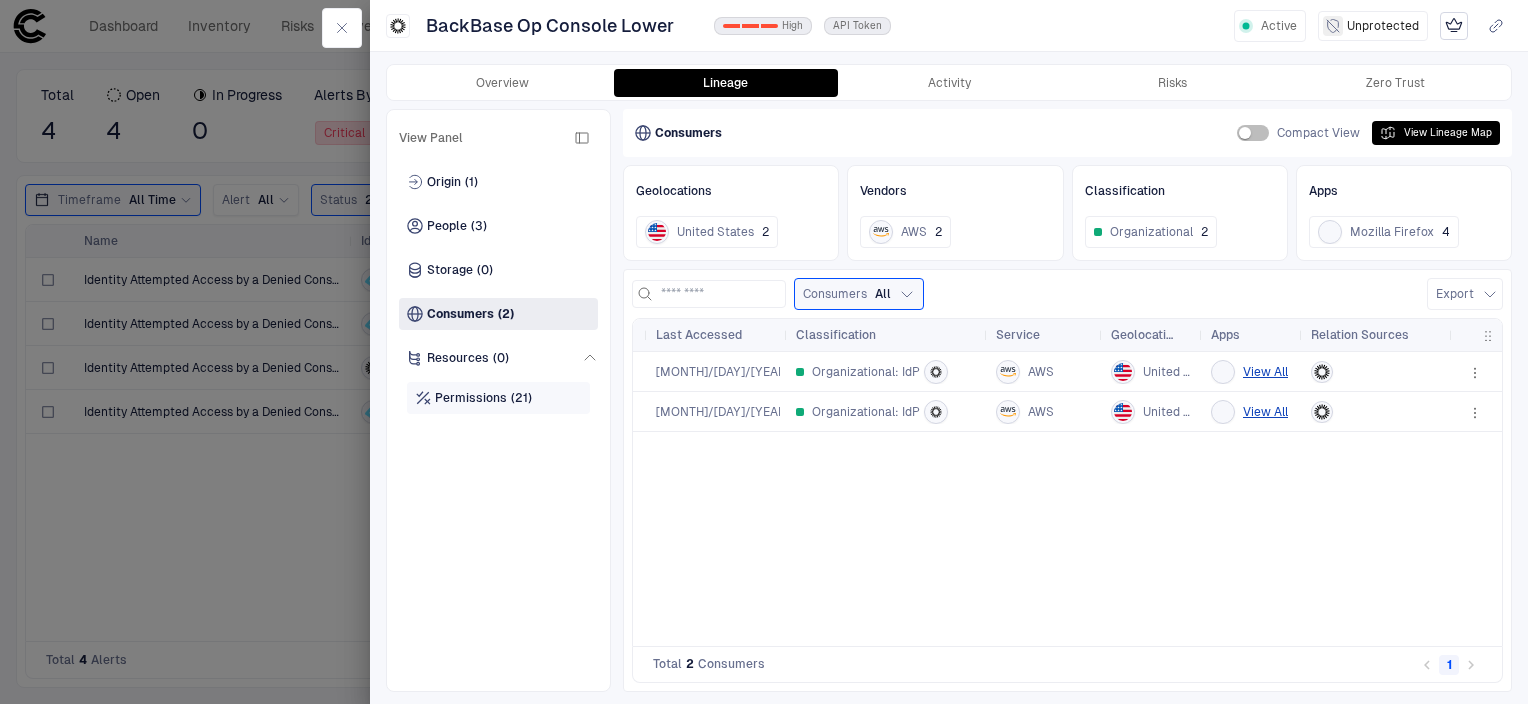 click on "Permissions" at bounding box center [471, 398] 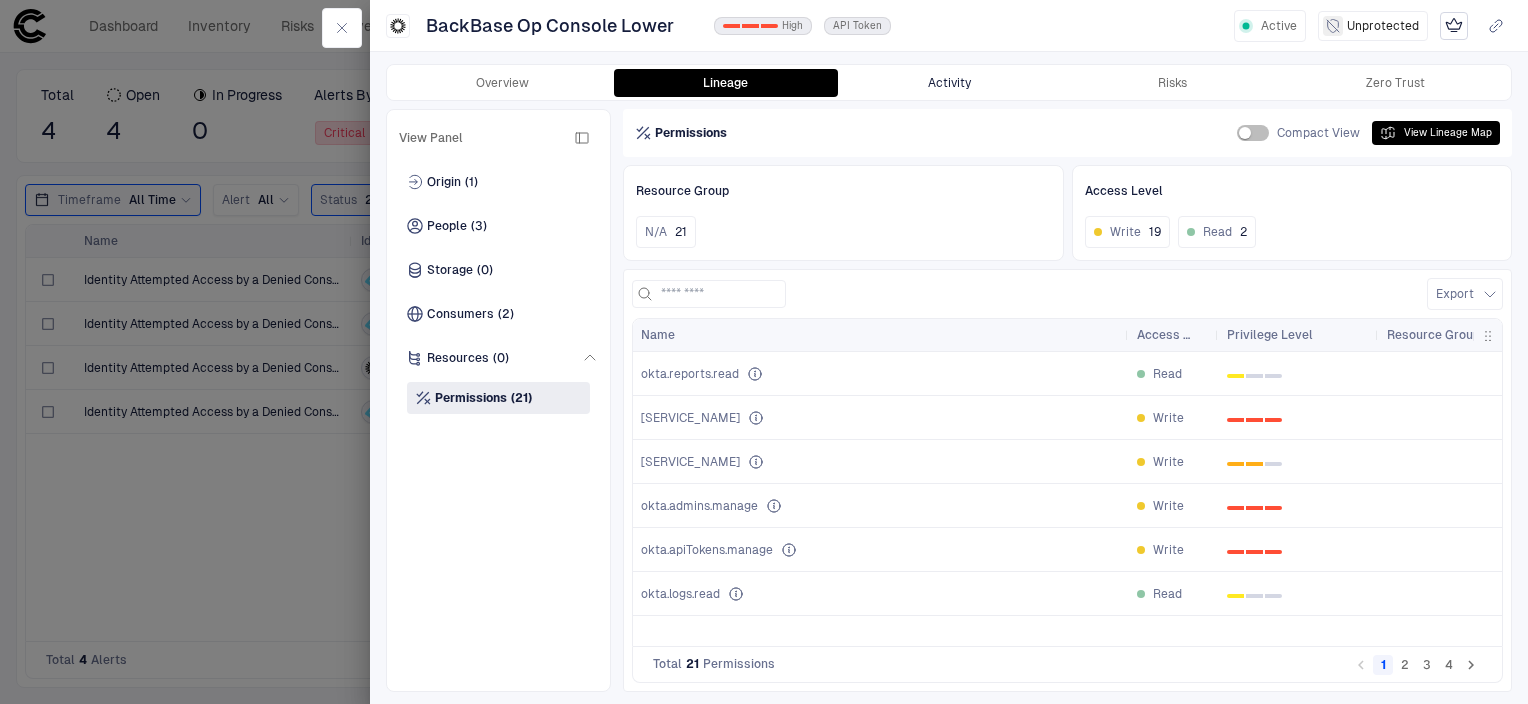 click on "Activity" at bounding box center (948, 83) 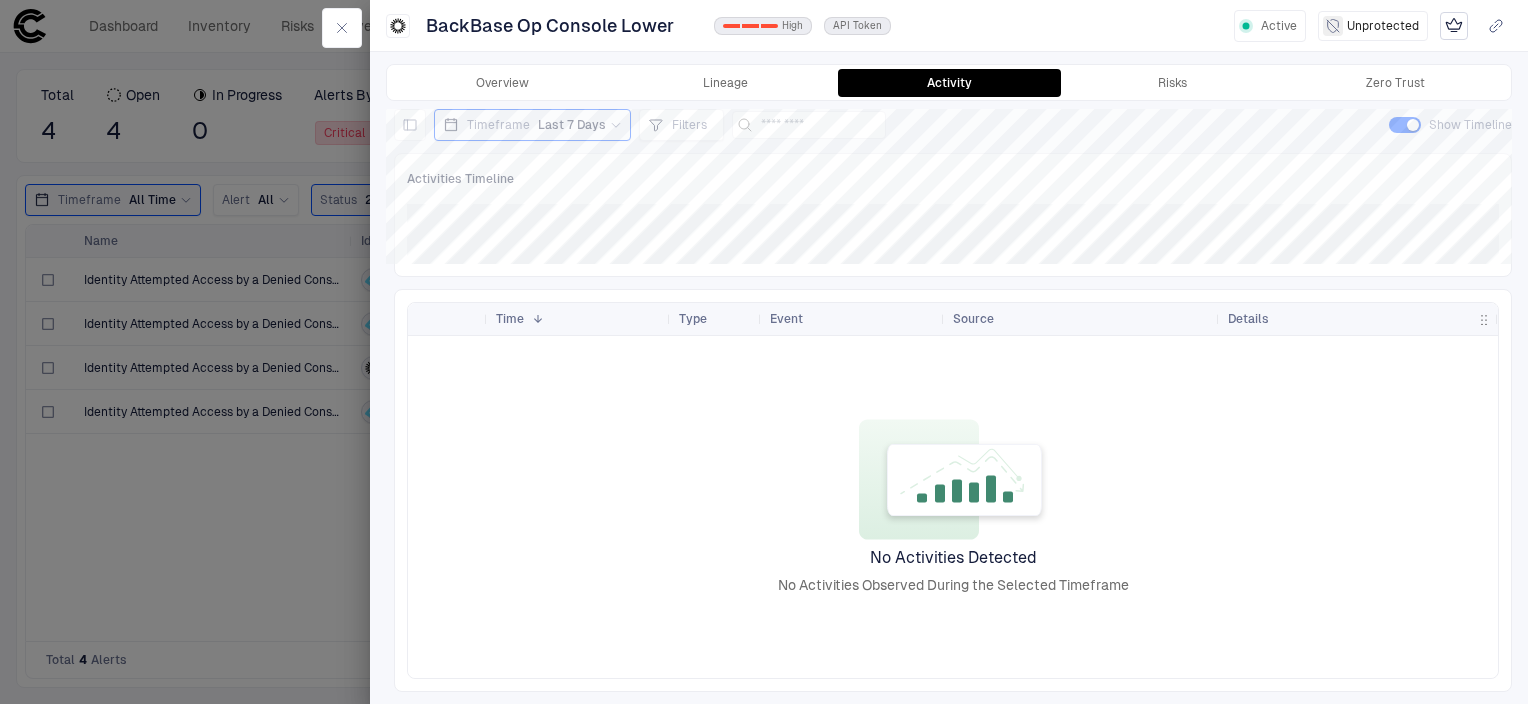 click on "Last 7 Days" at bounding box center (572, 125) 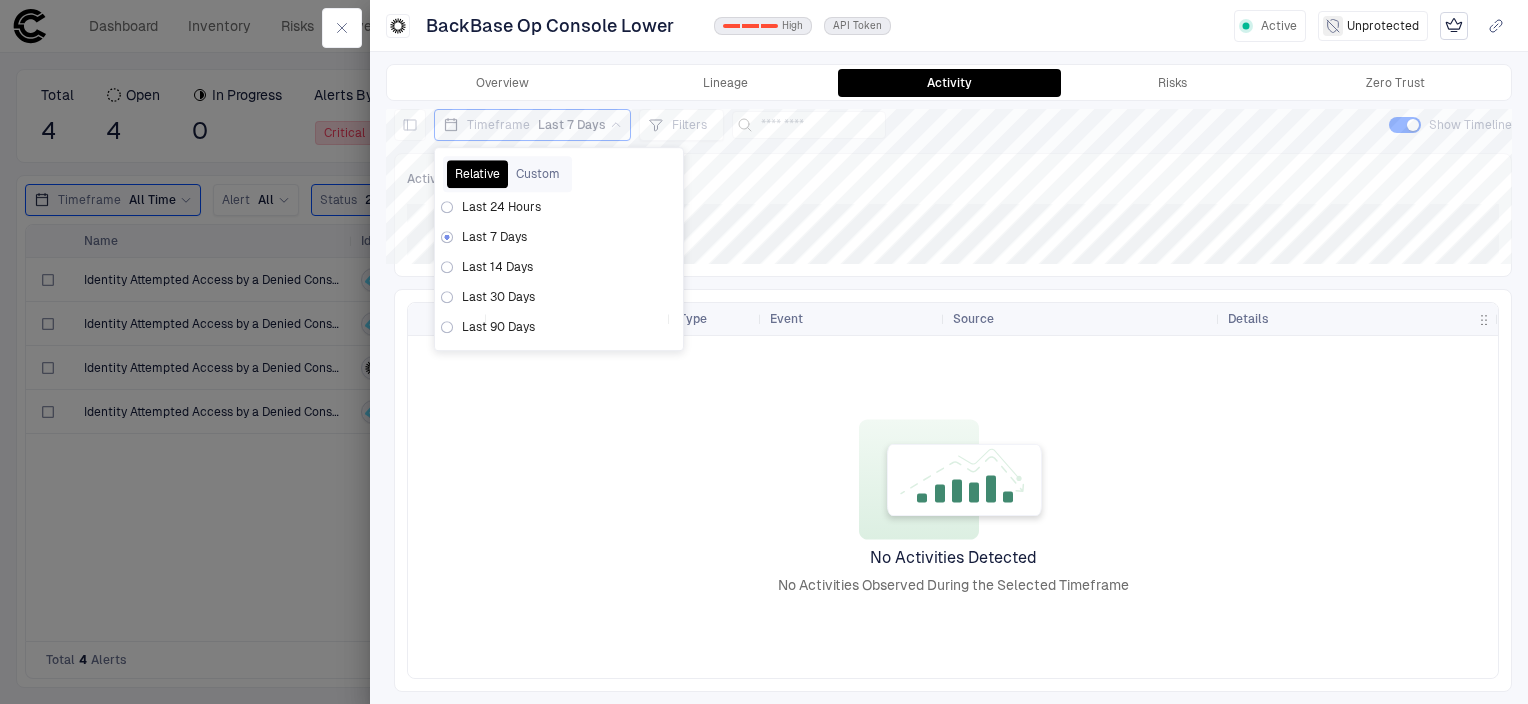click on "Last 30 Days" at bounding box center [498, 297] 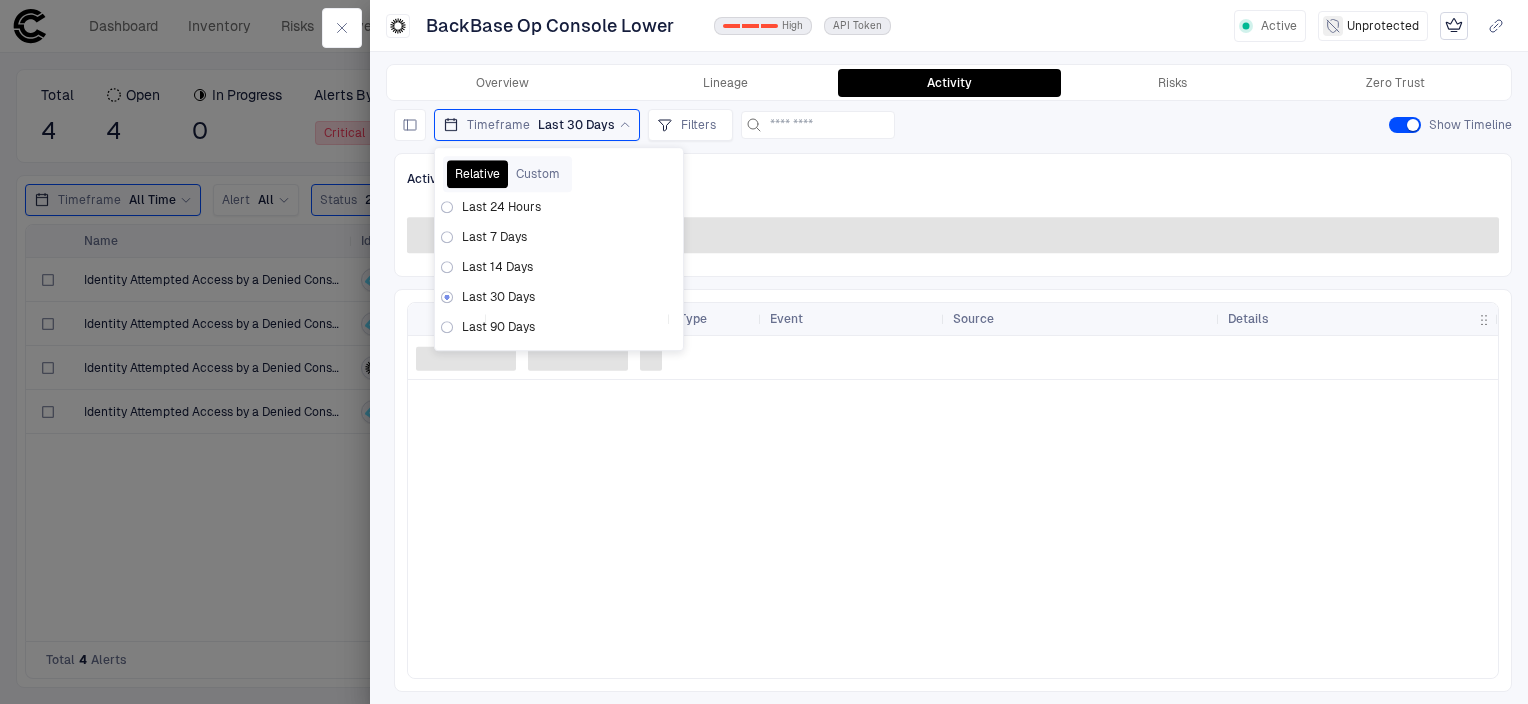 click on "Activities Timeline" at bounding box center (953, 179) 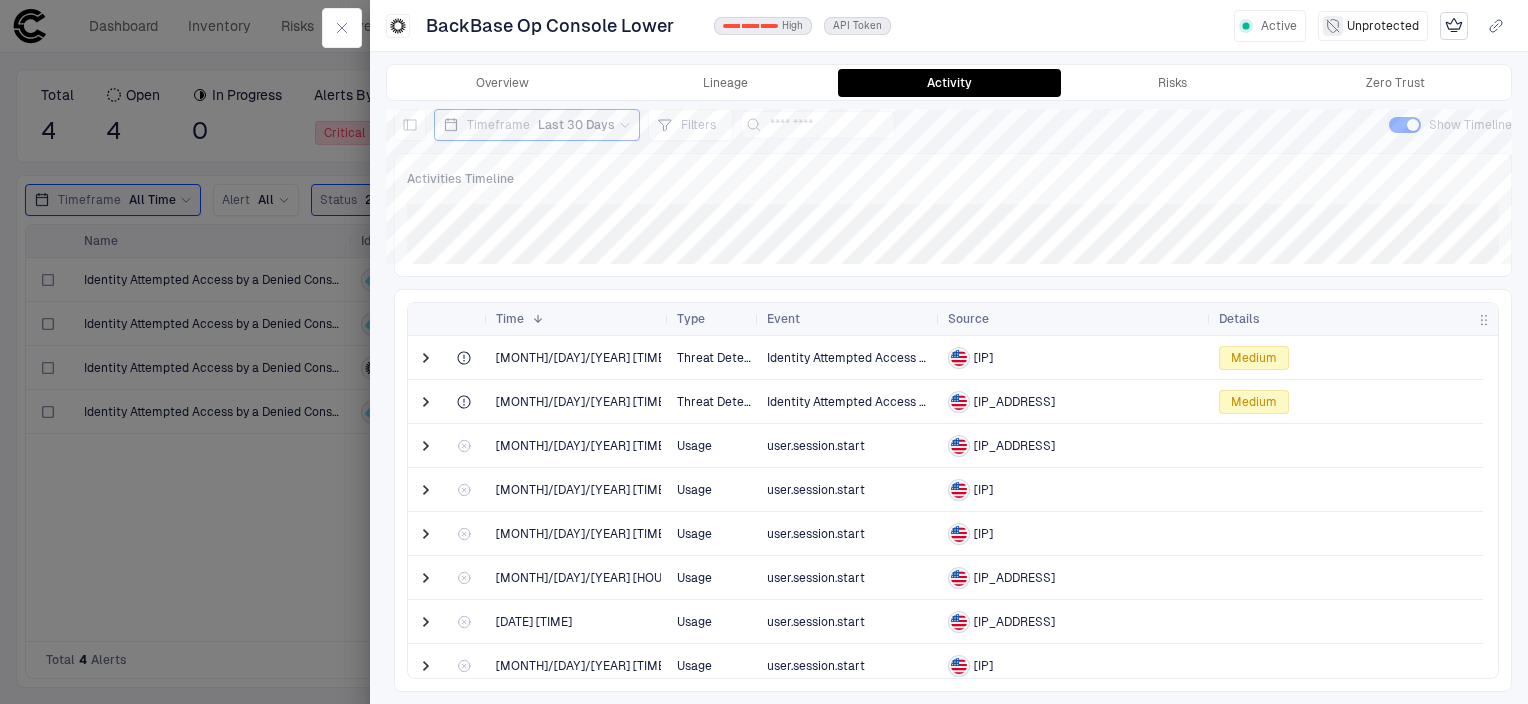scroll, scrollTop: 52, scrollLeft: 0, axis: vertical 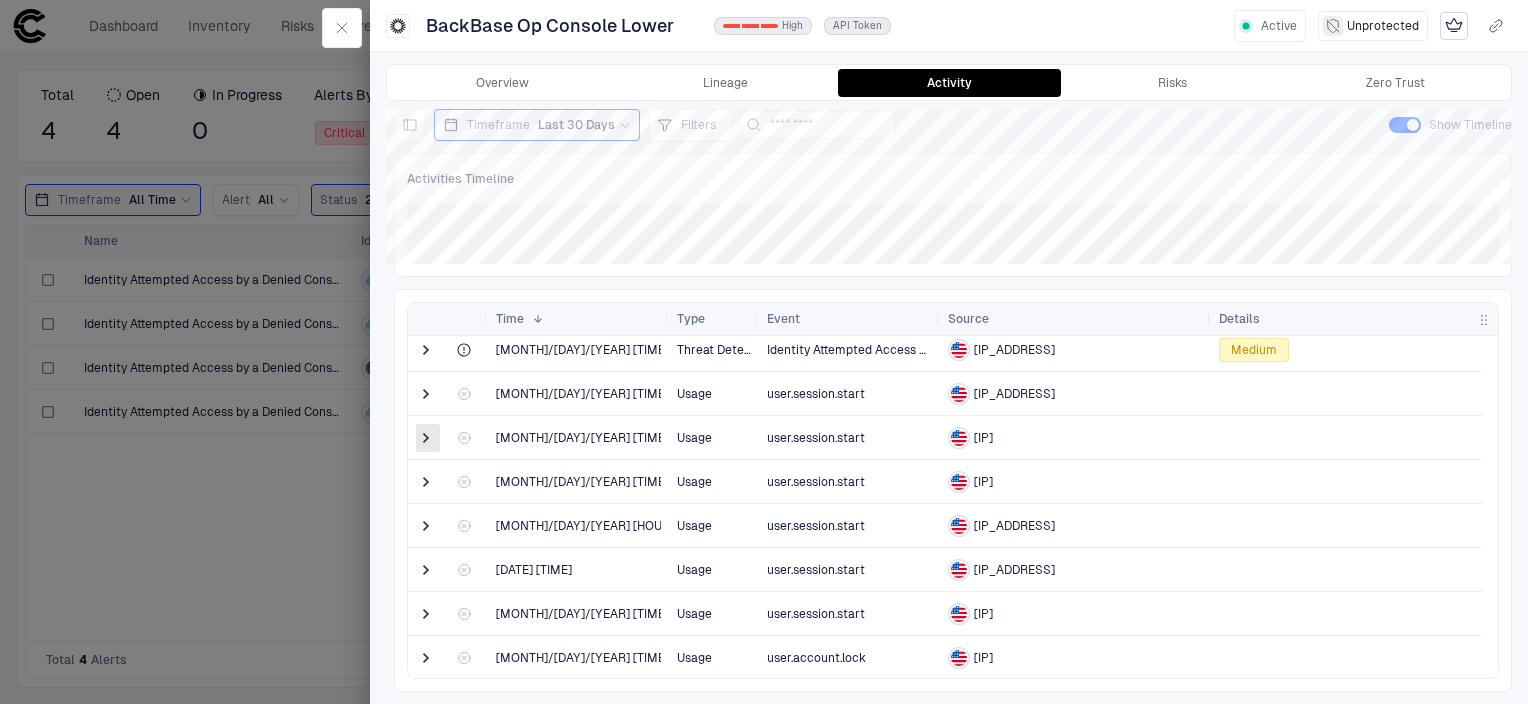 click at bounding box center (426, 438) 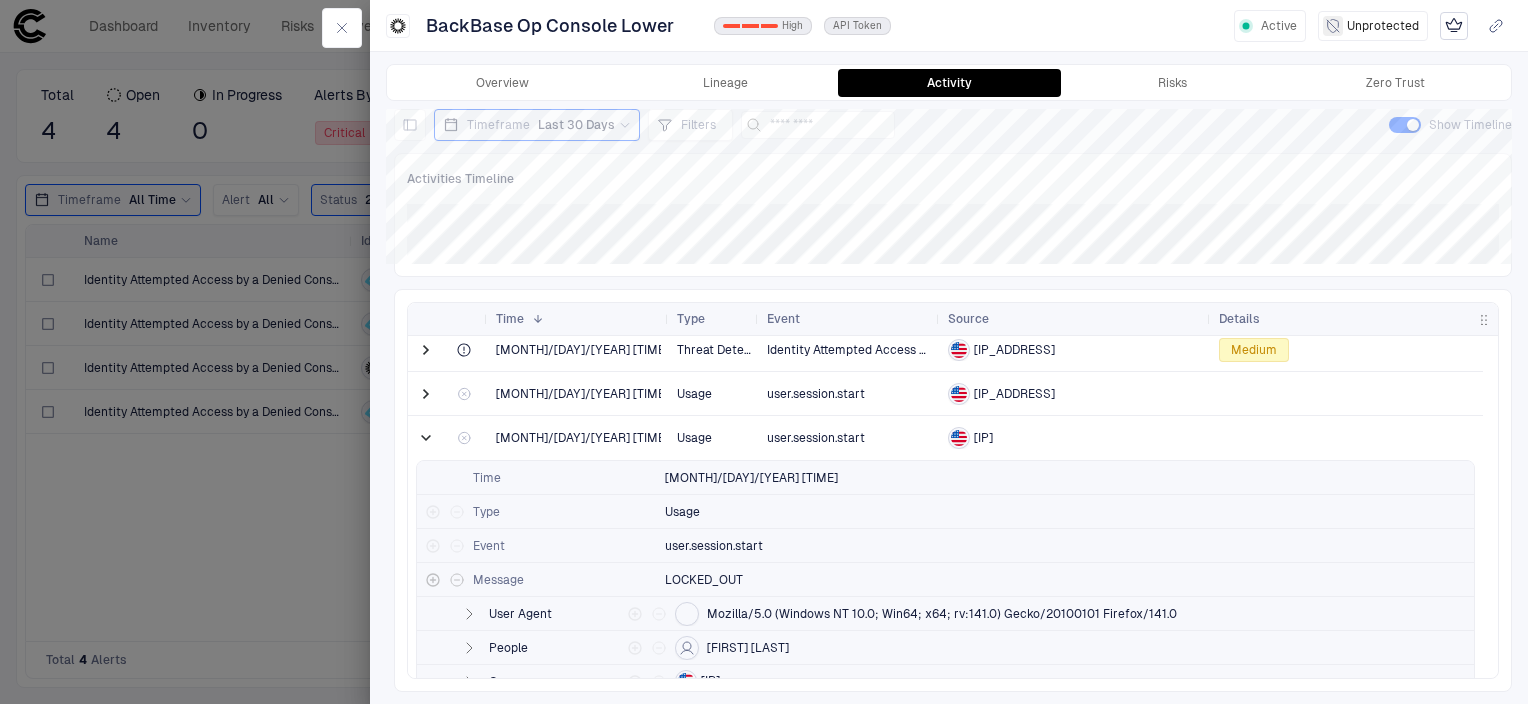 scroll, scrollTop: 139, scrollLeft: 0, axis: vertical 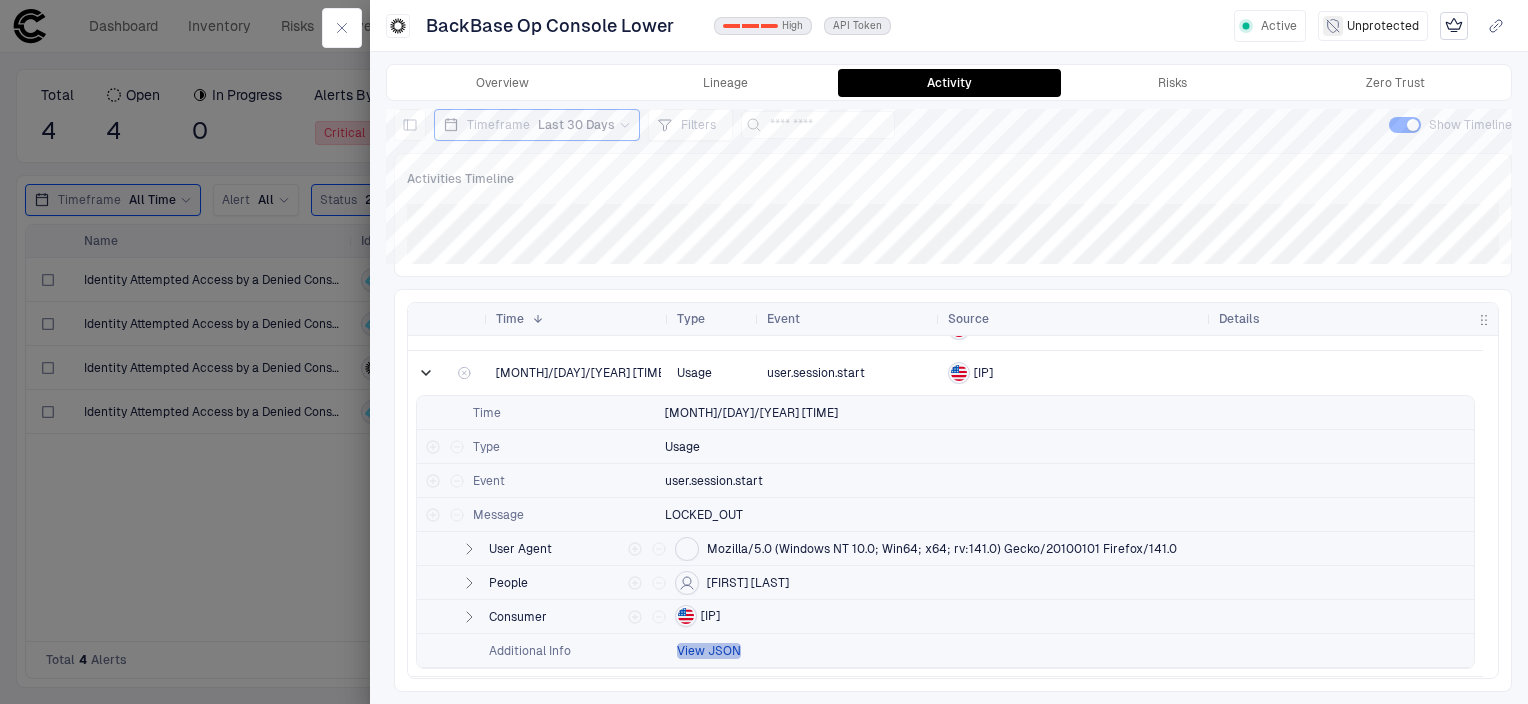 click on "View JSON" at bounding box center (709, 651) 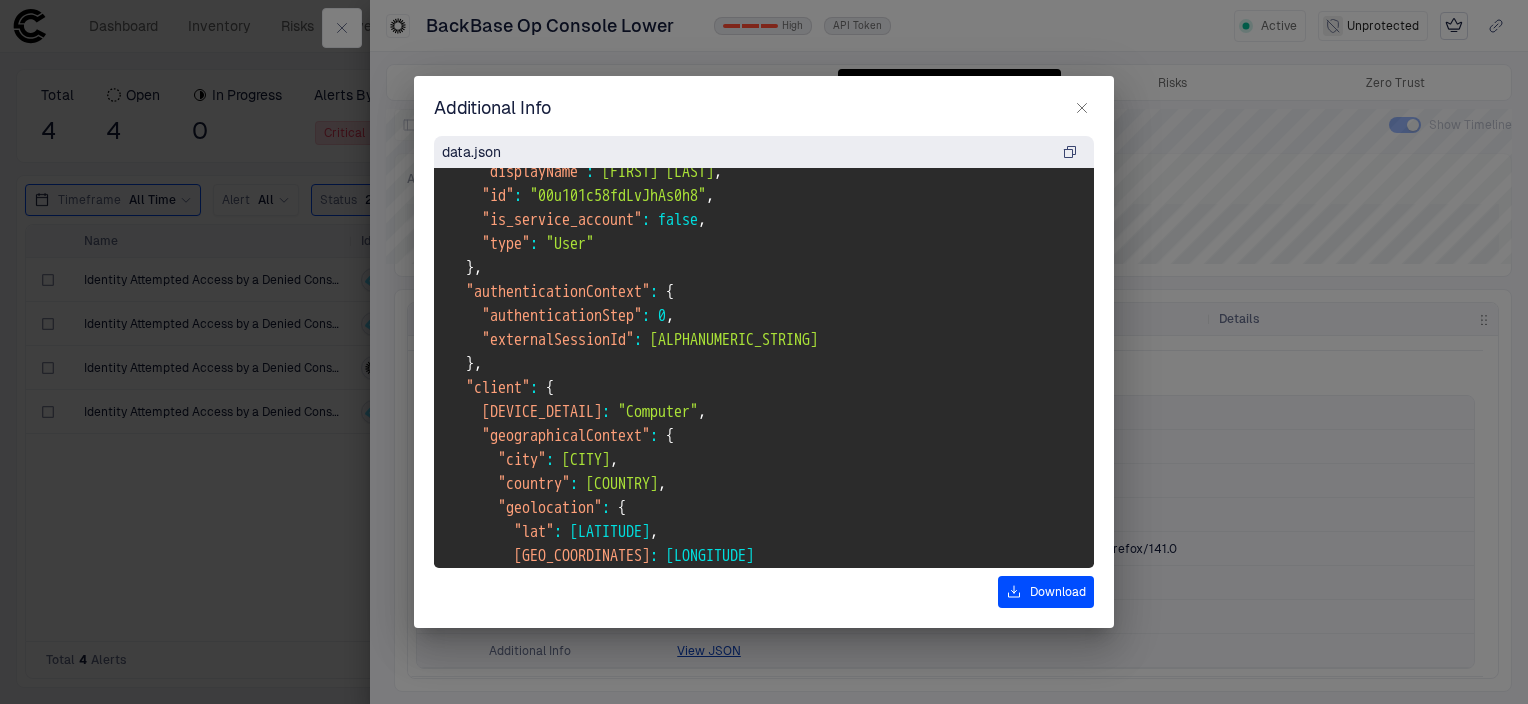 scroll, scrollTop: 96, scrollLeft: 0, axis: vertical 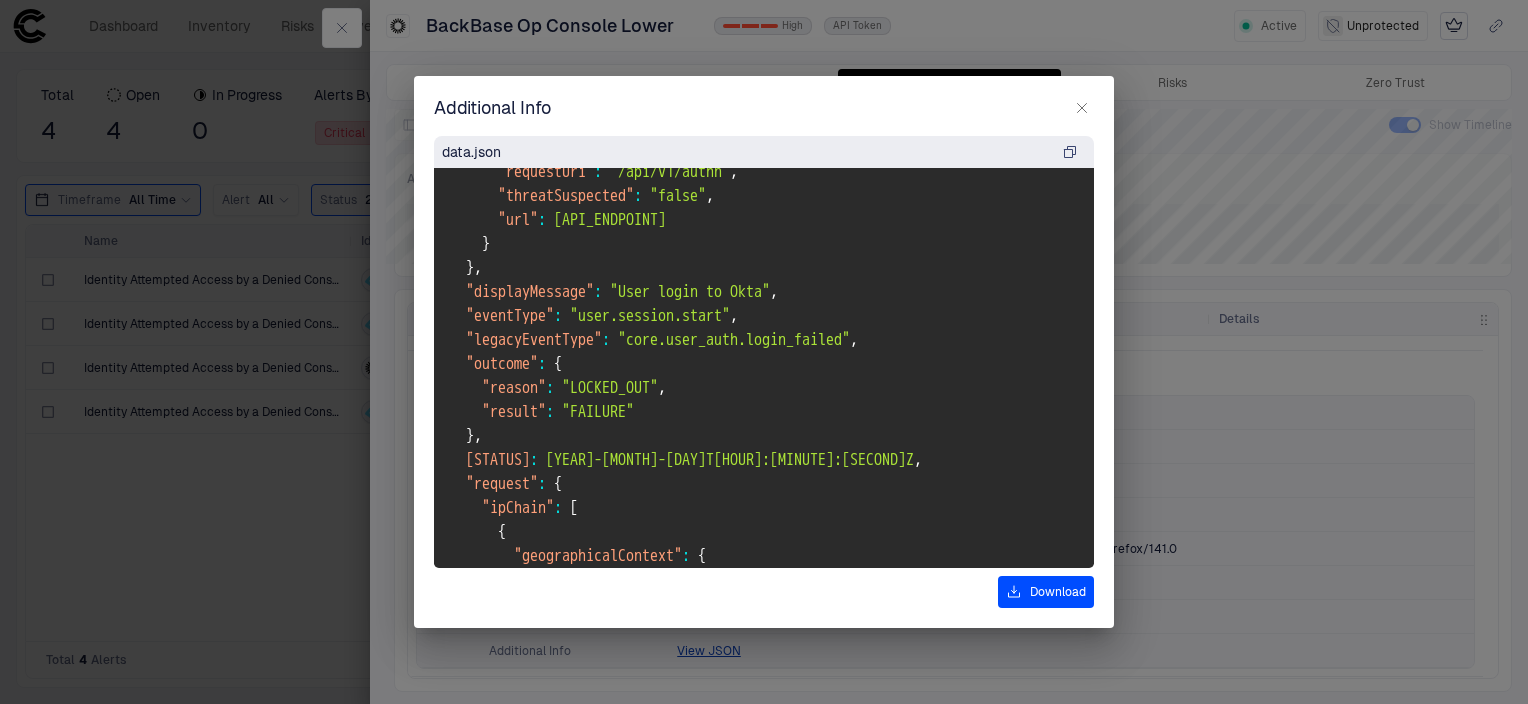click 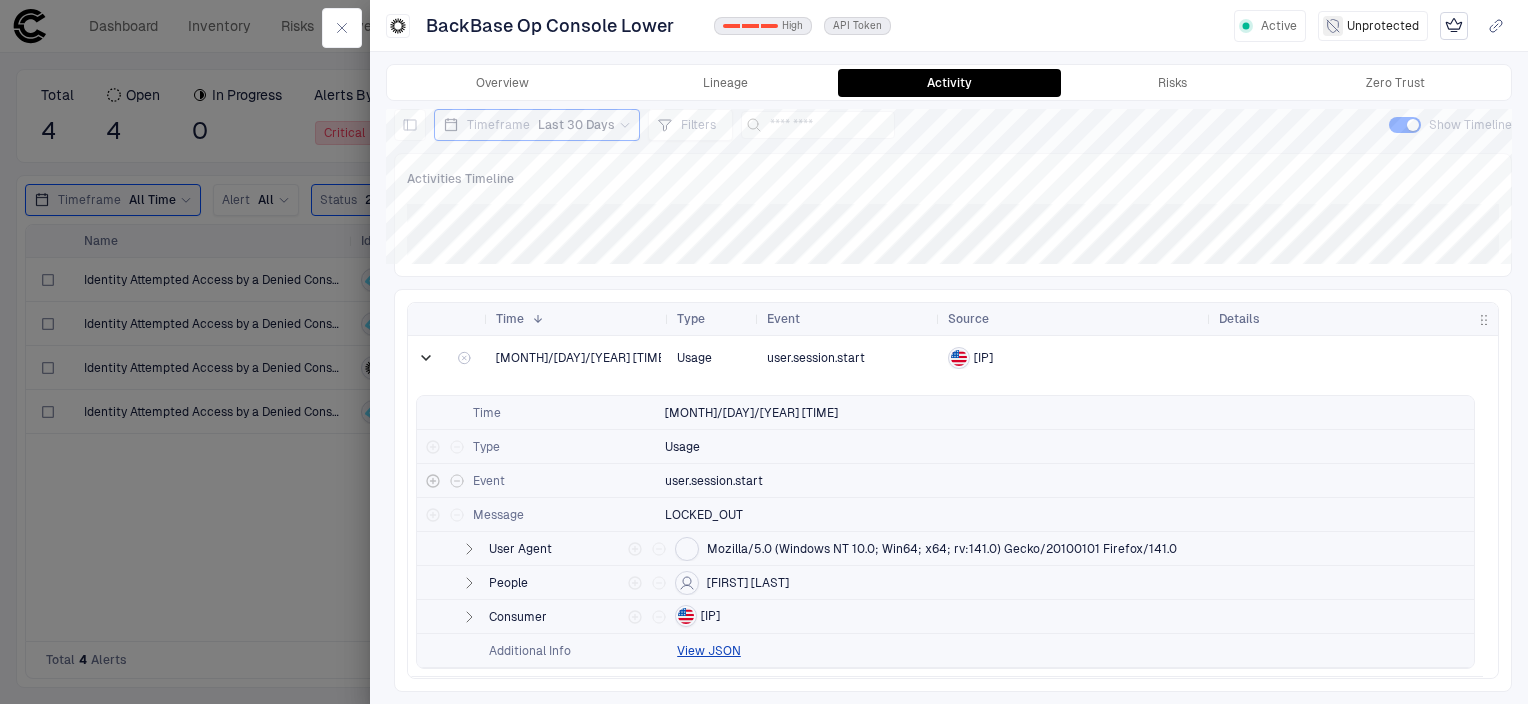 scroll, scrollTop: 177, scrollLeft: 0, axis: vertical 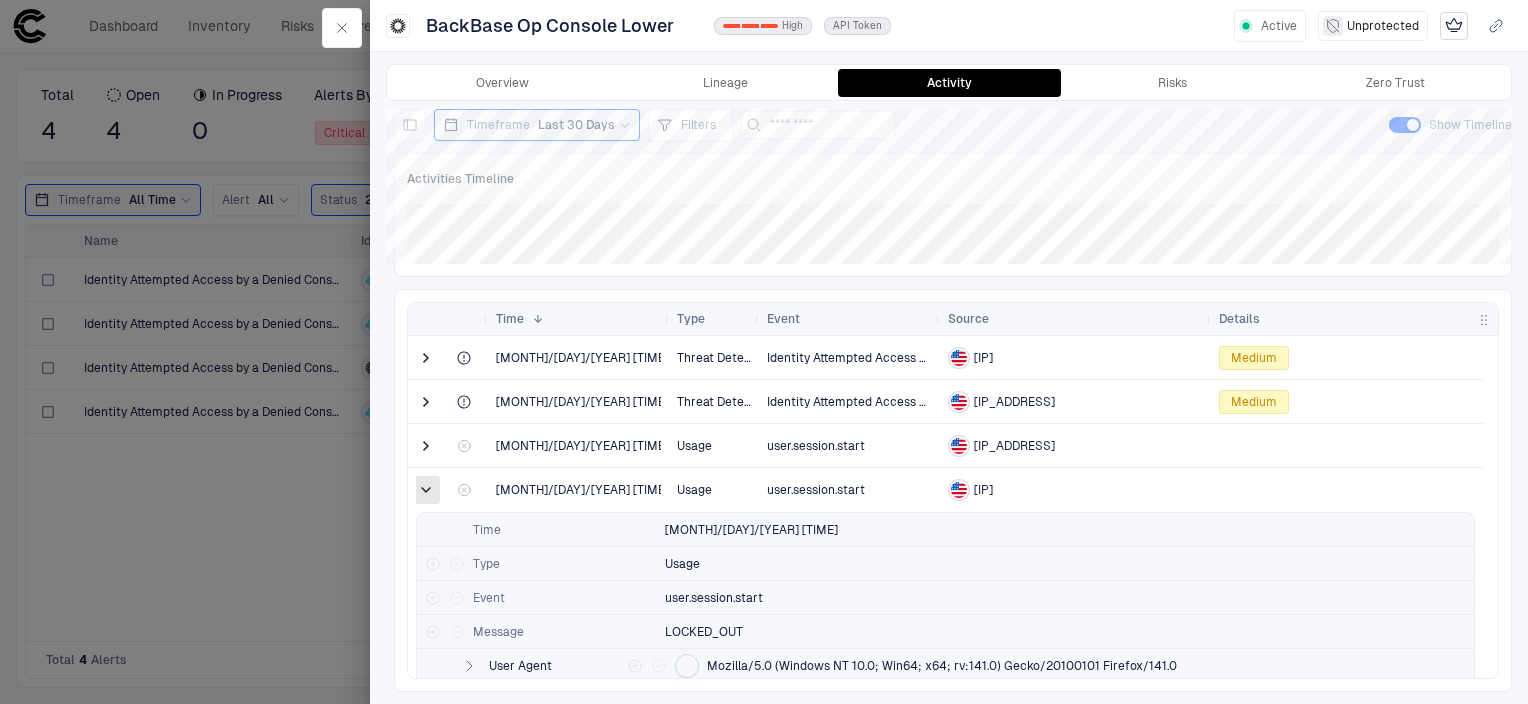 click at bounding box center [426, 490] 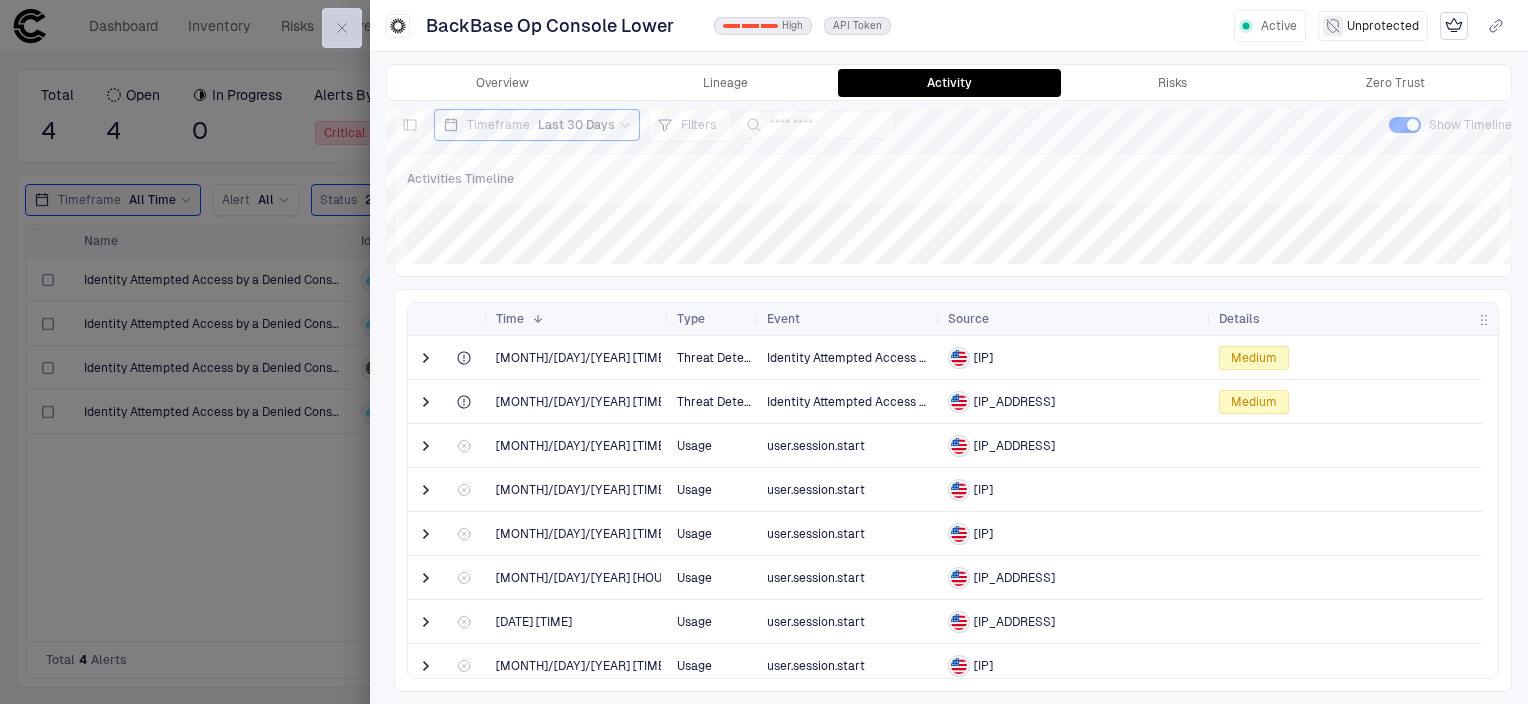 click 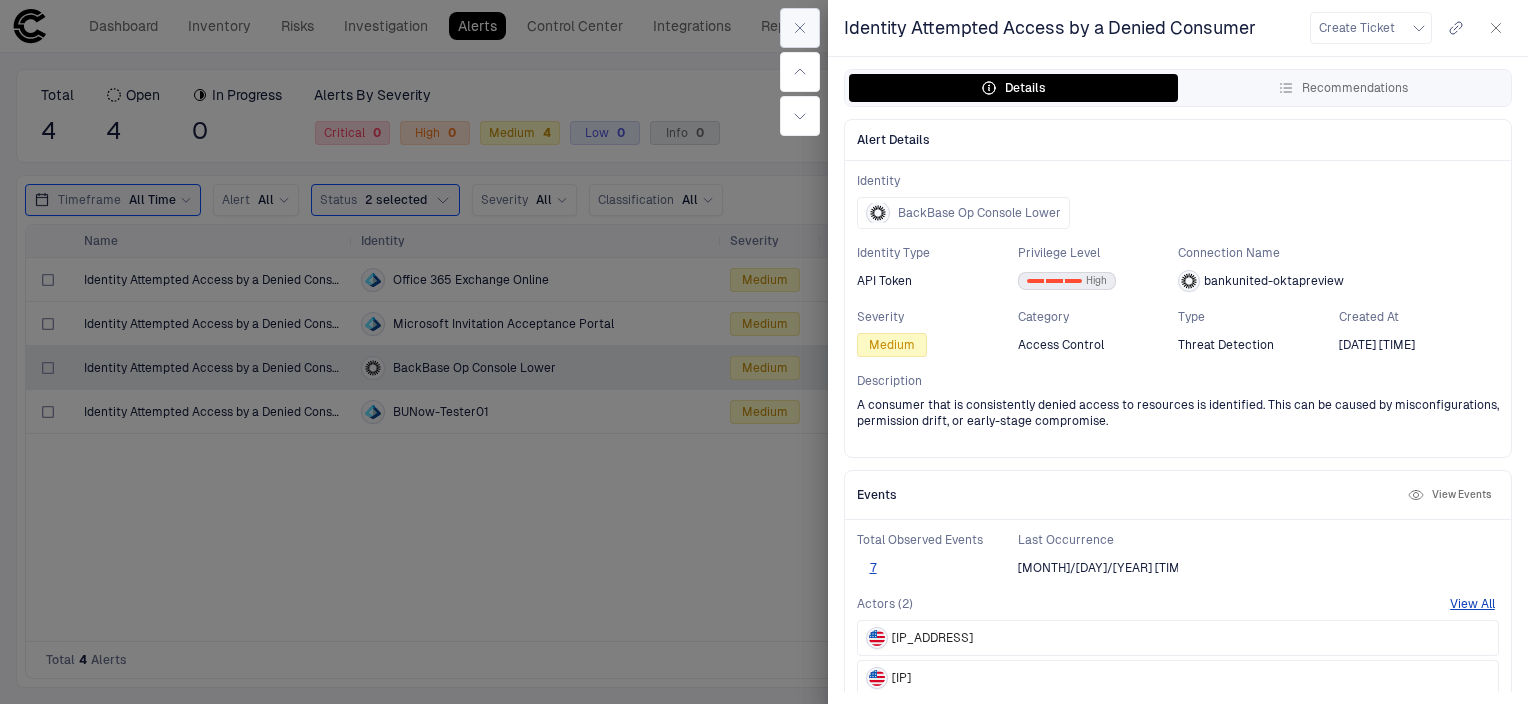 click 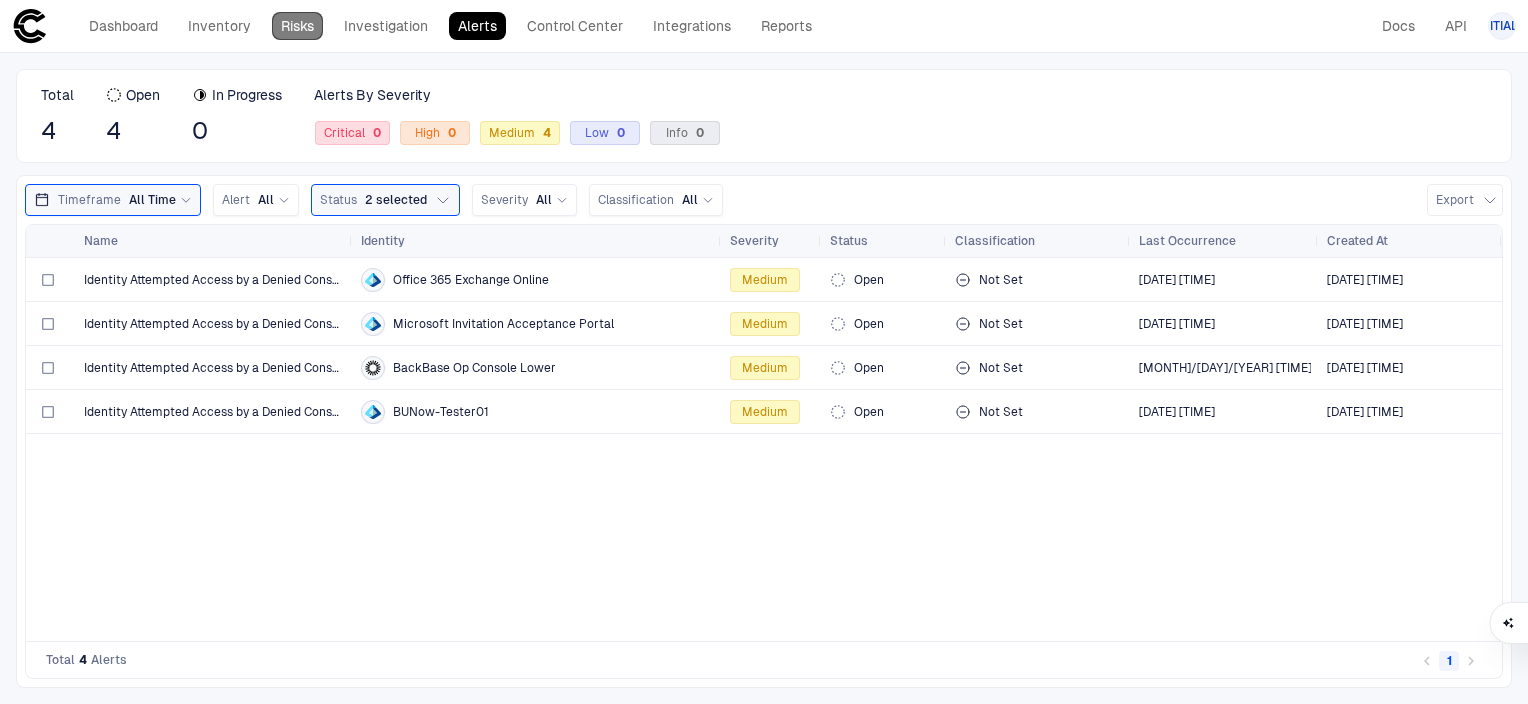 click on "Risks" at bounding box center (297, 26) 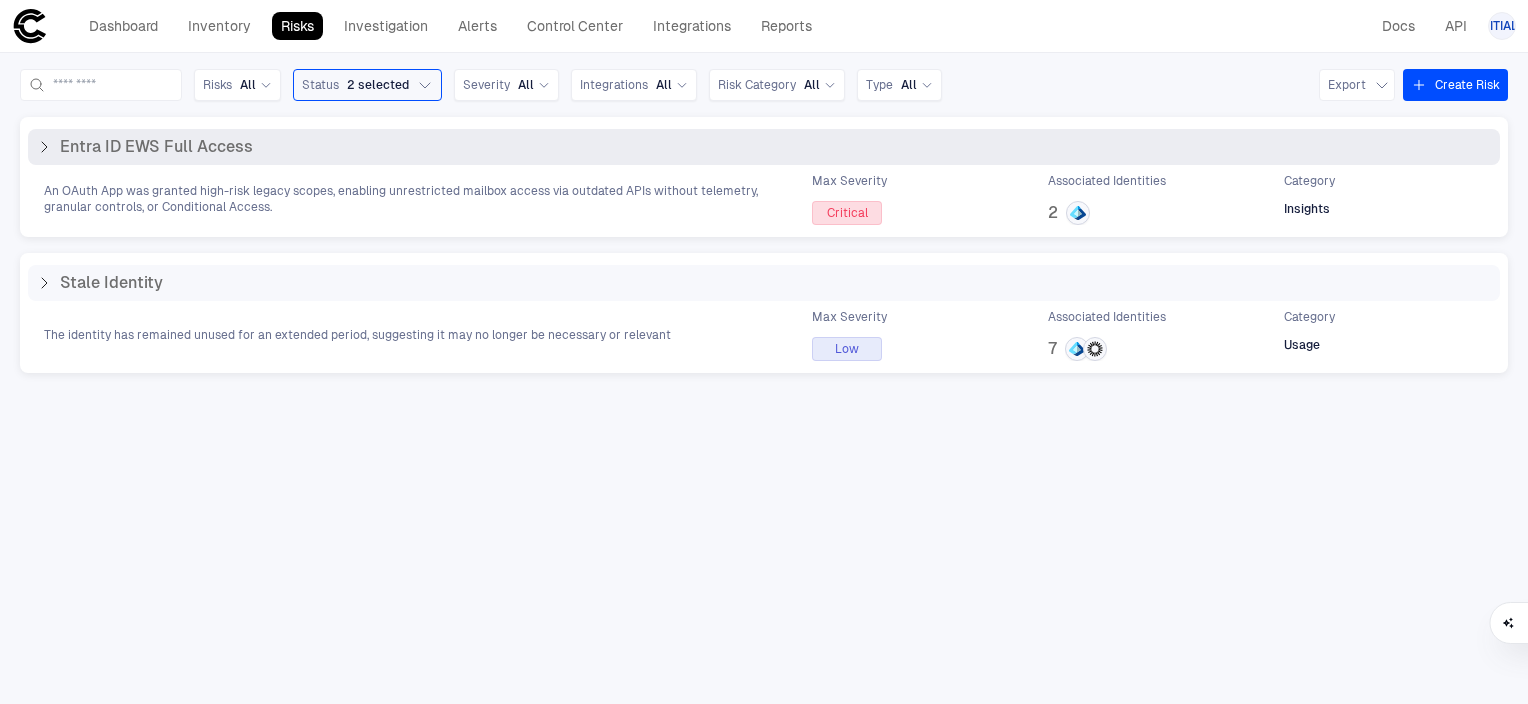 click on "An OAuth App was granted high-risk legacy scopes, enabling unrestricted mailbox access via outdated APIs without telemetry, granular controls, or Conditional Access." at bounding box center (410, 199) 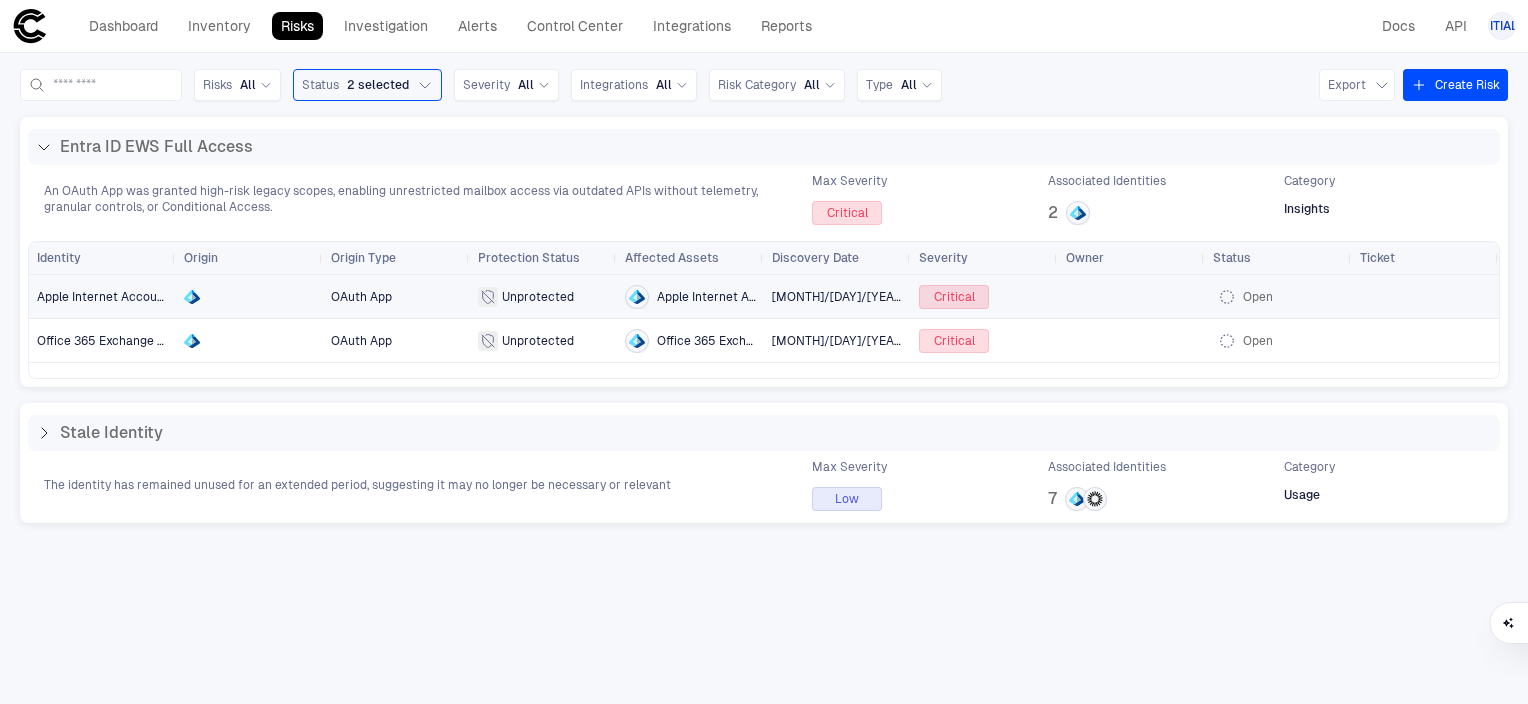 click at bounding box center [249, 297] 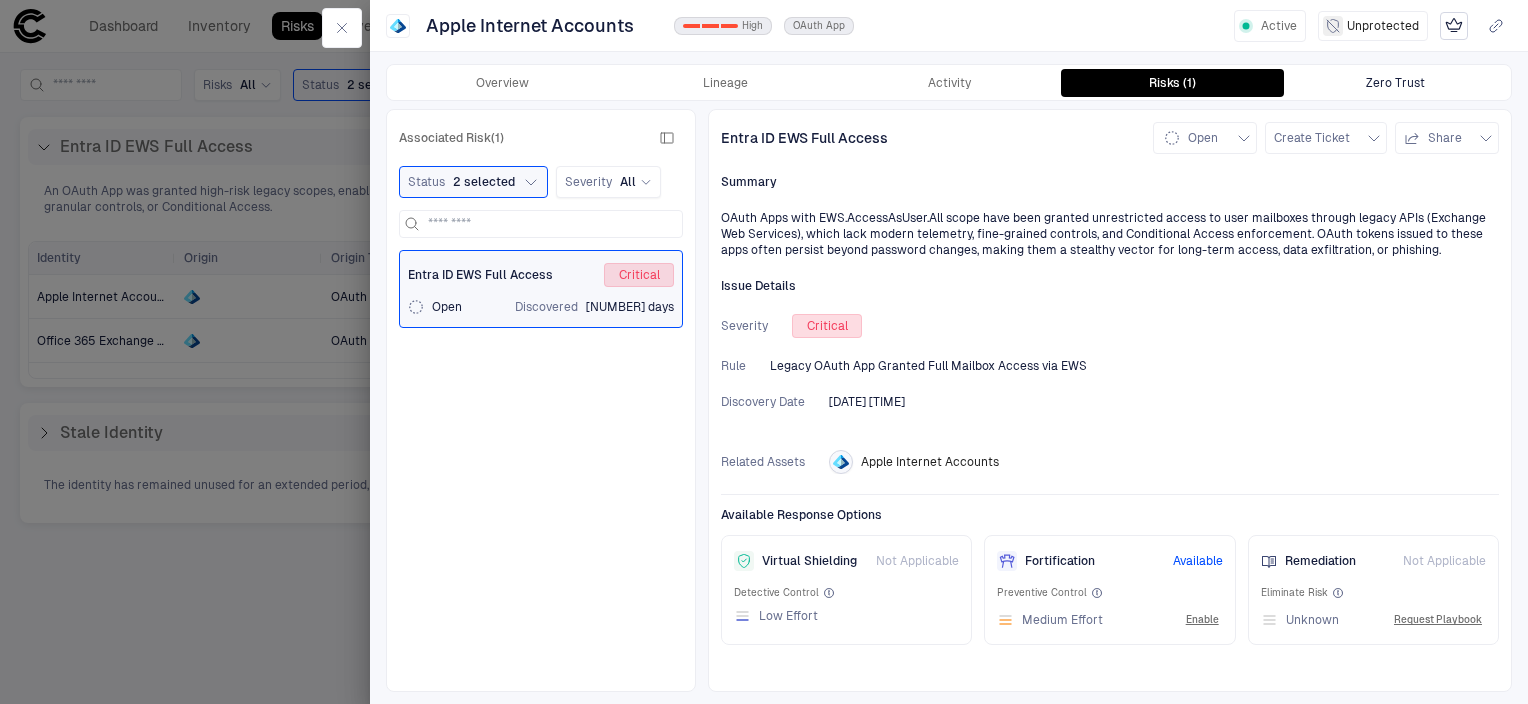 click on "Zero Trust" at bounding box center [1395, 83] 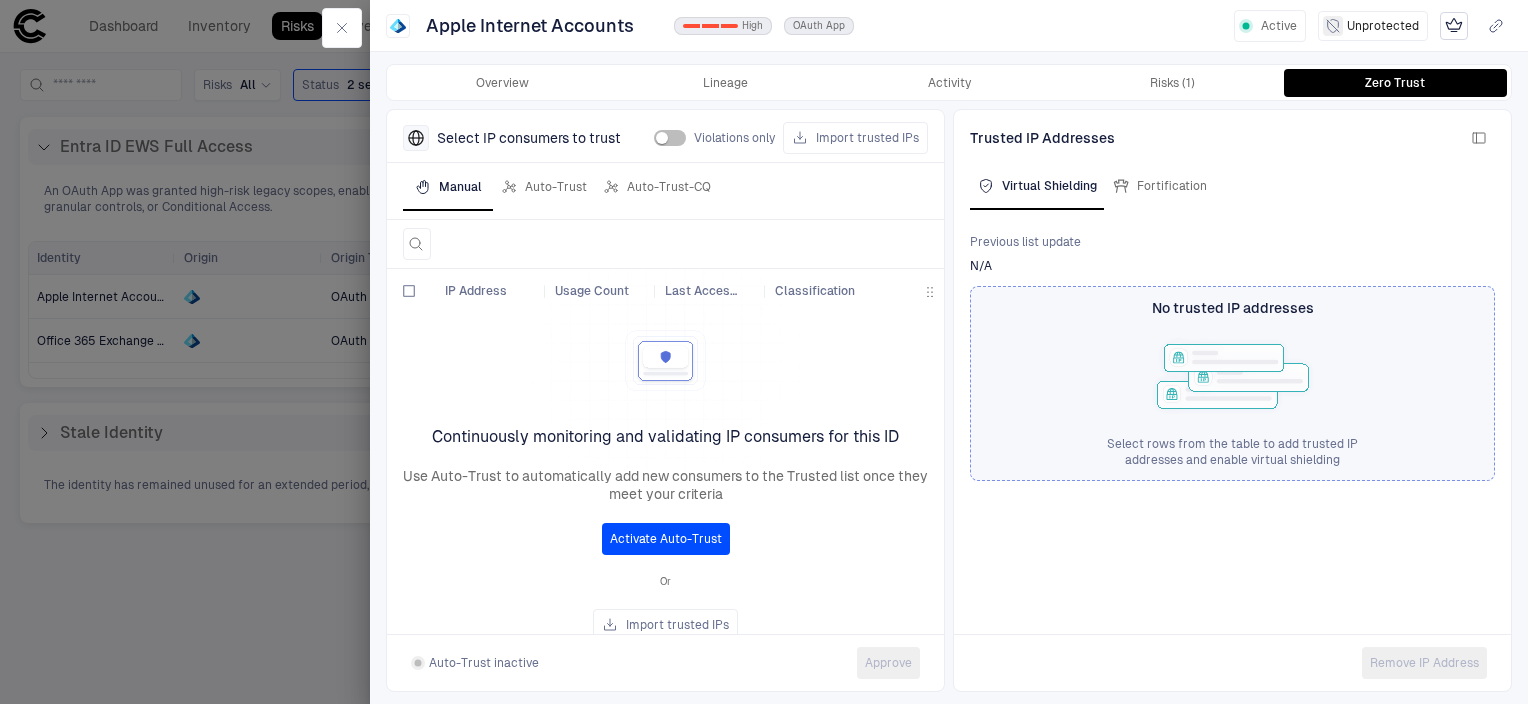 click on "Previous list update N/A No trusted IP addresses Select rows from the table to add trusted IP addresses and enable virtual shielding Drag here to set row groups Drag here to set column labels
IP Address
Added By" at bounding box center (1232, 422) 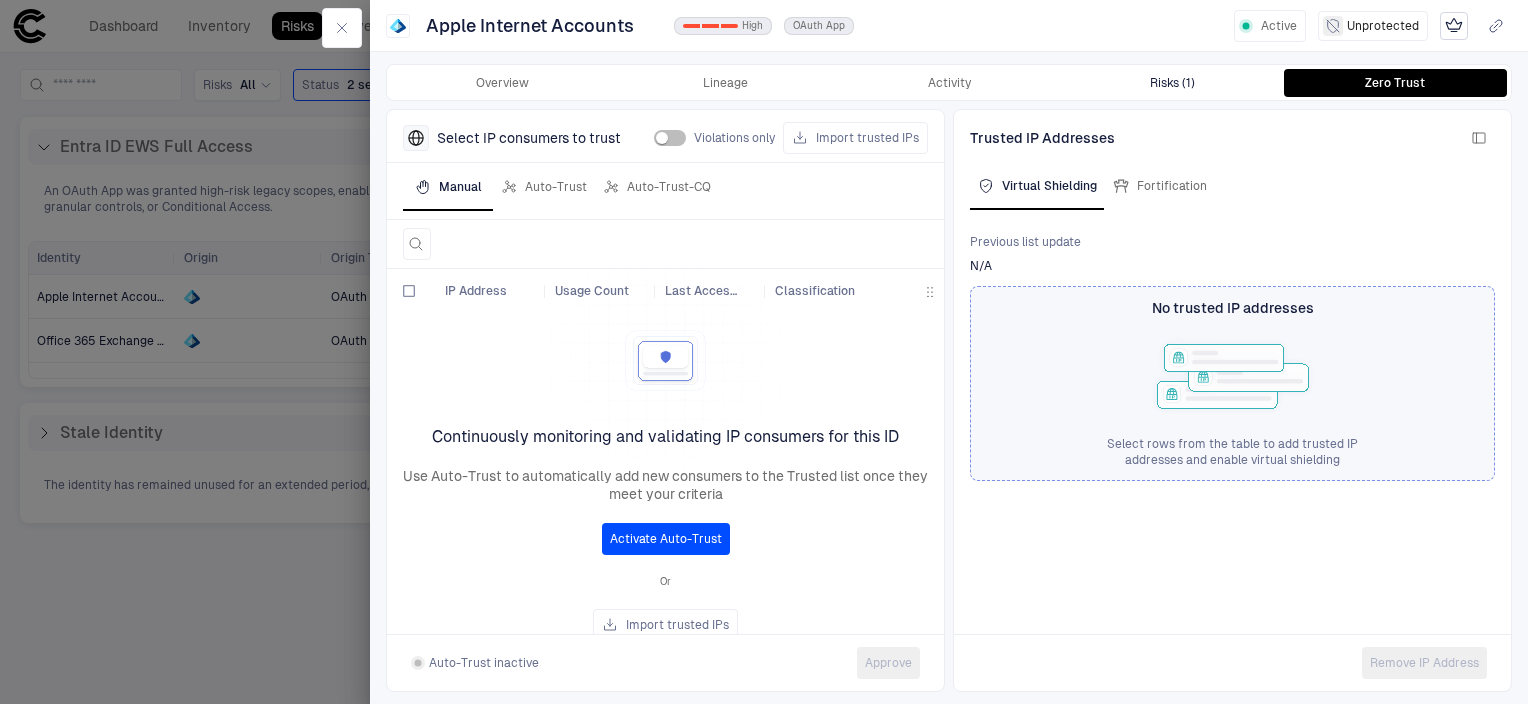 click on "Overview Lineage Activity Risks (1) Zero Trust" at bounding box center (949, 83) 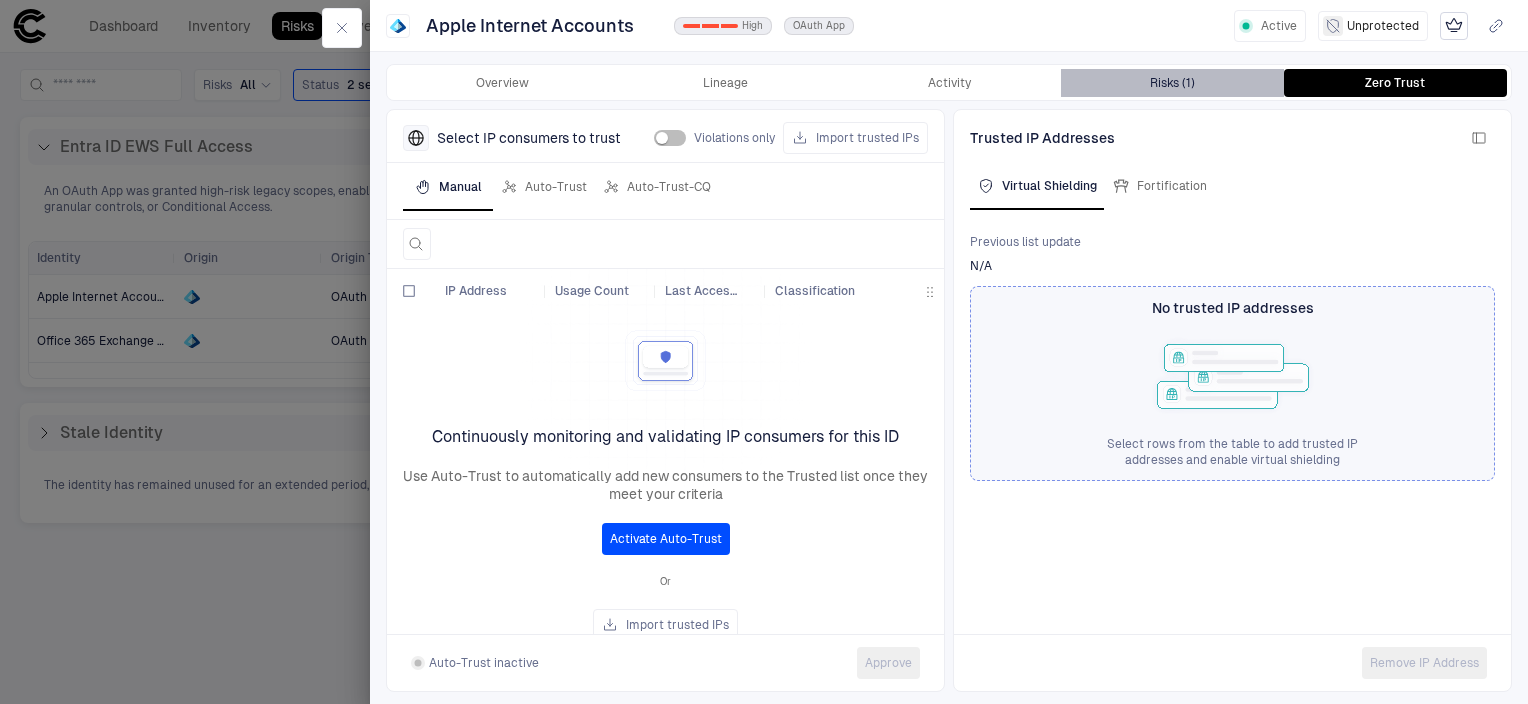 click on "Risks (1)" at bounding box center [1172, 83] 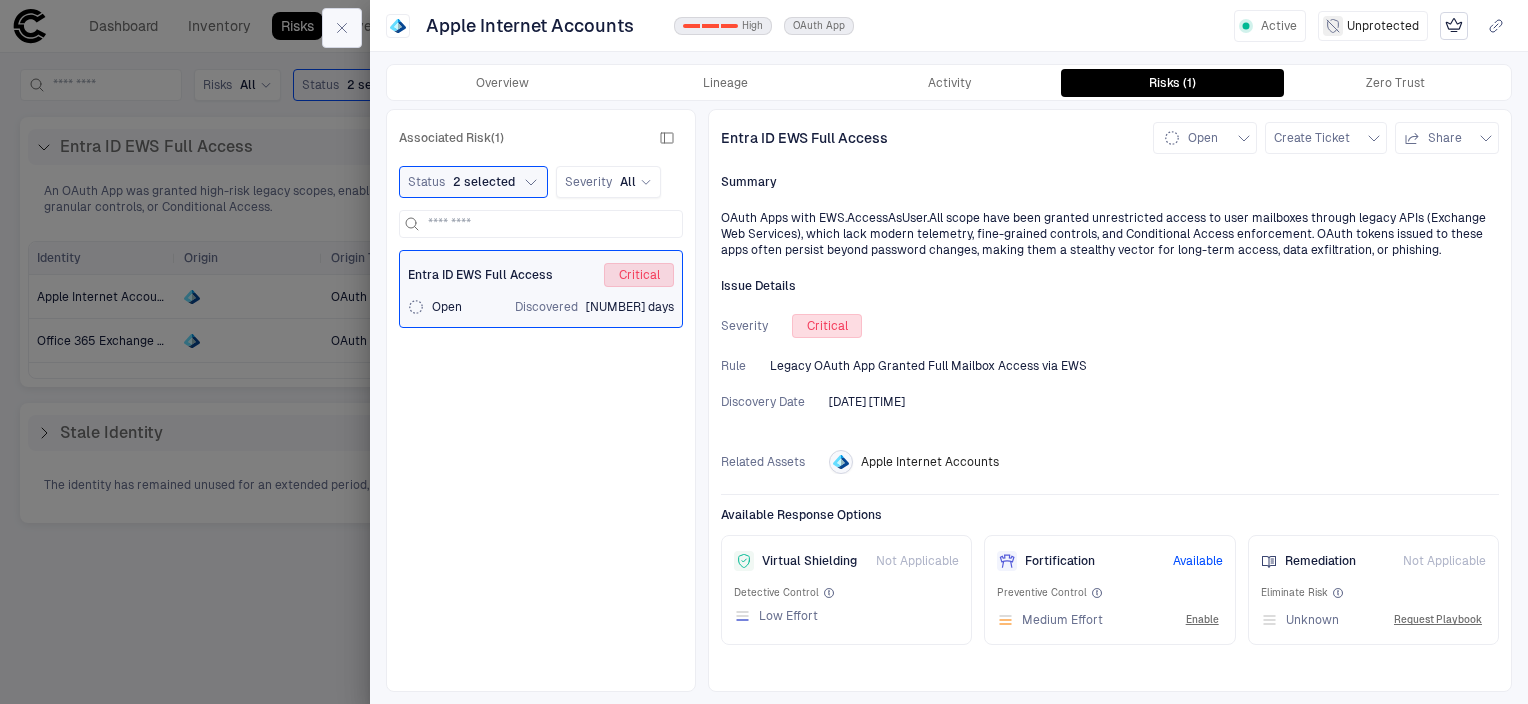 click at bounding box center (342, 28) 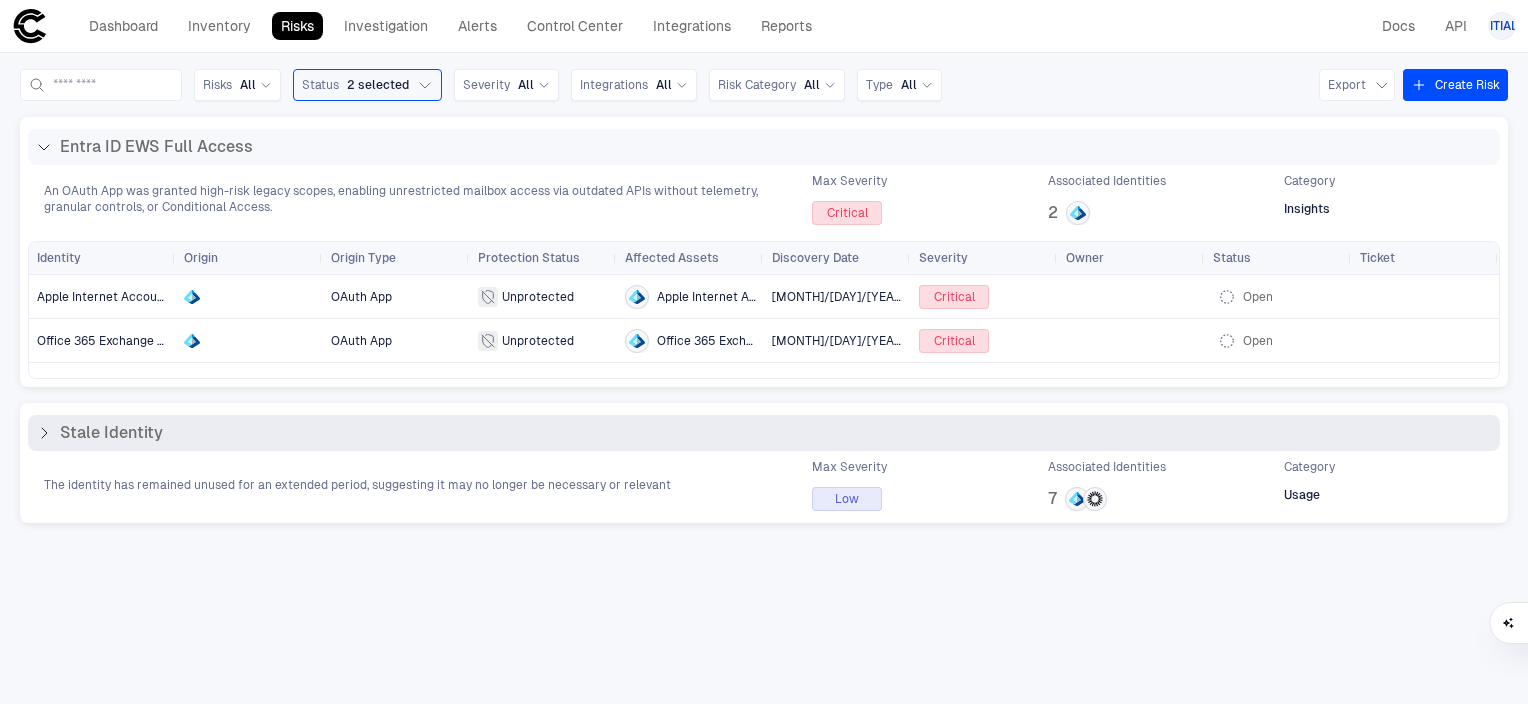 click on "Stale Identity The identity has remained unused for an extended period, suggesting it may no longer be necessary or relevant
Max Severity Low Associated Identities 7 Category Usage" at bounding box center (764, 463) 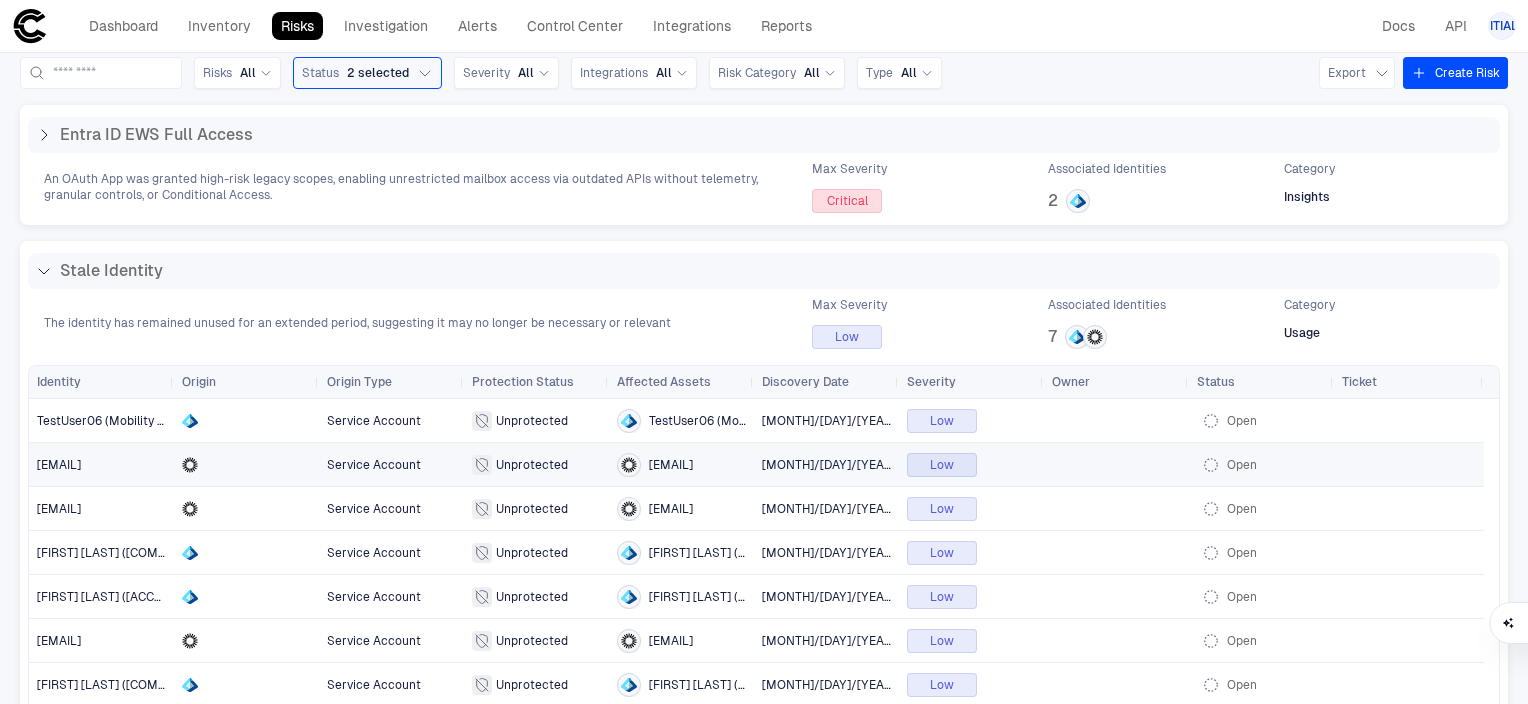scroll, scrollTop: 0, scrollLeft: 0, axis: both 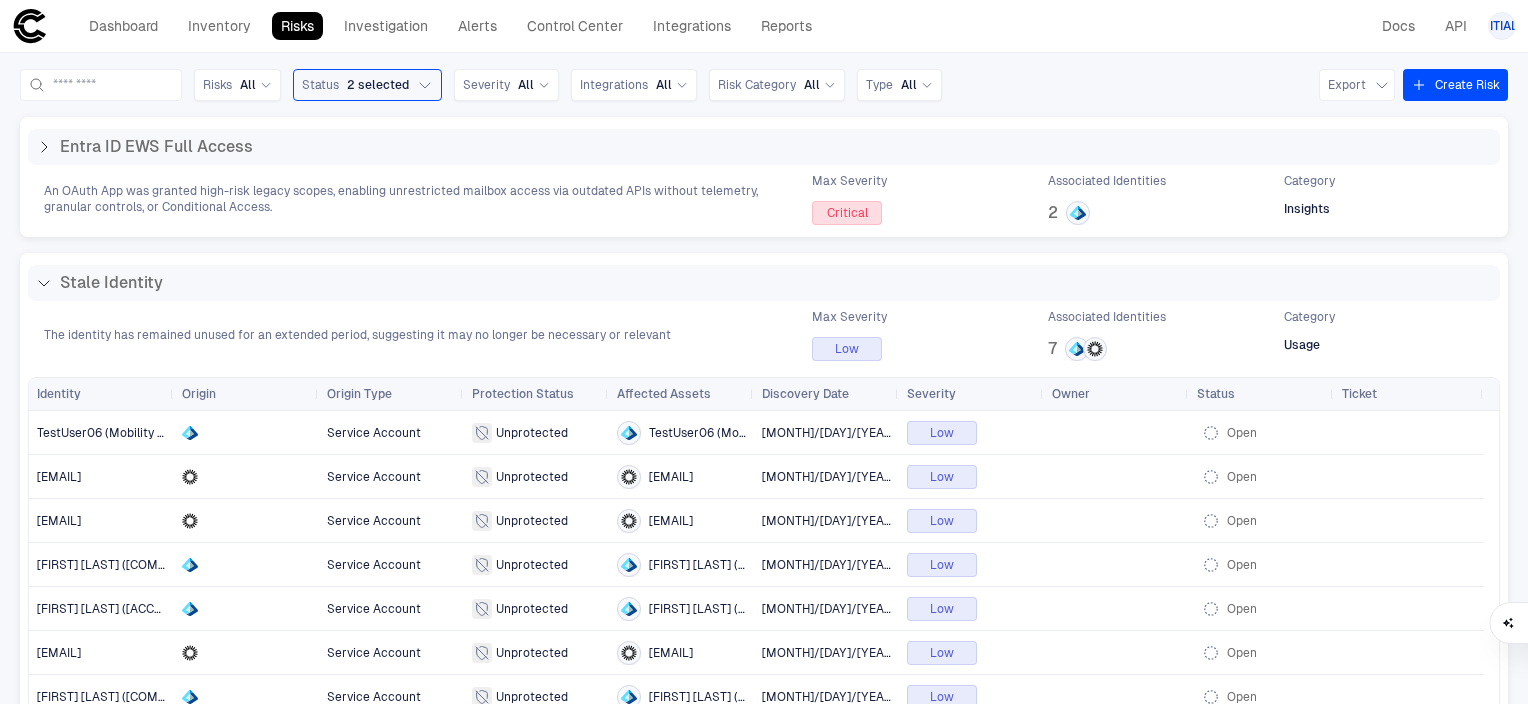 click on "Dashboard Inventory Risks Investigation Alerts Control Center Integrations Reports" at bounding box center (416, 26) 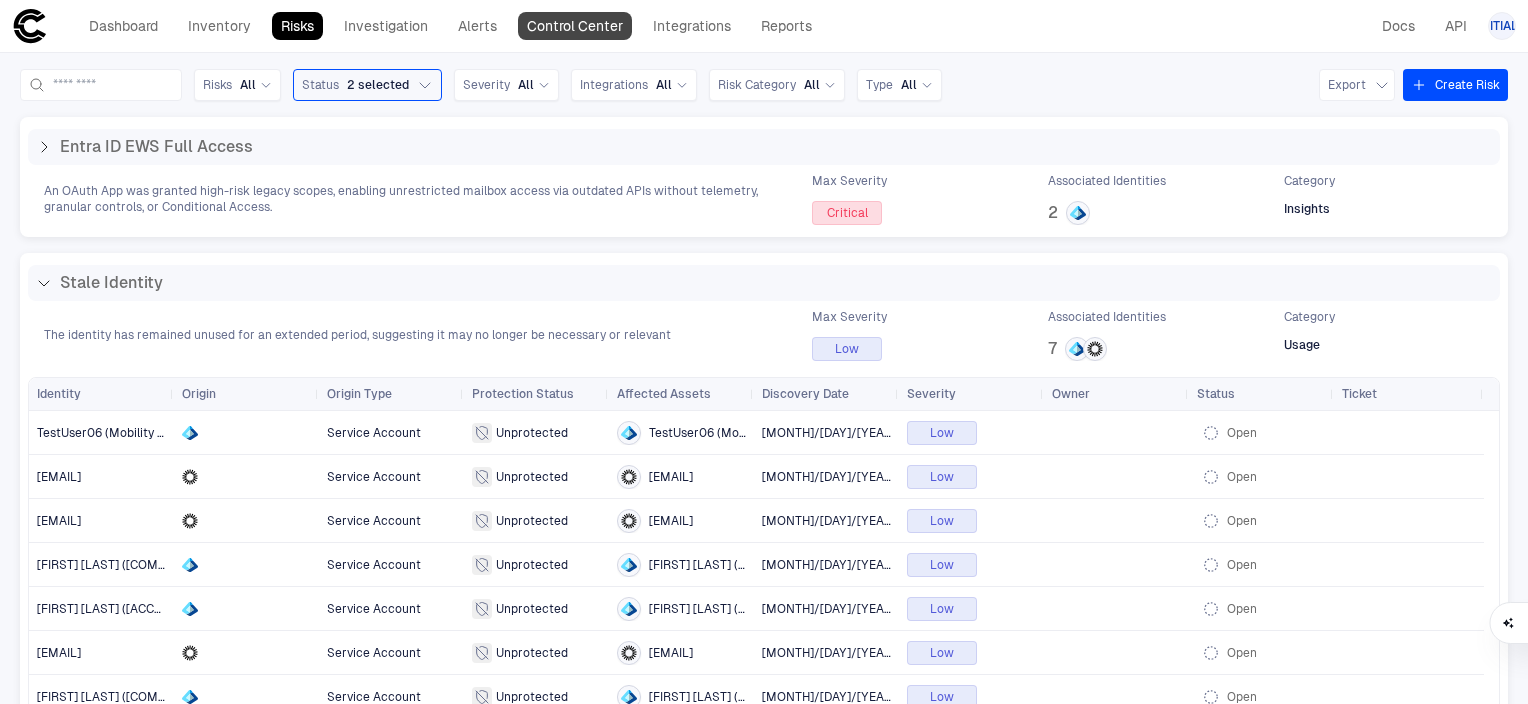 click on "Control Center" at bounding box center (575, 26) 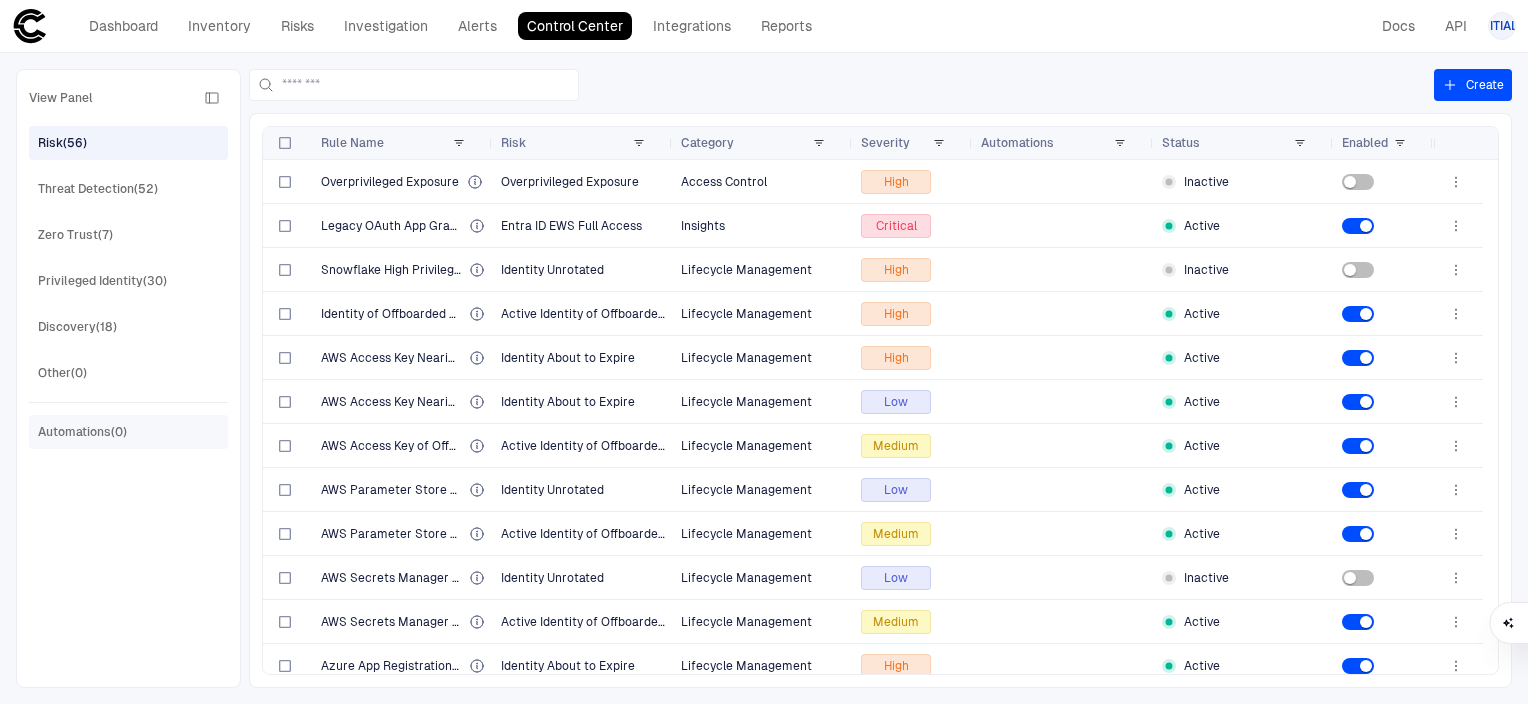click on "Automations  (0)" at bounding box center (82, 432) 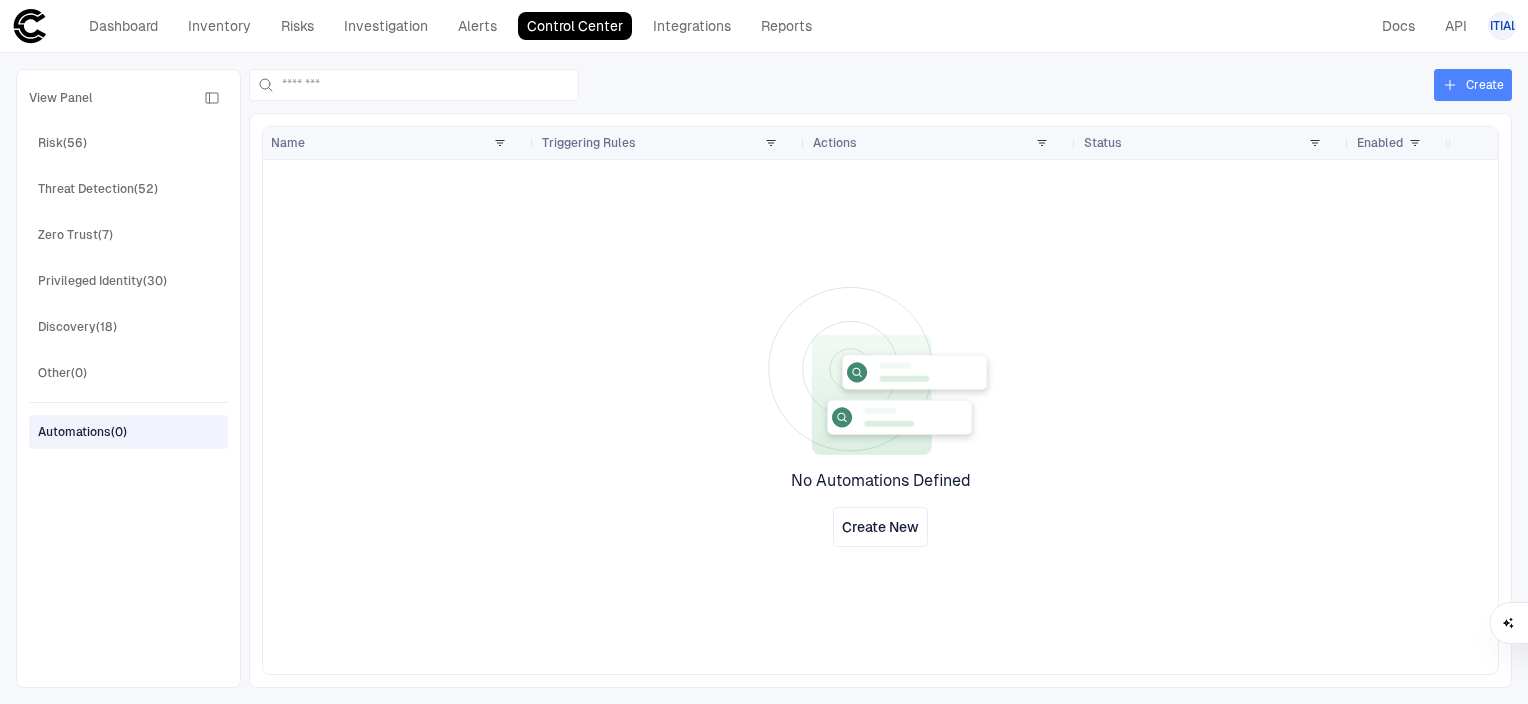 click 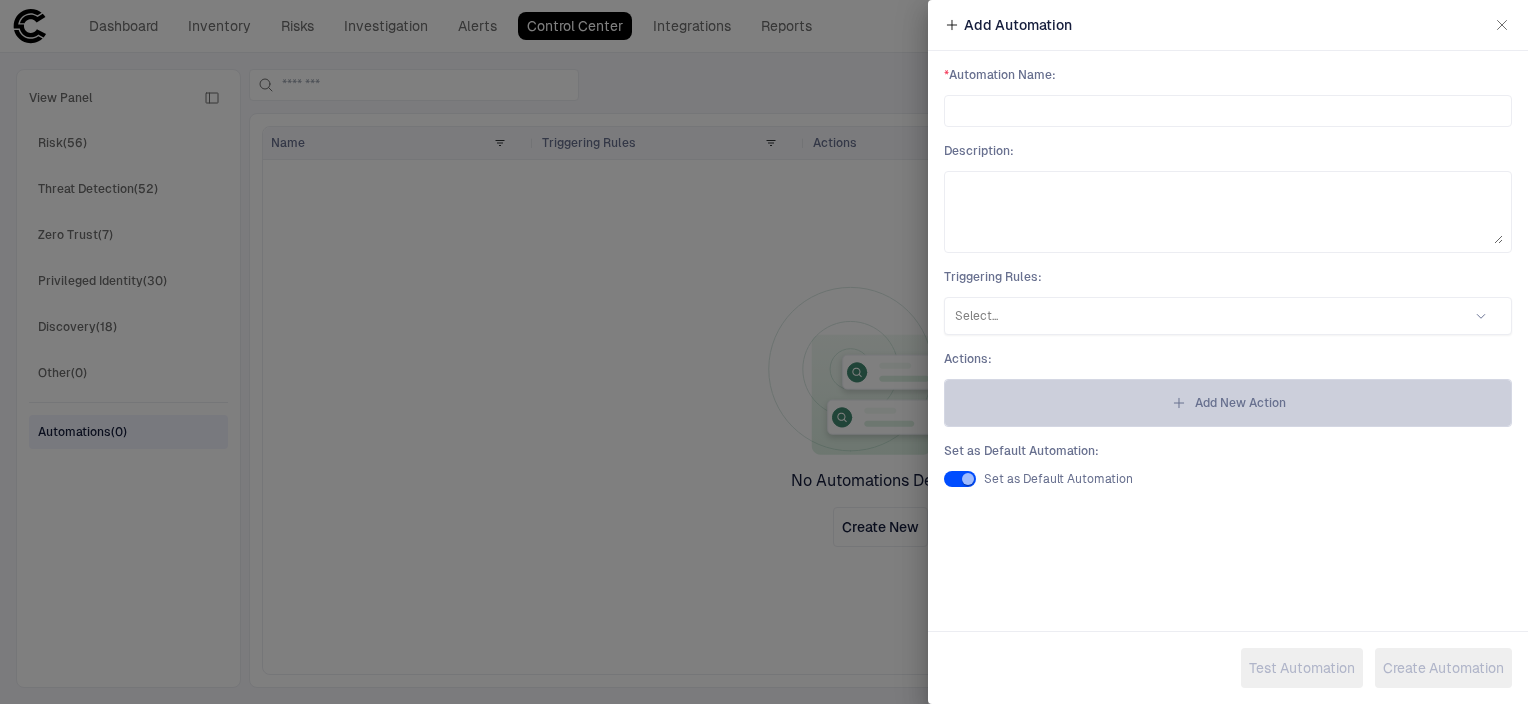 click on "Add New Action" at bounding box center (1240, 403) 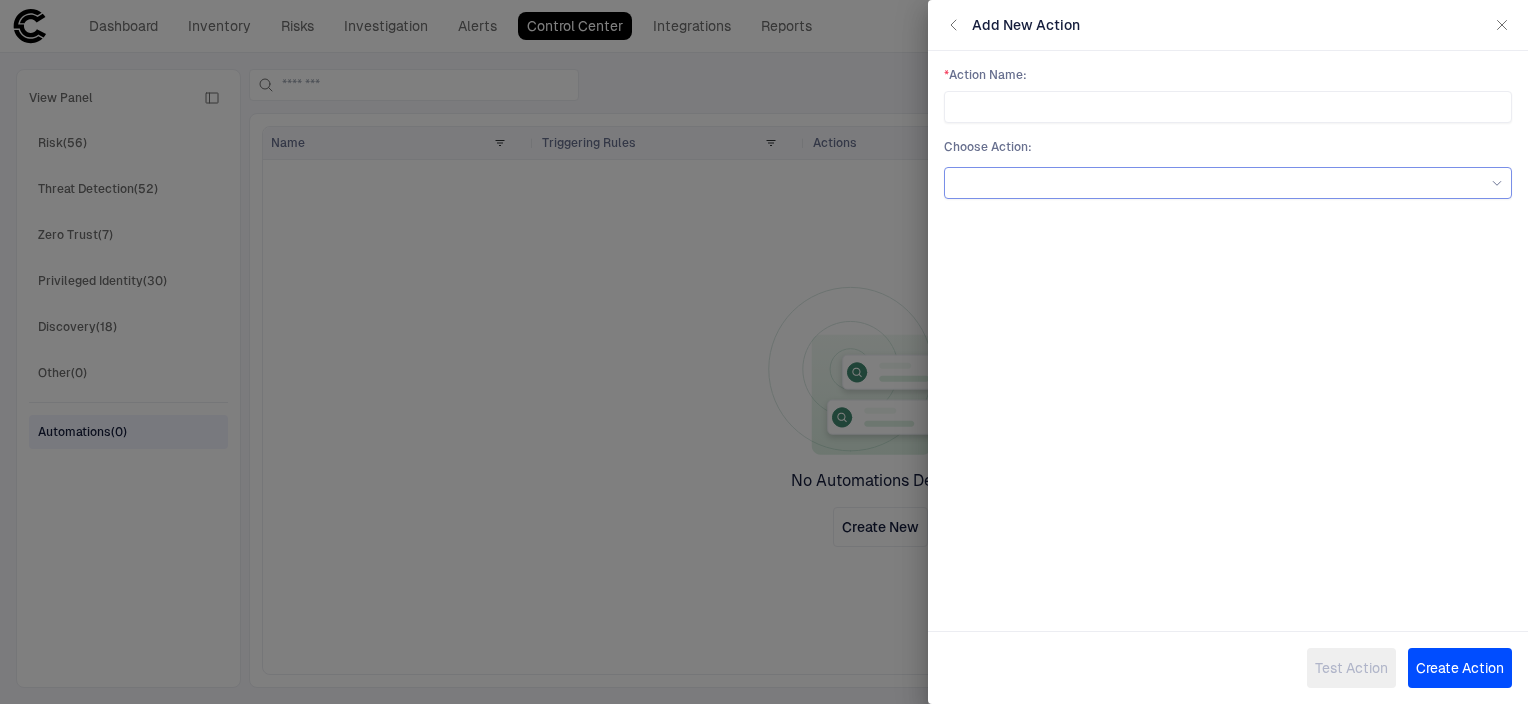 click at bounding box center [1228, 183] 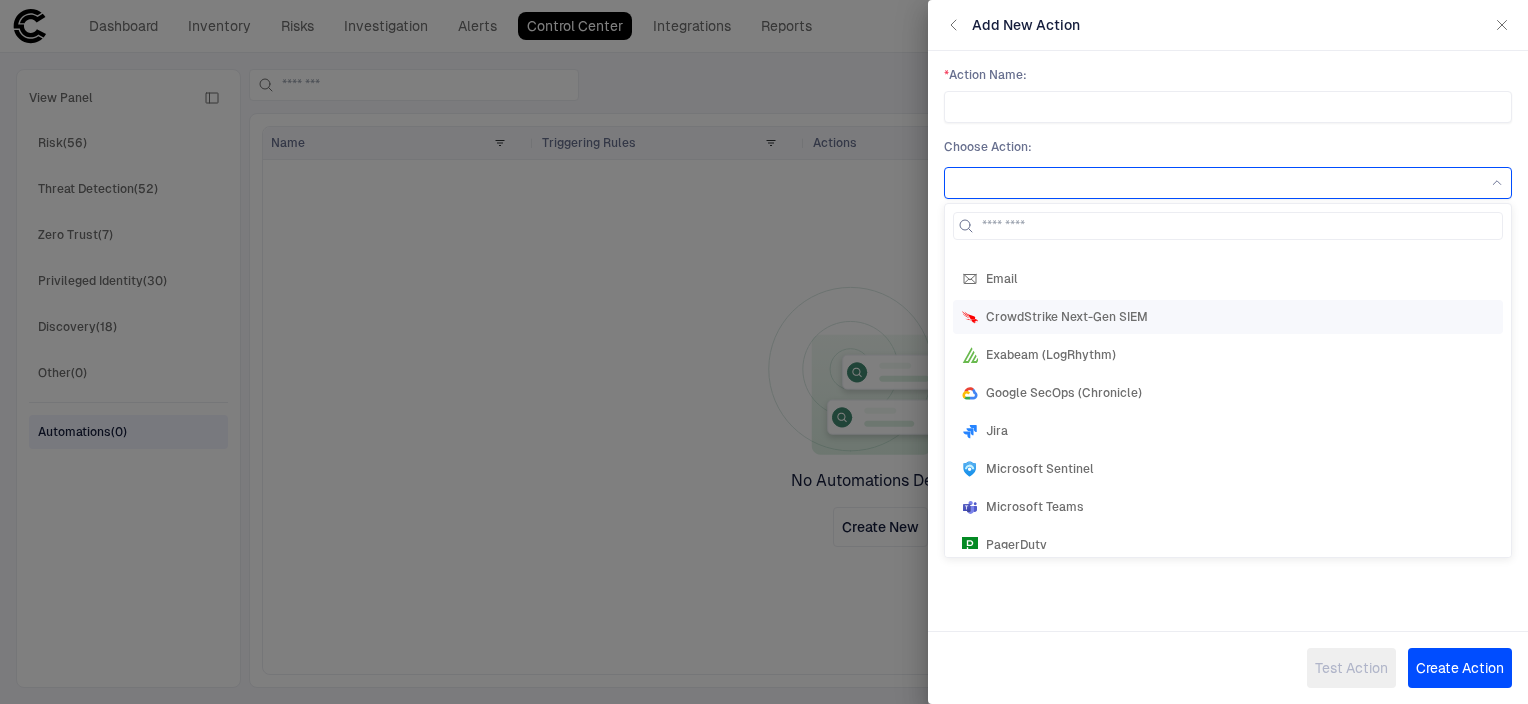 scroll, scrollTop: 0, scrollLeft: 0, axis: both 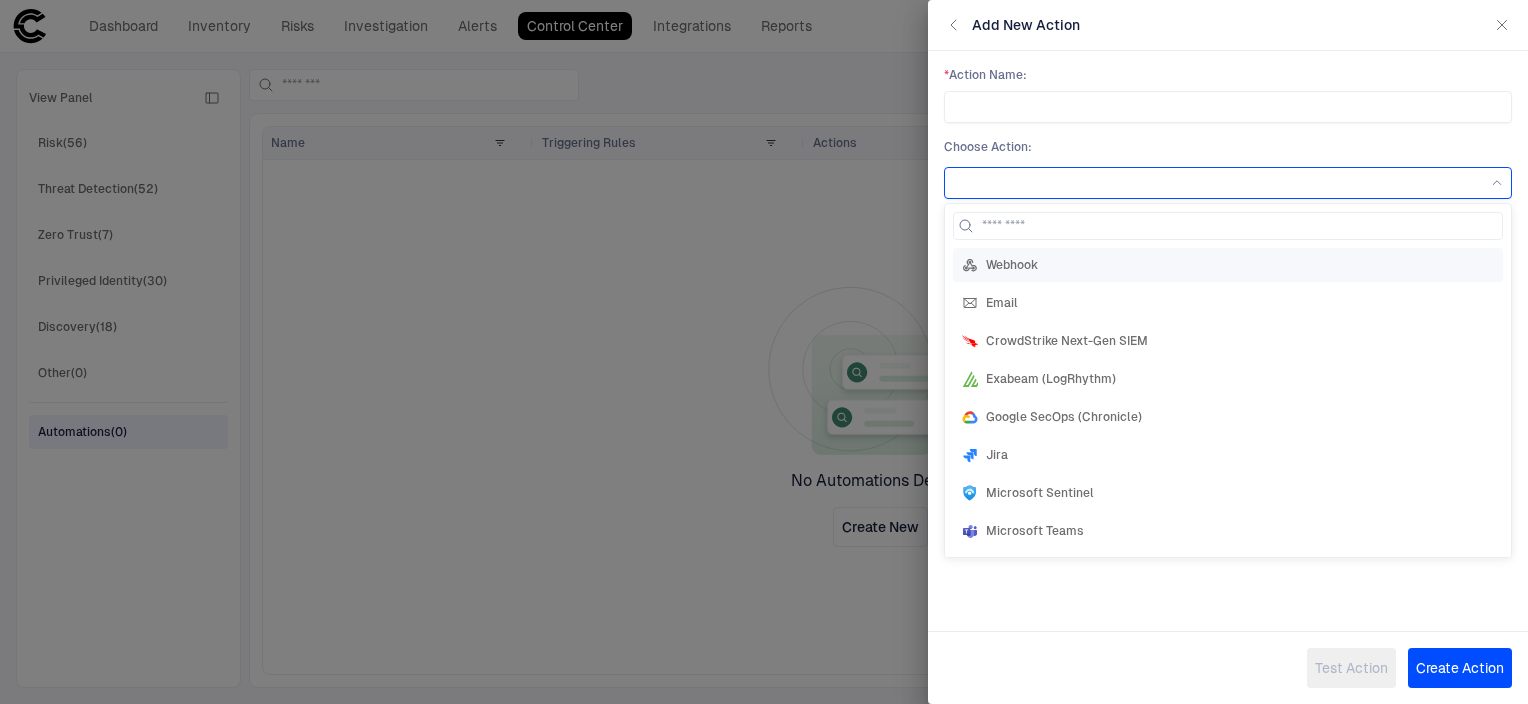 click on "Webhook" at bounding box center [1012, 265] 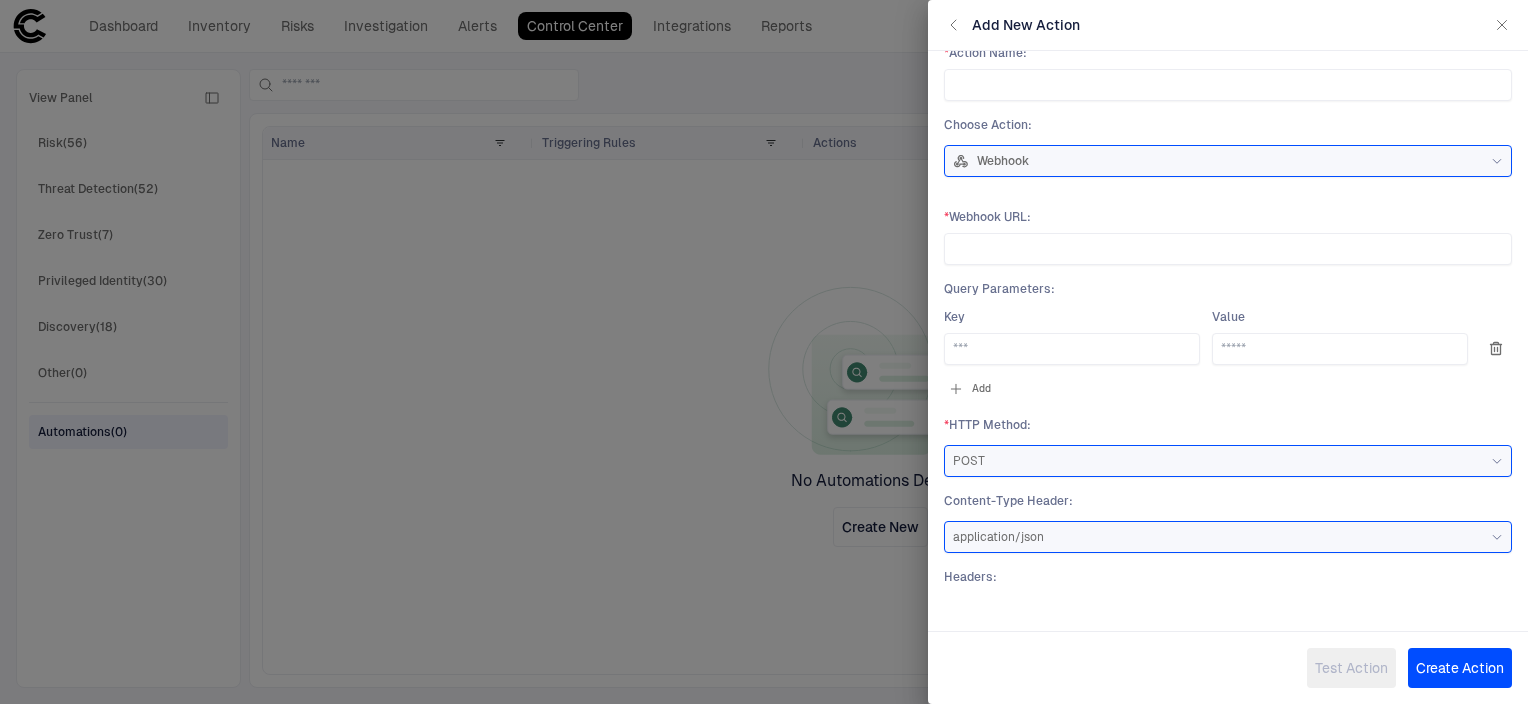 scroll, scrollTop: 0, scrollLeft: 0, axis: both 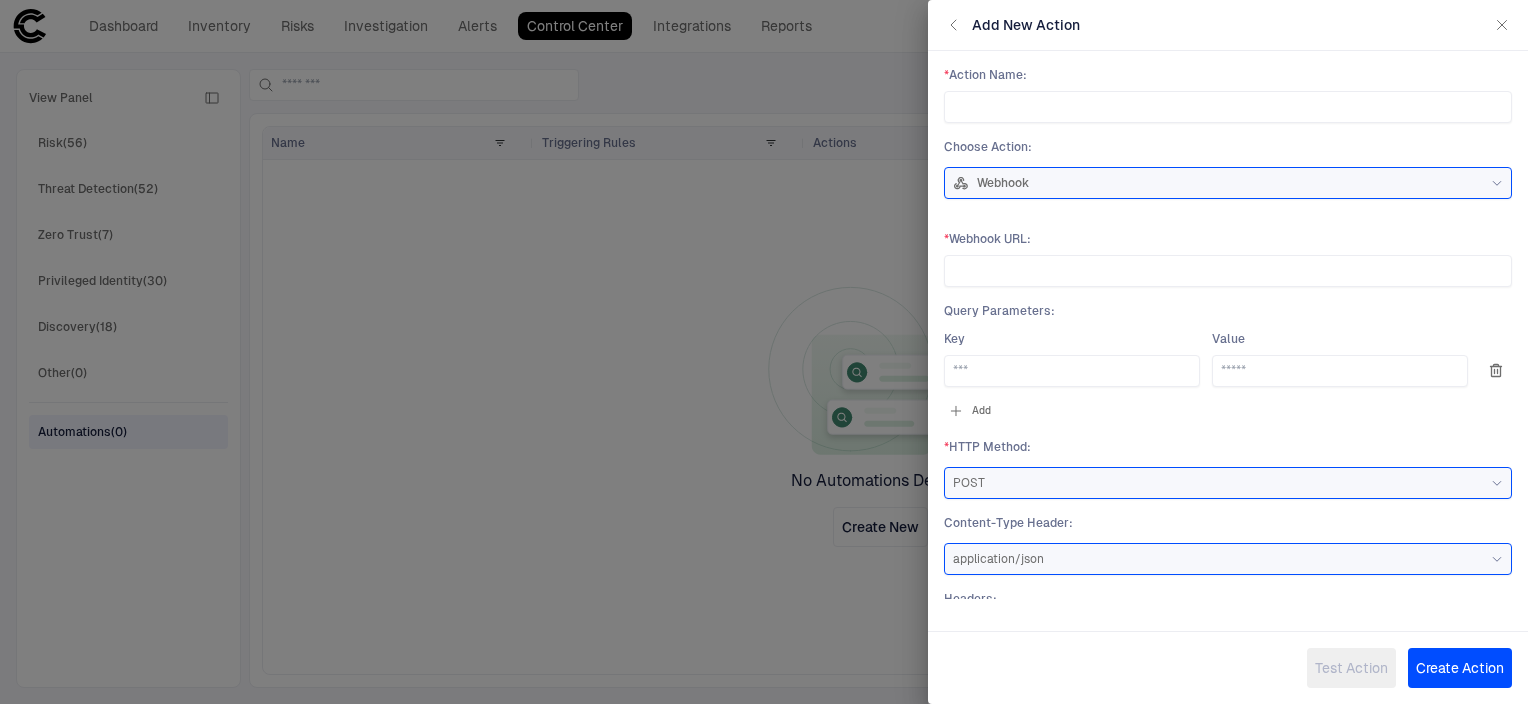 click at bounding box center [764, 352] 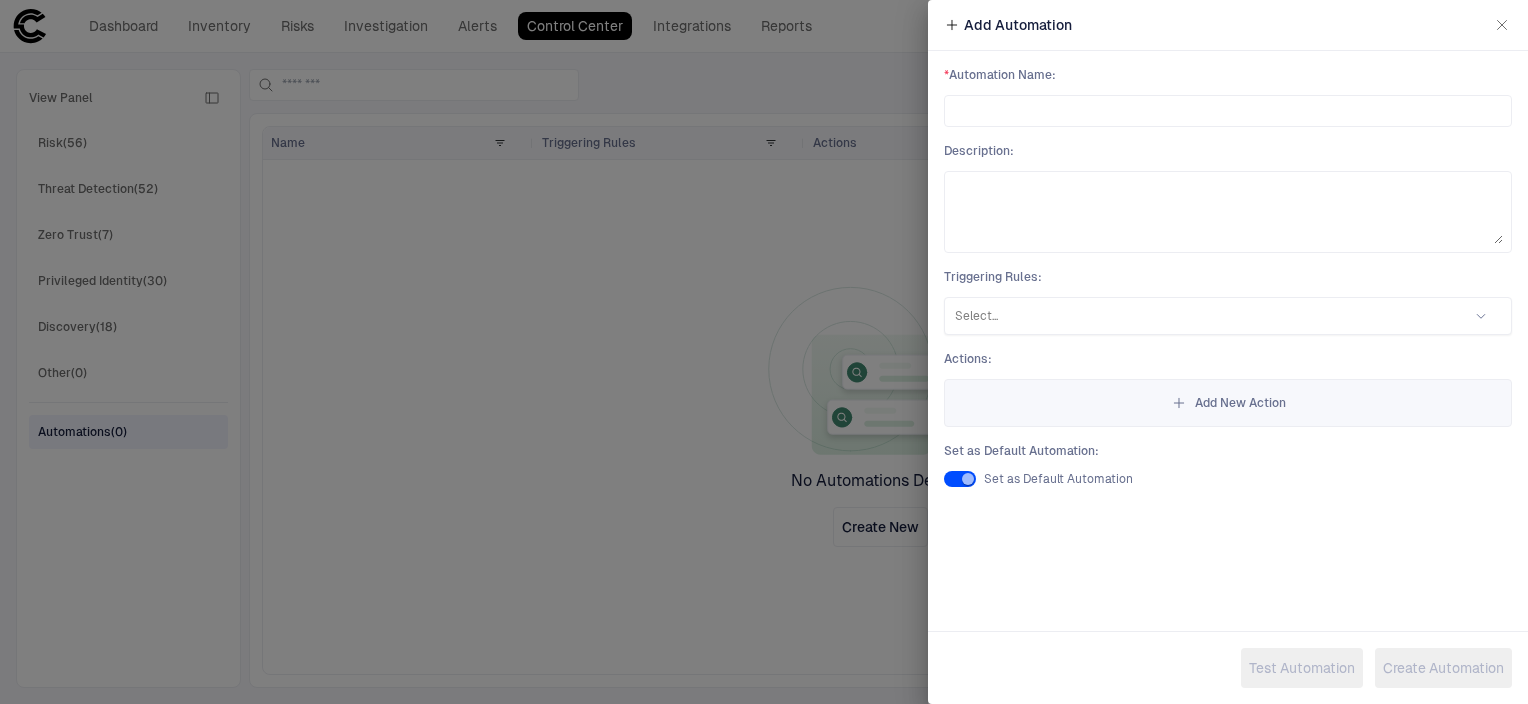 click at bounding box center [764, 352] 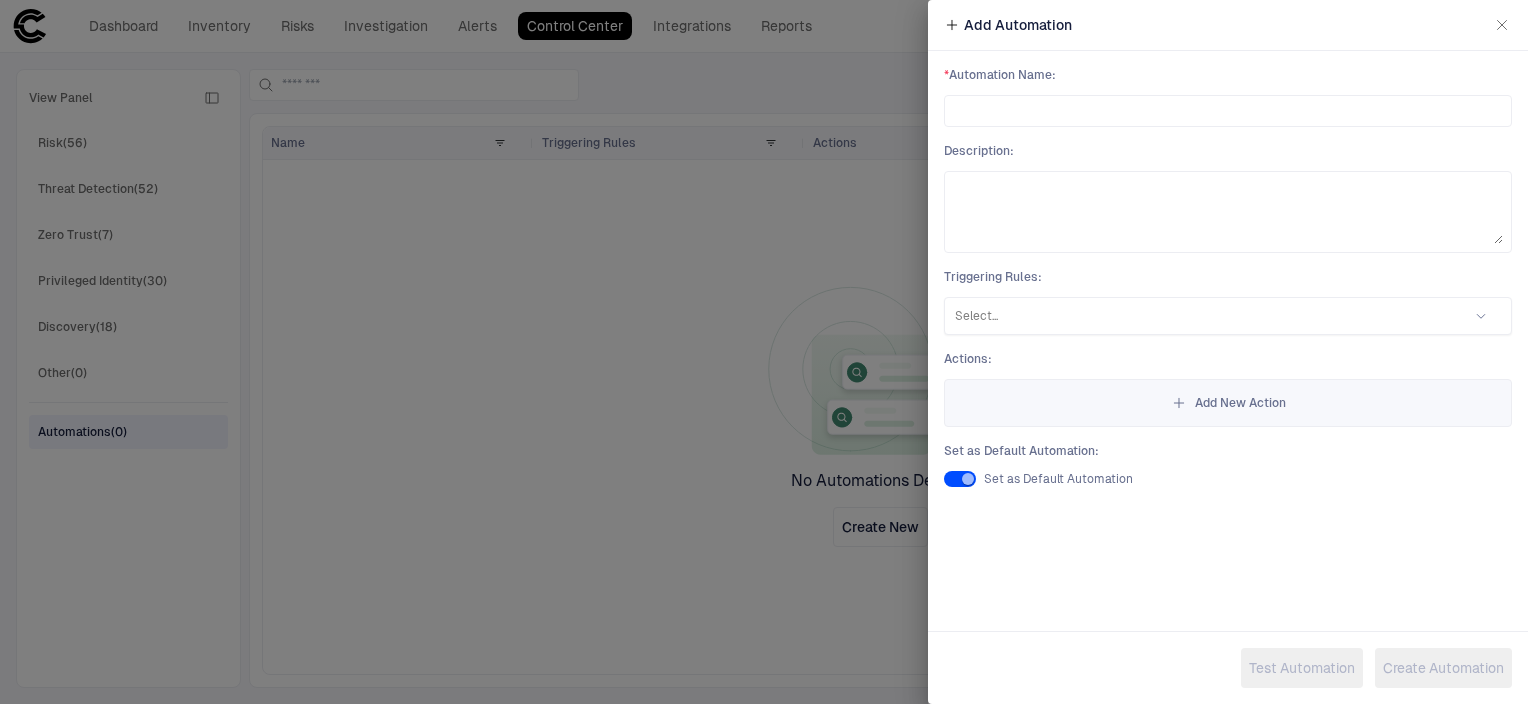 click 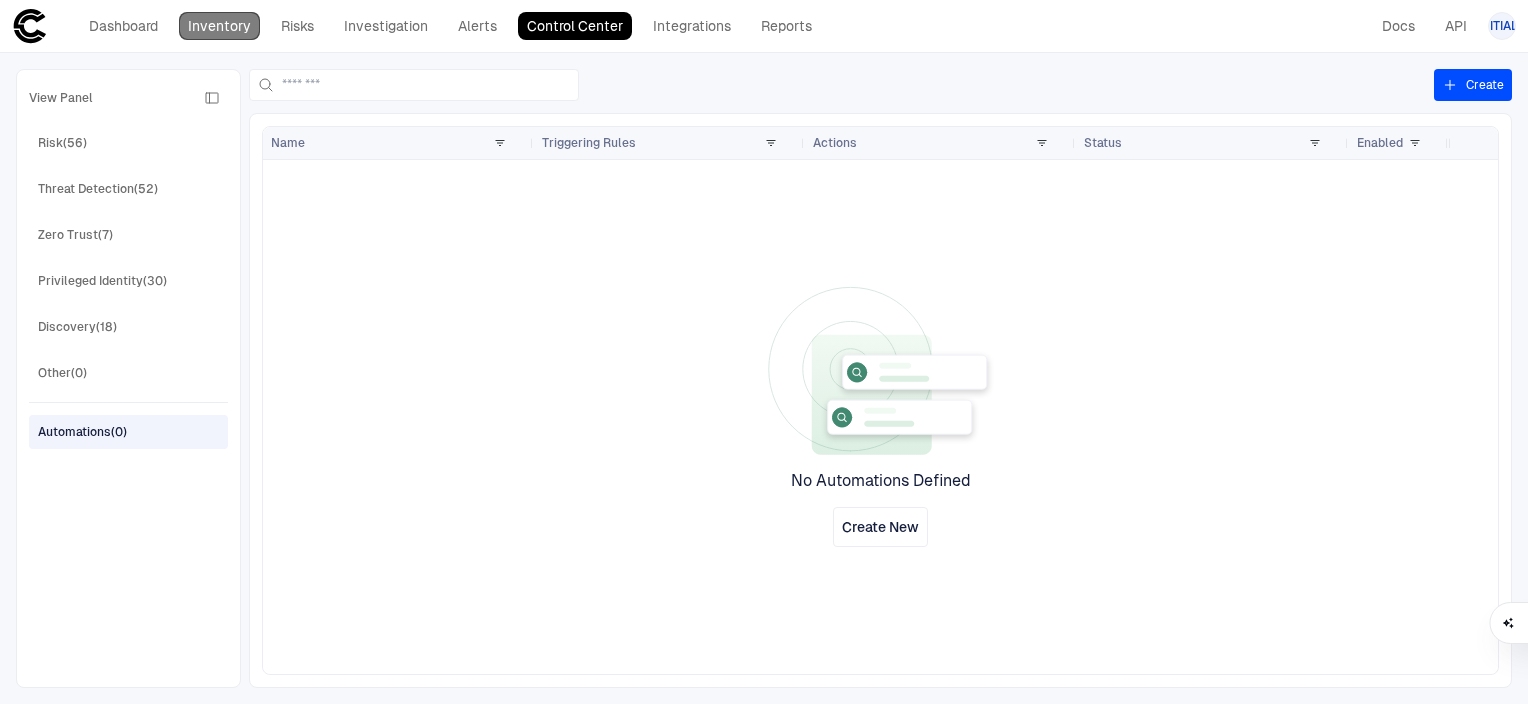 click on "Inventory" at bounding box center (219, 26) 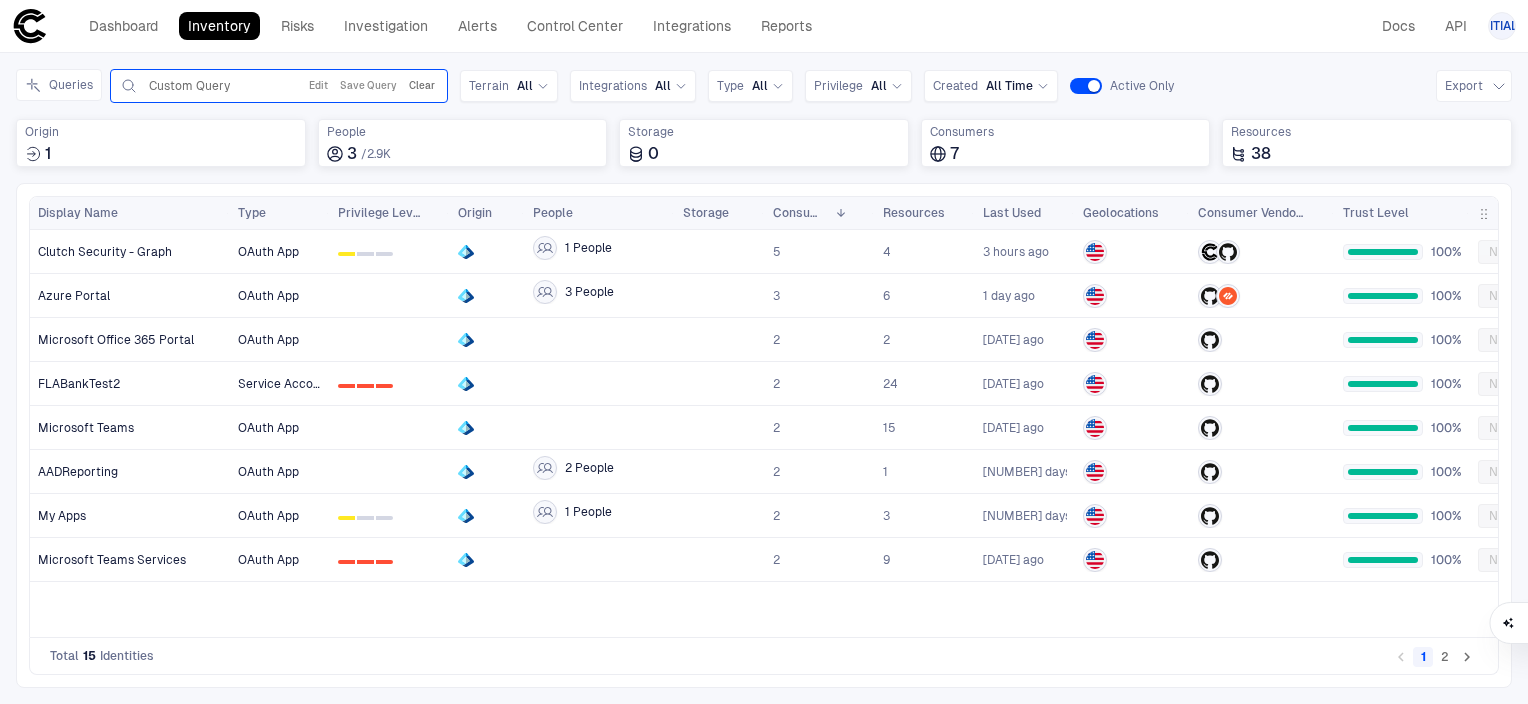 click on "Clear" at bounding box center [422, 86] 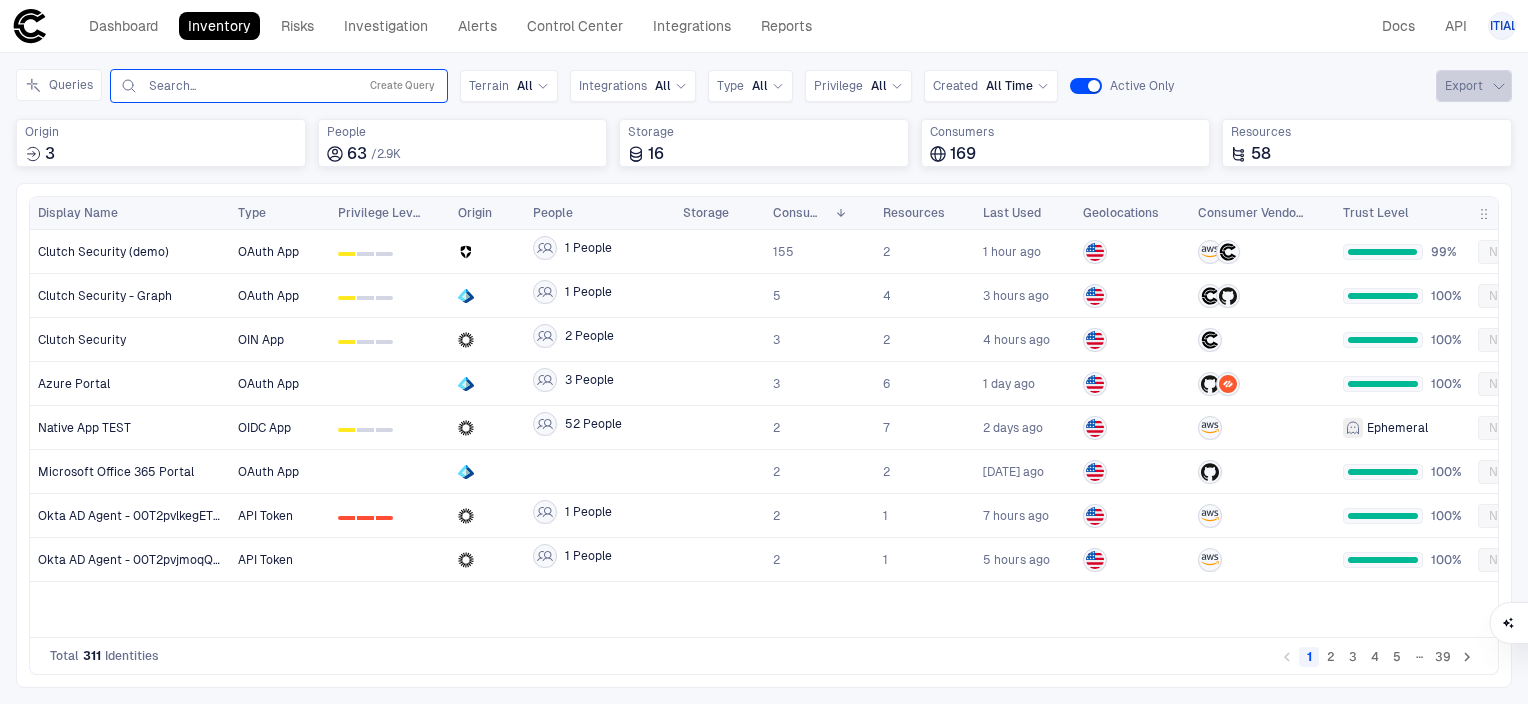click on "Export" at bounding box center (1474, 86) 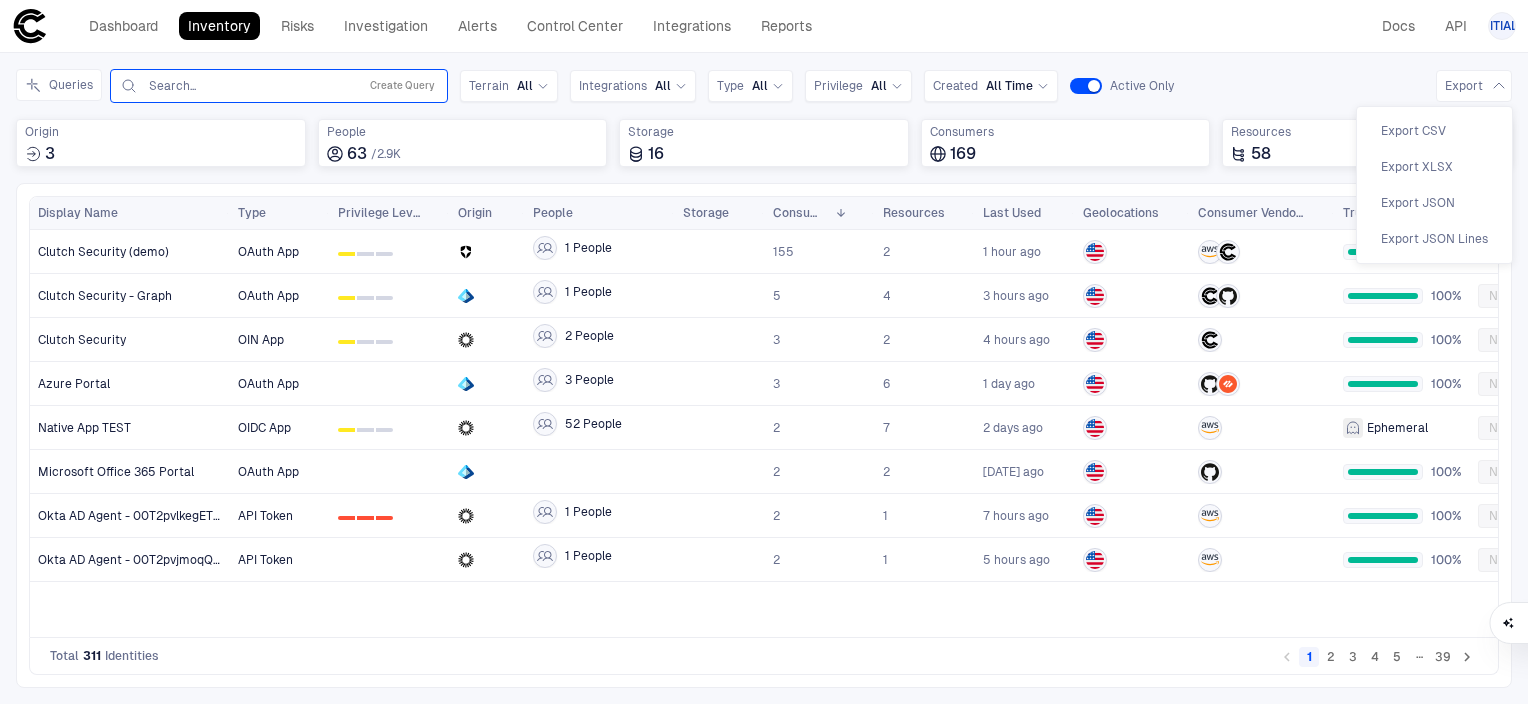 click at bounding box center (764, 352) 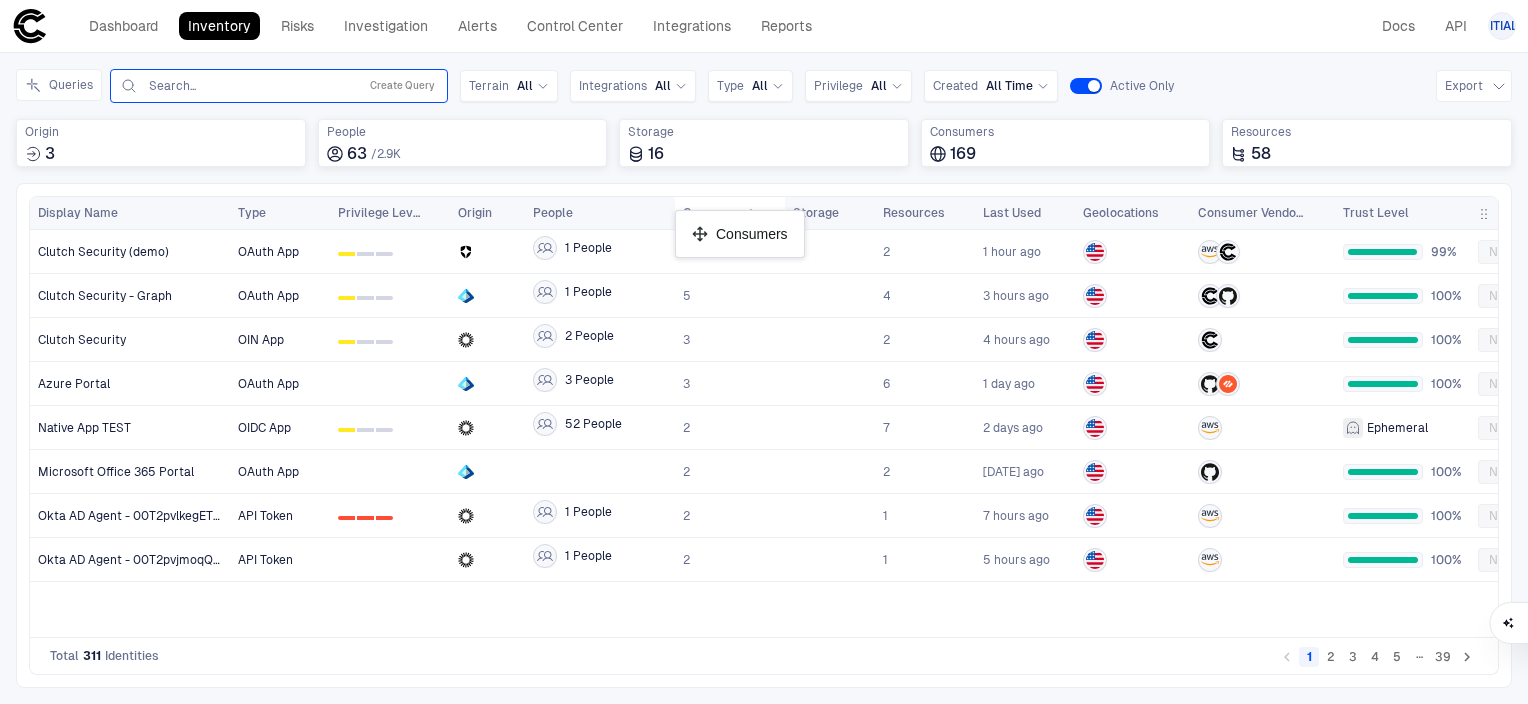 drag, startPoint x: 808, startPoint y: 214, endPoint x: 684, endPoint y: 218, distance: 124.0645 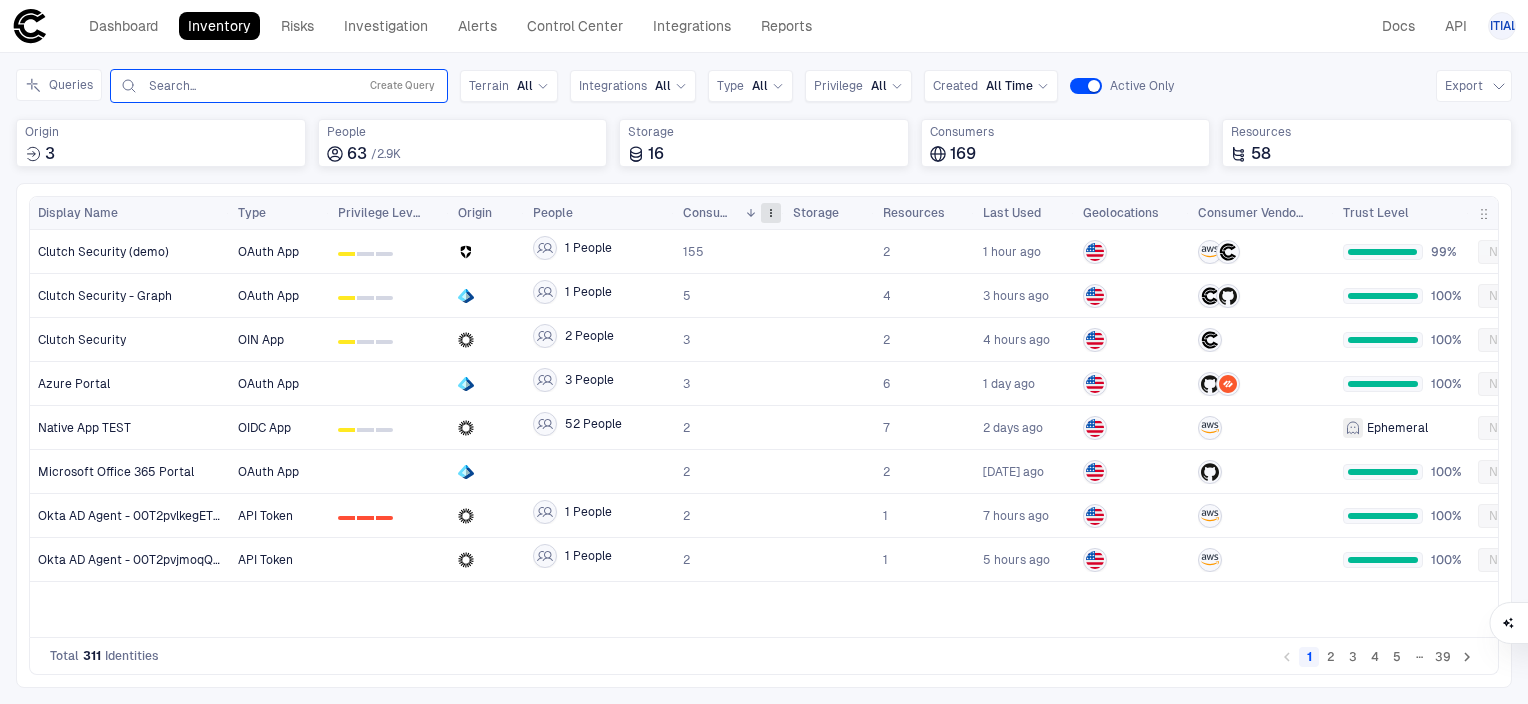 click at bounding box center (771, 213) 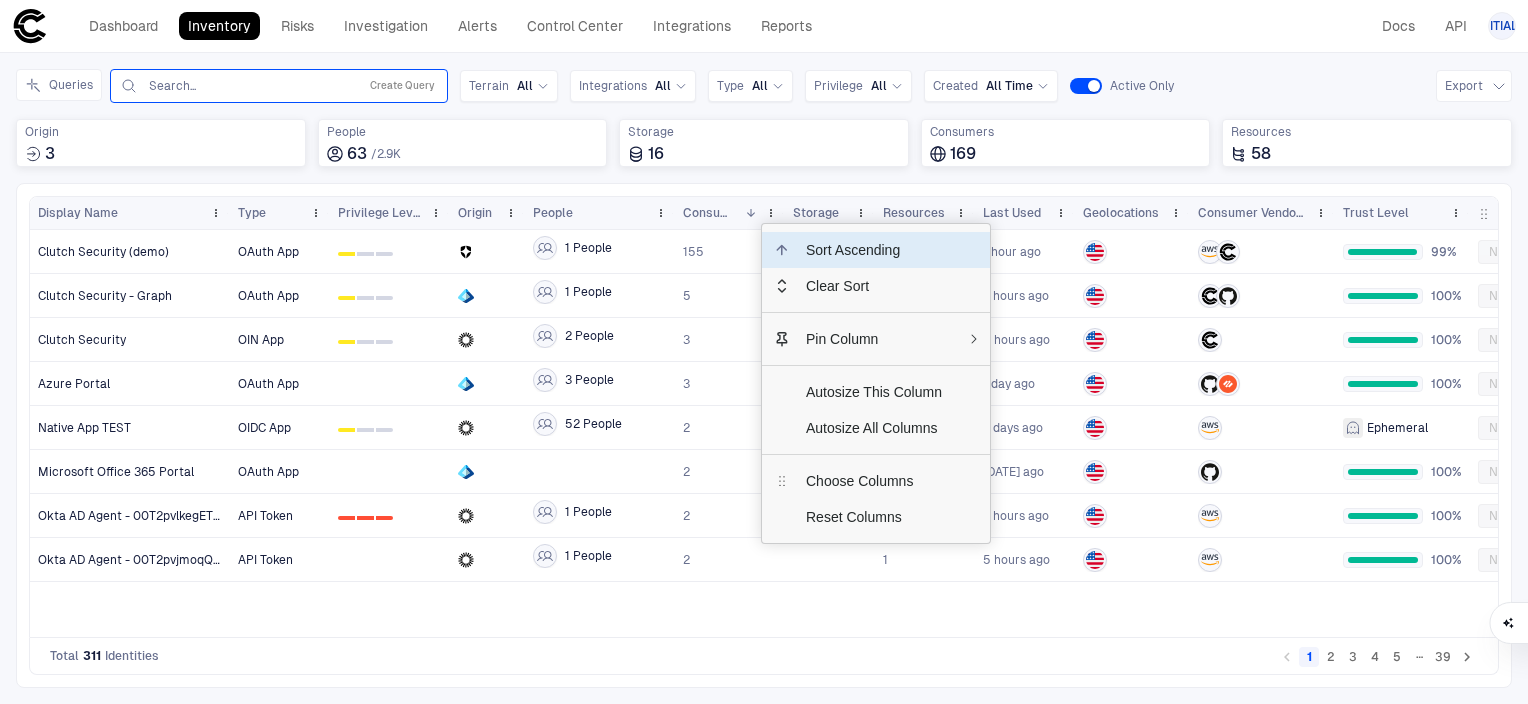 click on "Press ENTER to sort. Press ALT DOWN to open column menu Drag here to set row groups Drag here to set column labels
Display Name" at bounding box center [764, 435] 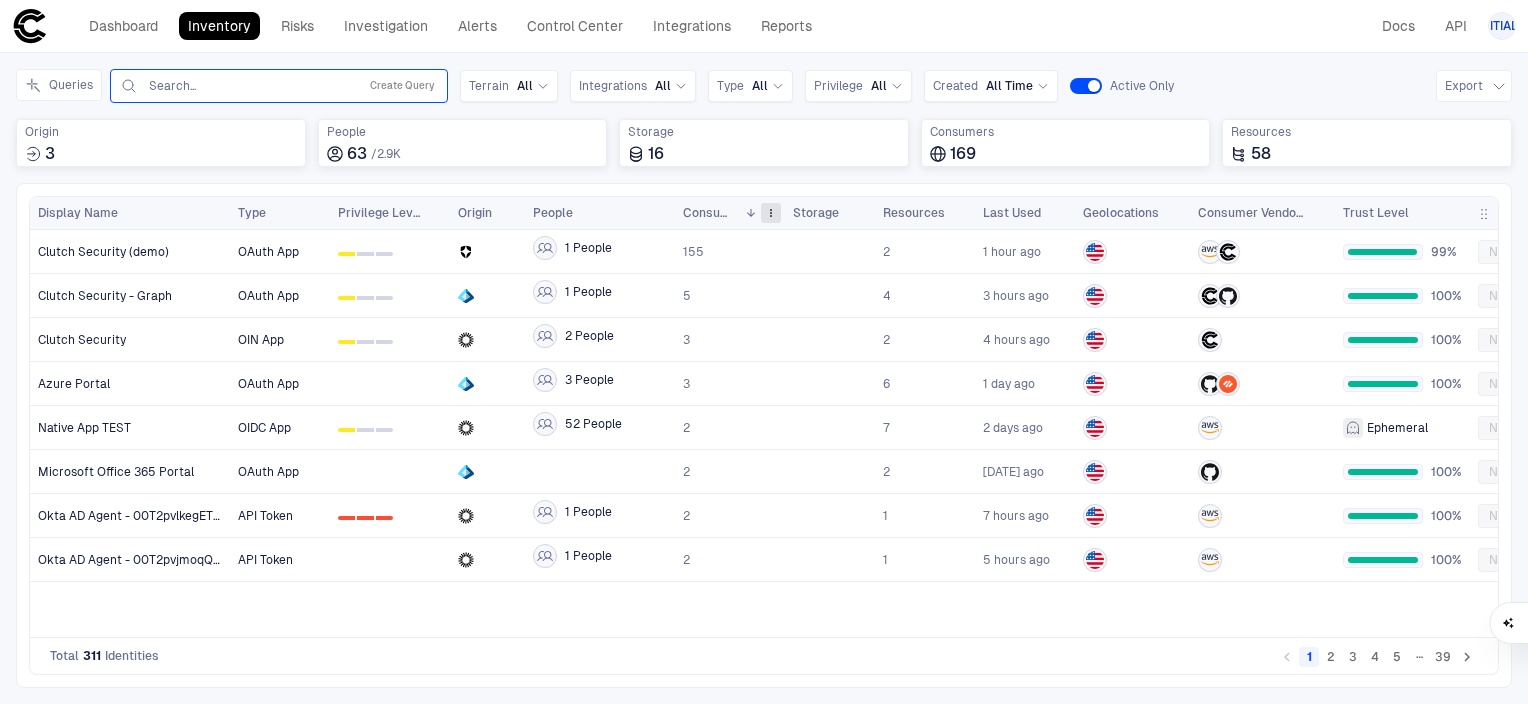 click at bounding box center (771, 213) 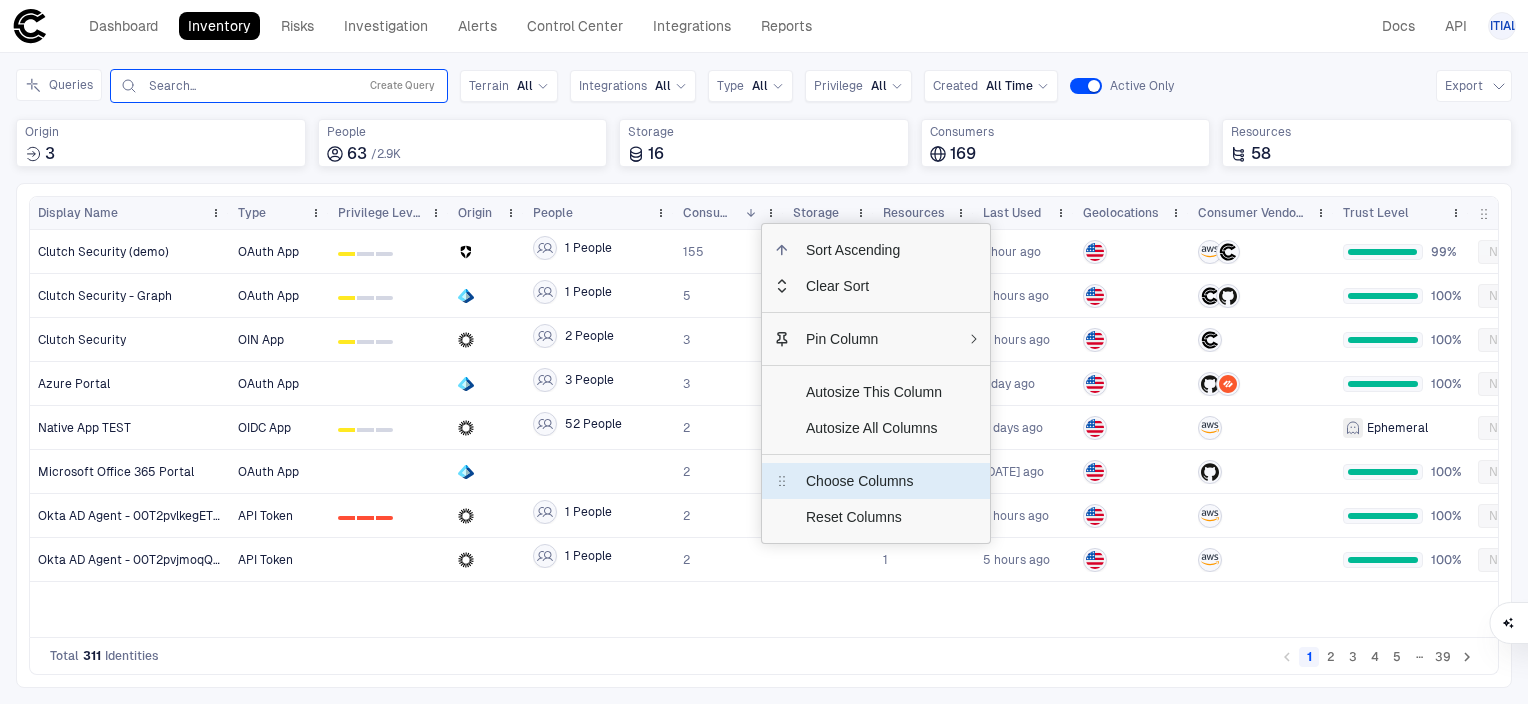 click on "Choose Columns" at bounding box center [874, 481] 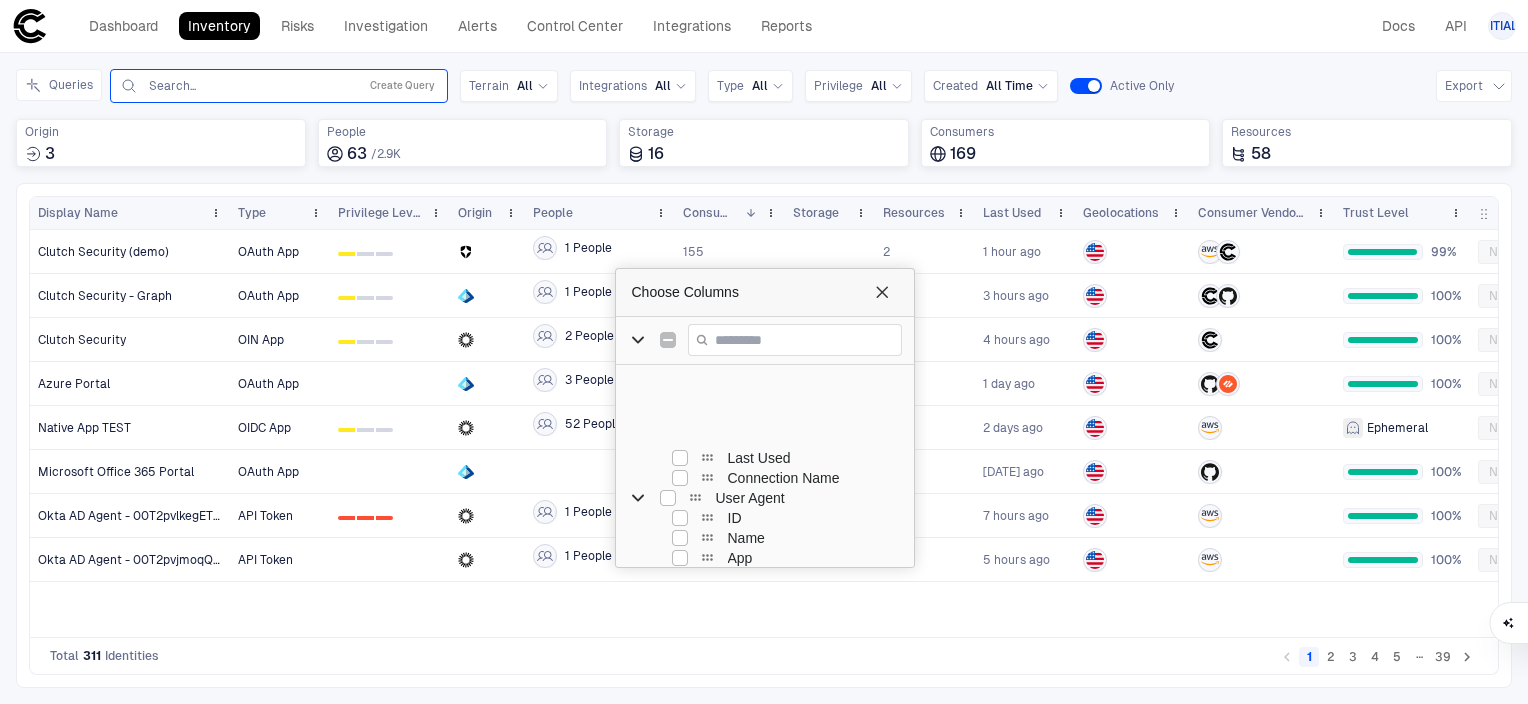 scroll, scrollTop: 3865, scrollLeft: 0, axis: vertical 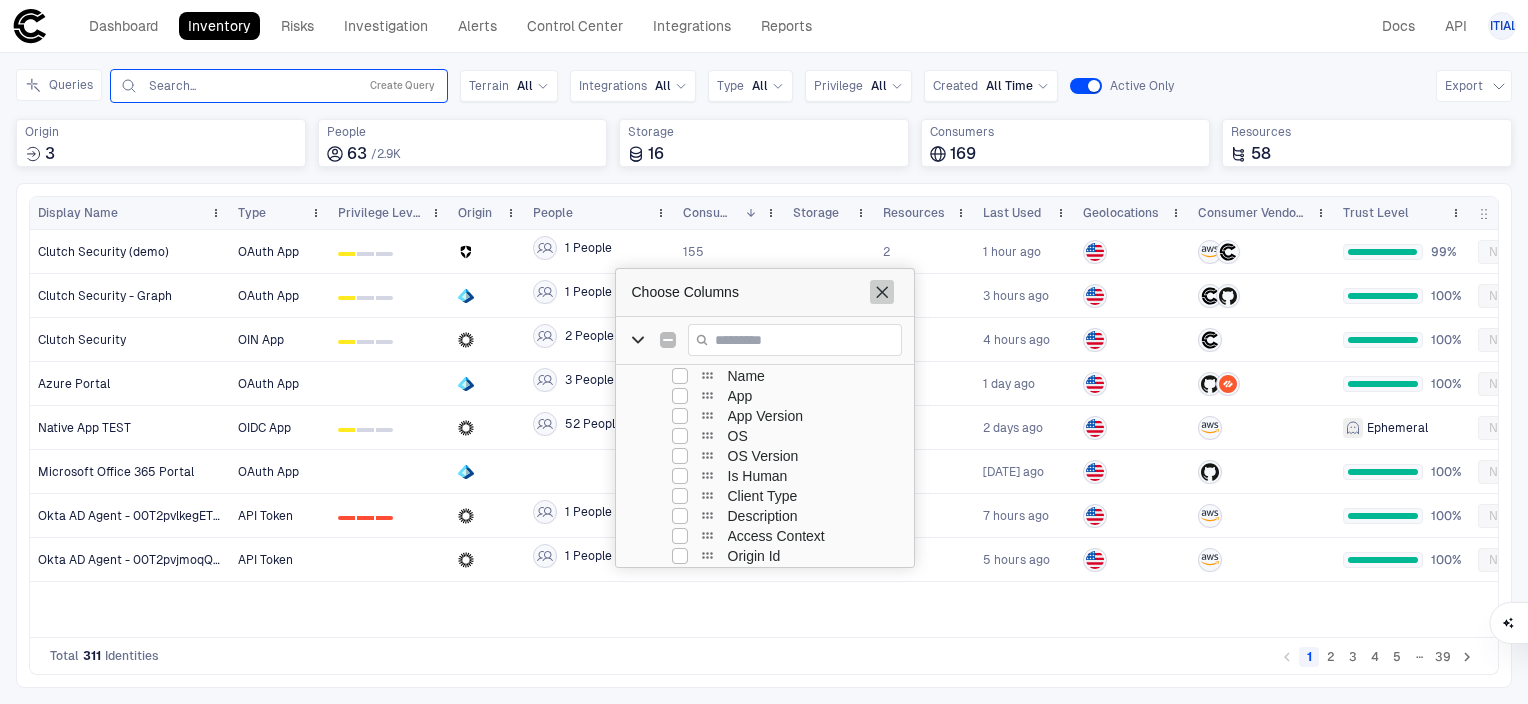 click at bounding box center [882, 292] 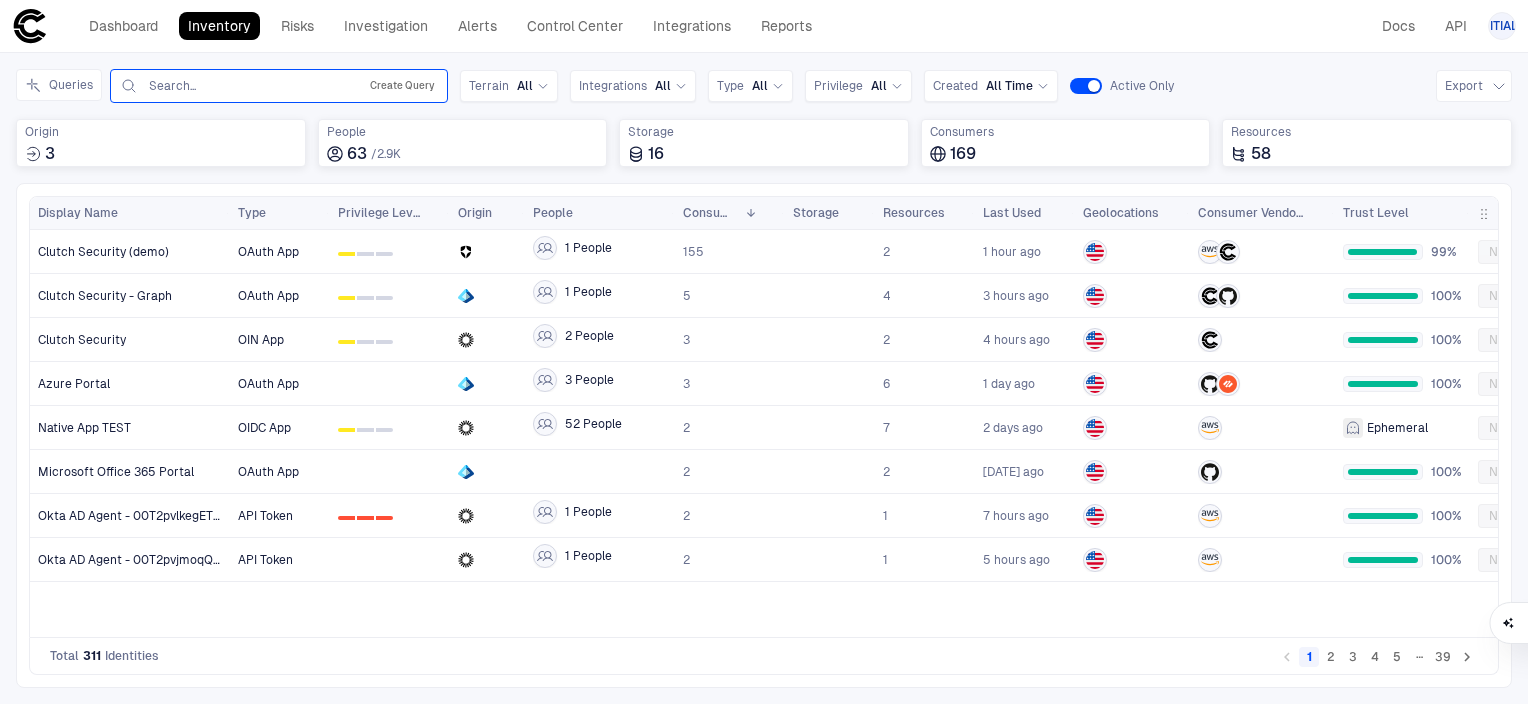 click on "Create Query" at bounding box center [402, 86] 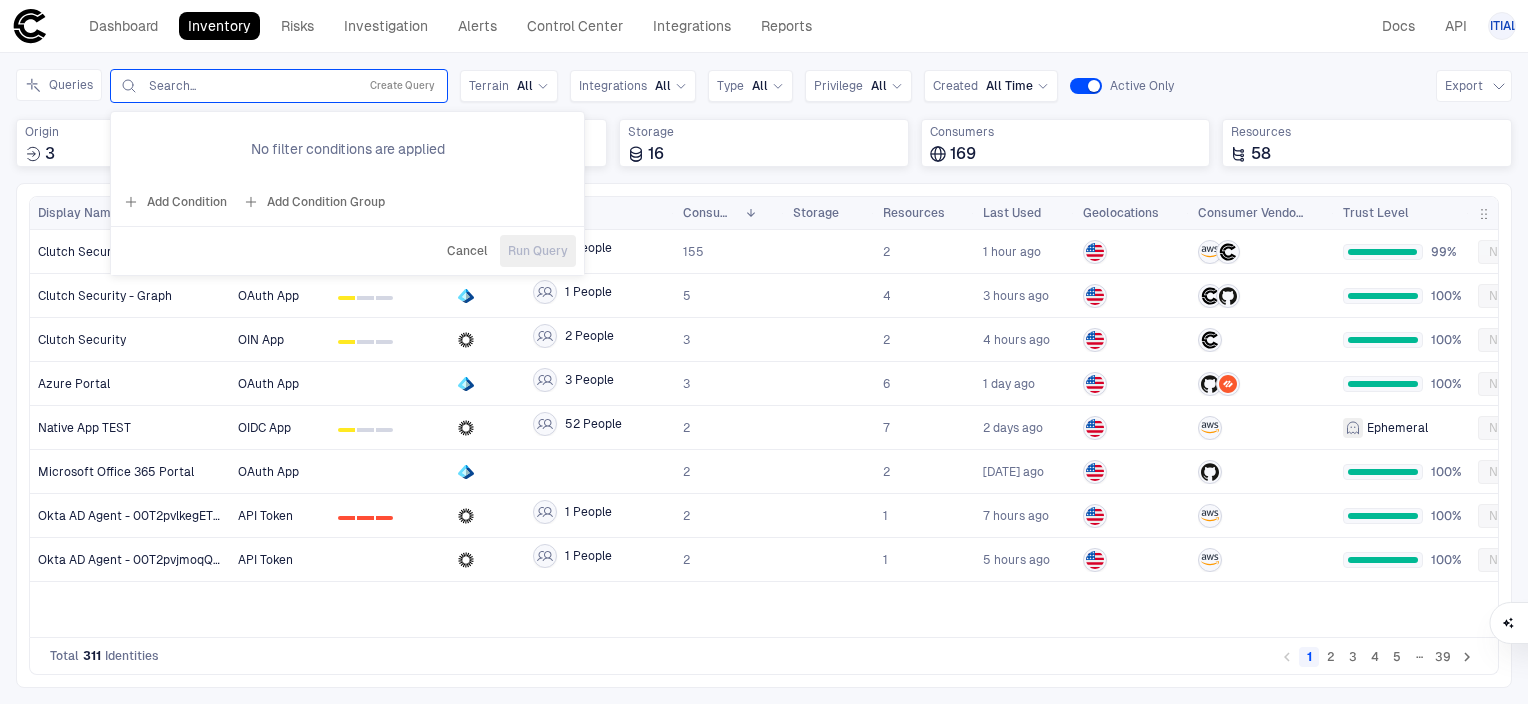 click on "Add Condition" at bounding box center [175, 202] 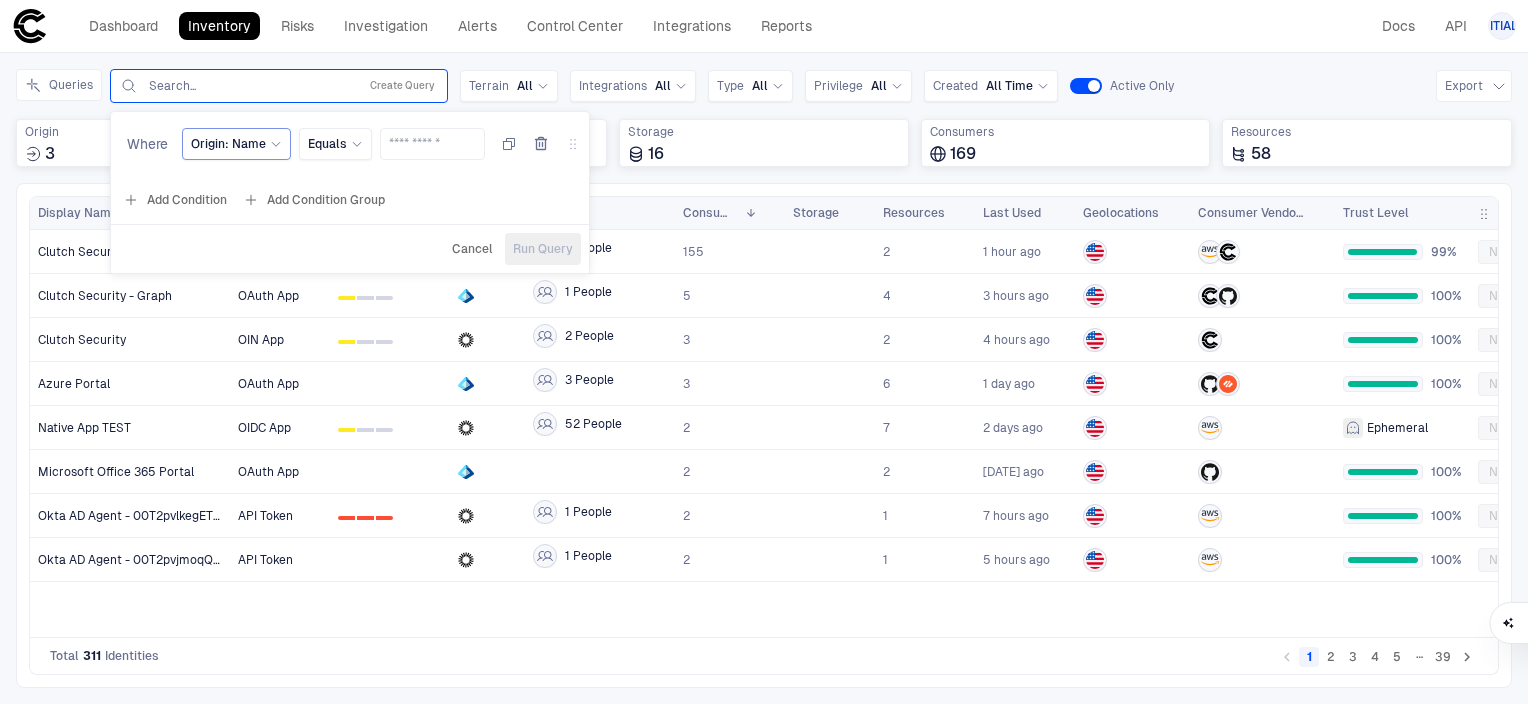 click on "Origin: Name" at bounding box center (236, 144) 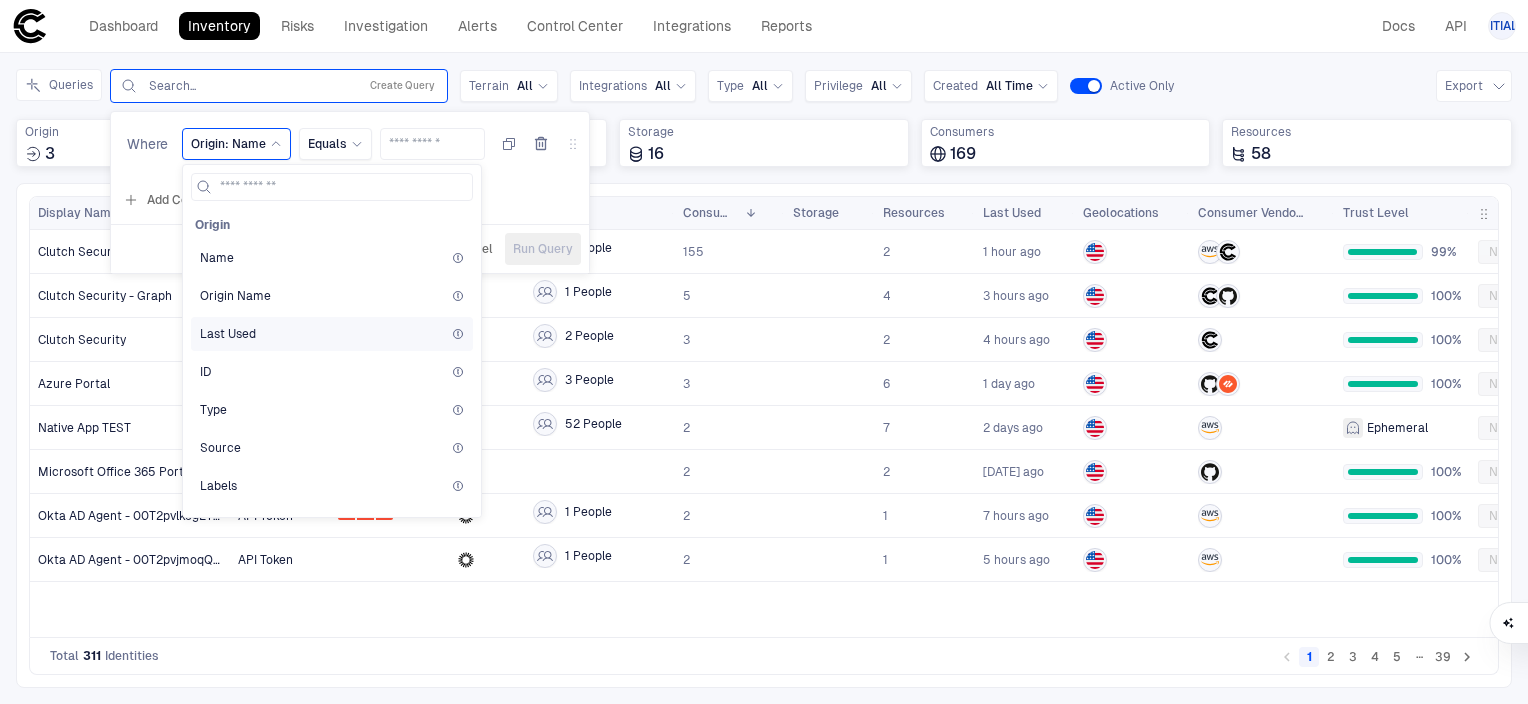click on "Last Used" at bounding box center [332, 334] 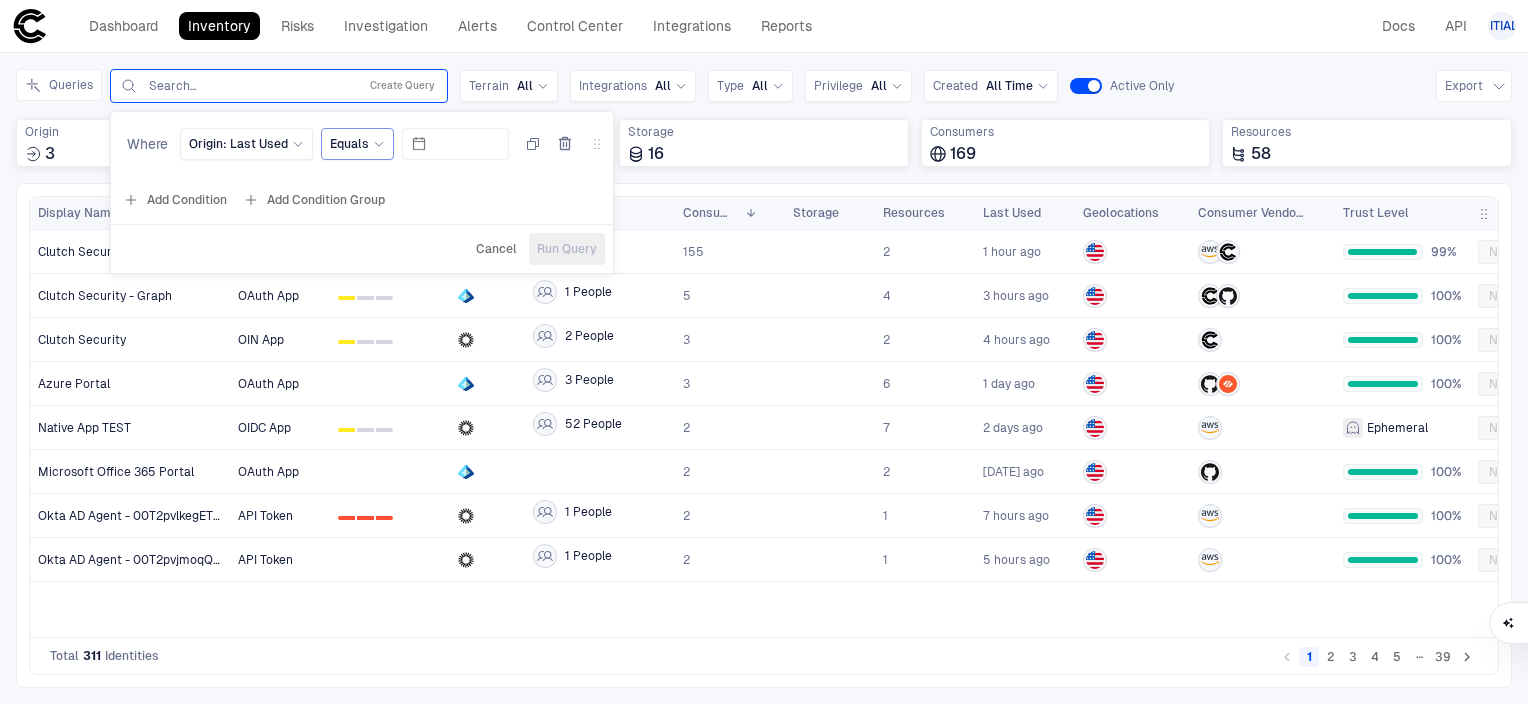 click on "Equals" at bounding box center (357, 144) 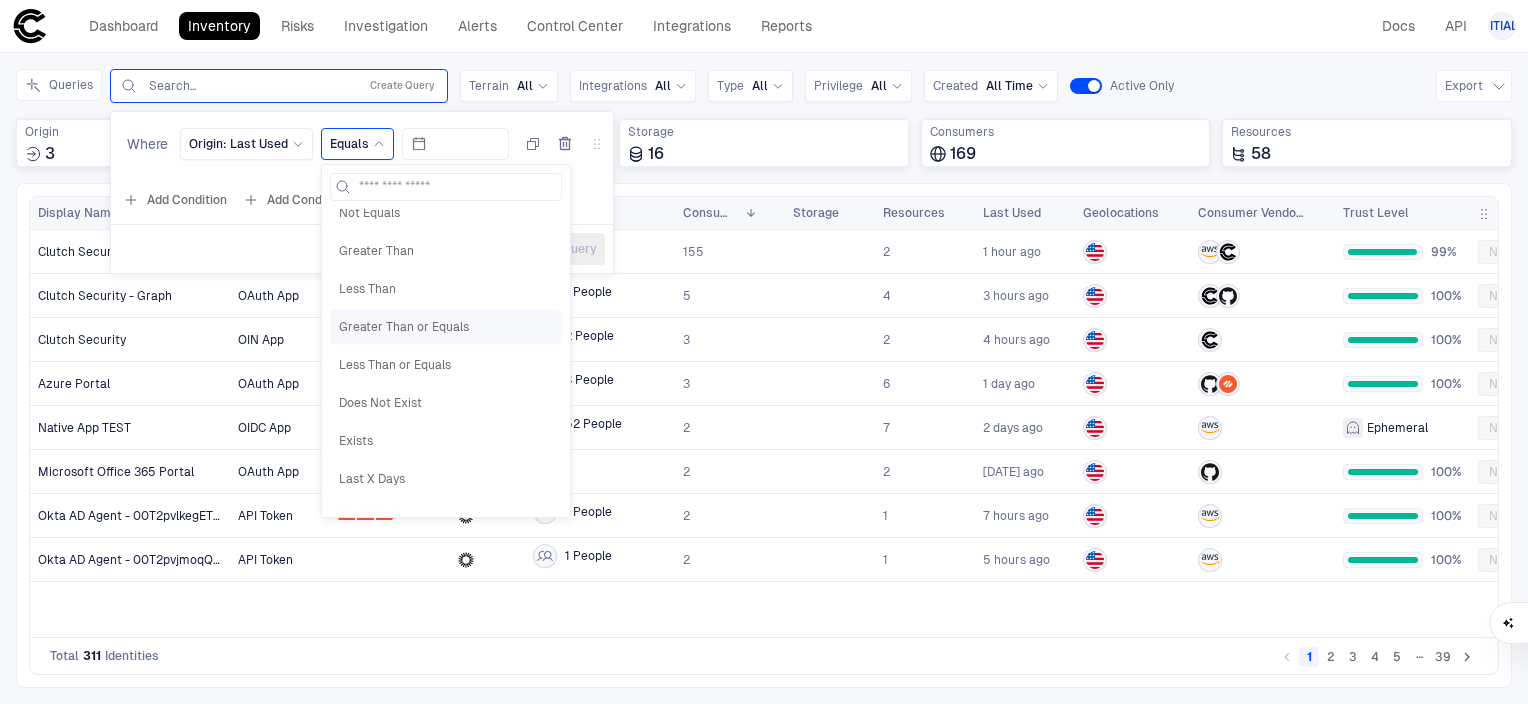 scroll, scrollTop: 151, scrollLeft: 0, axis: vertical 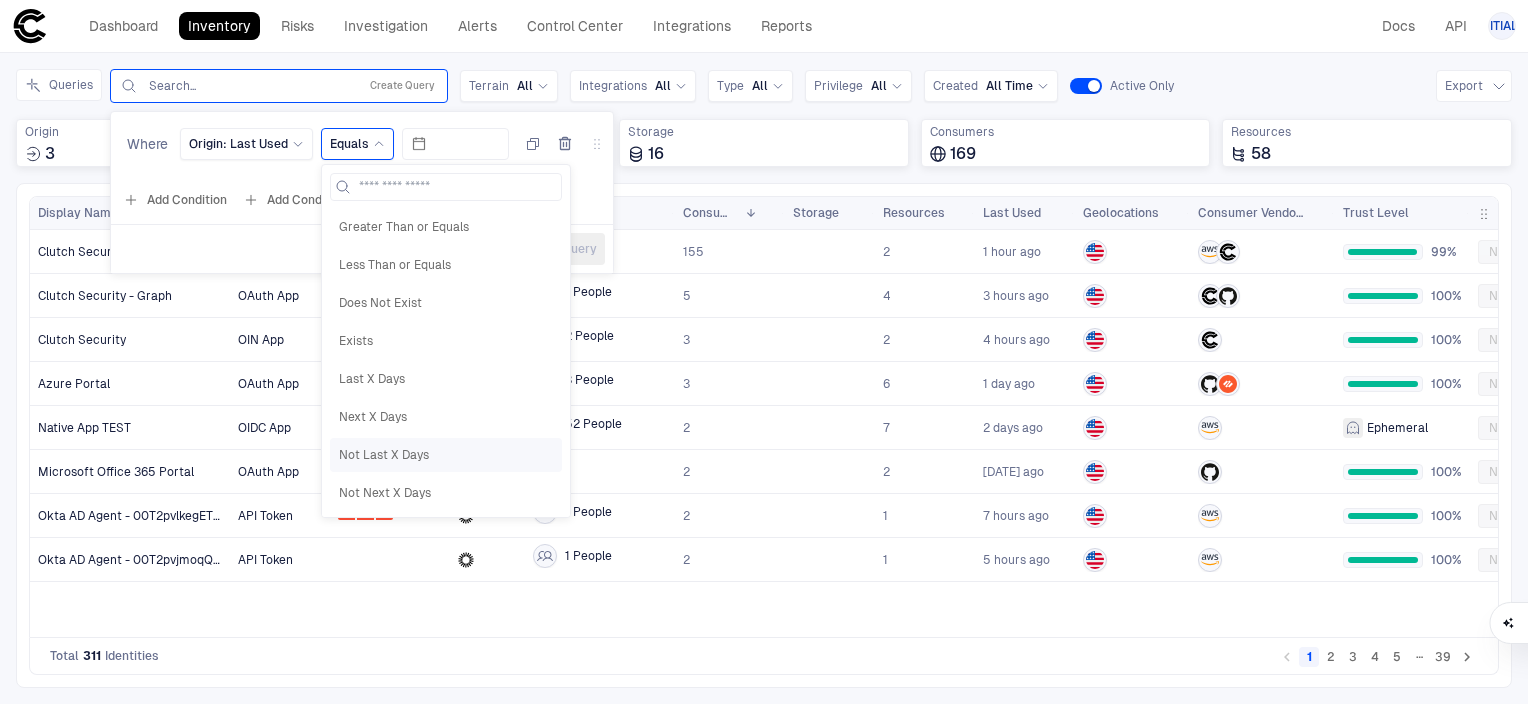 click on "Not Last X Days" at bounding box center [446, 455] 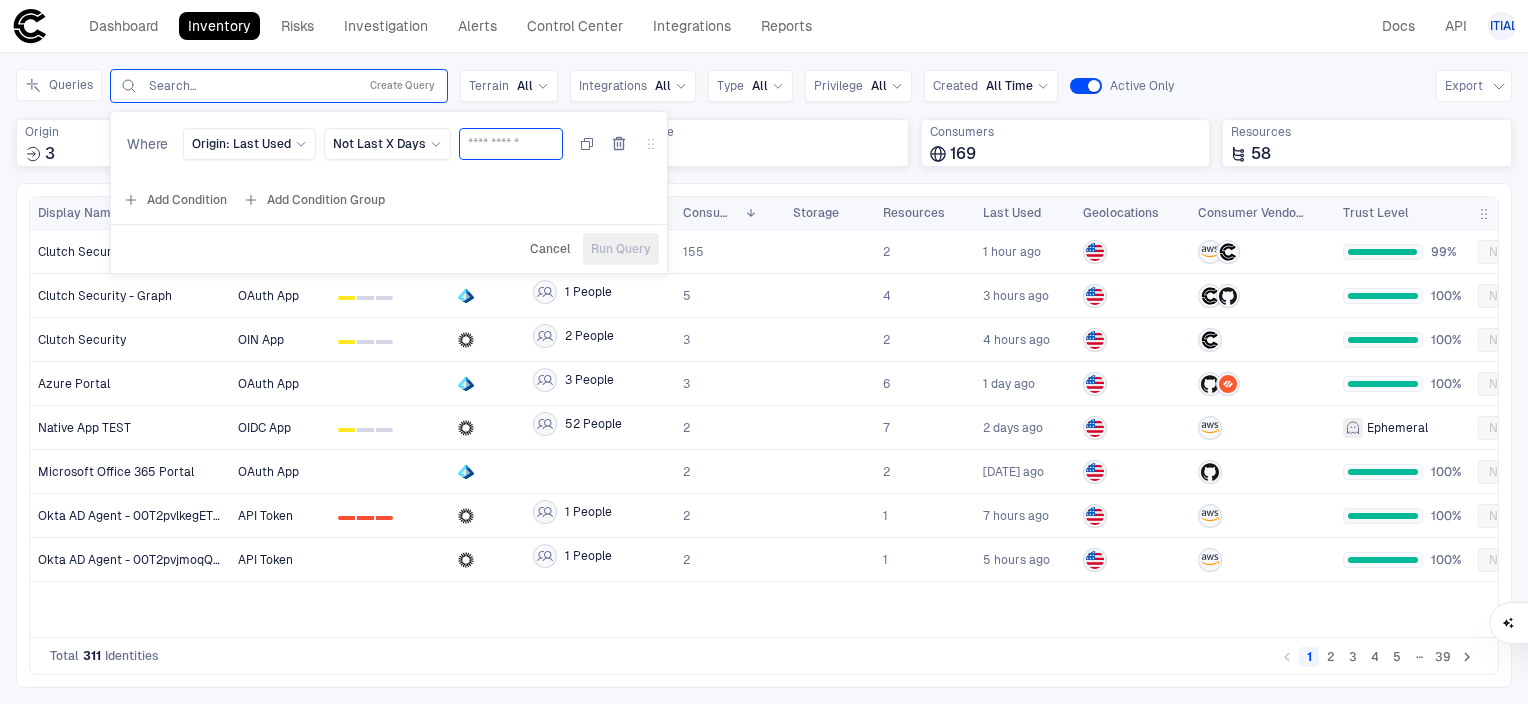 click at bounding box center (511, 144) 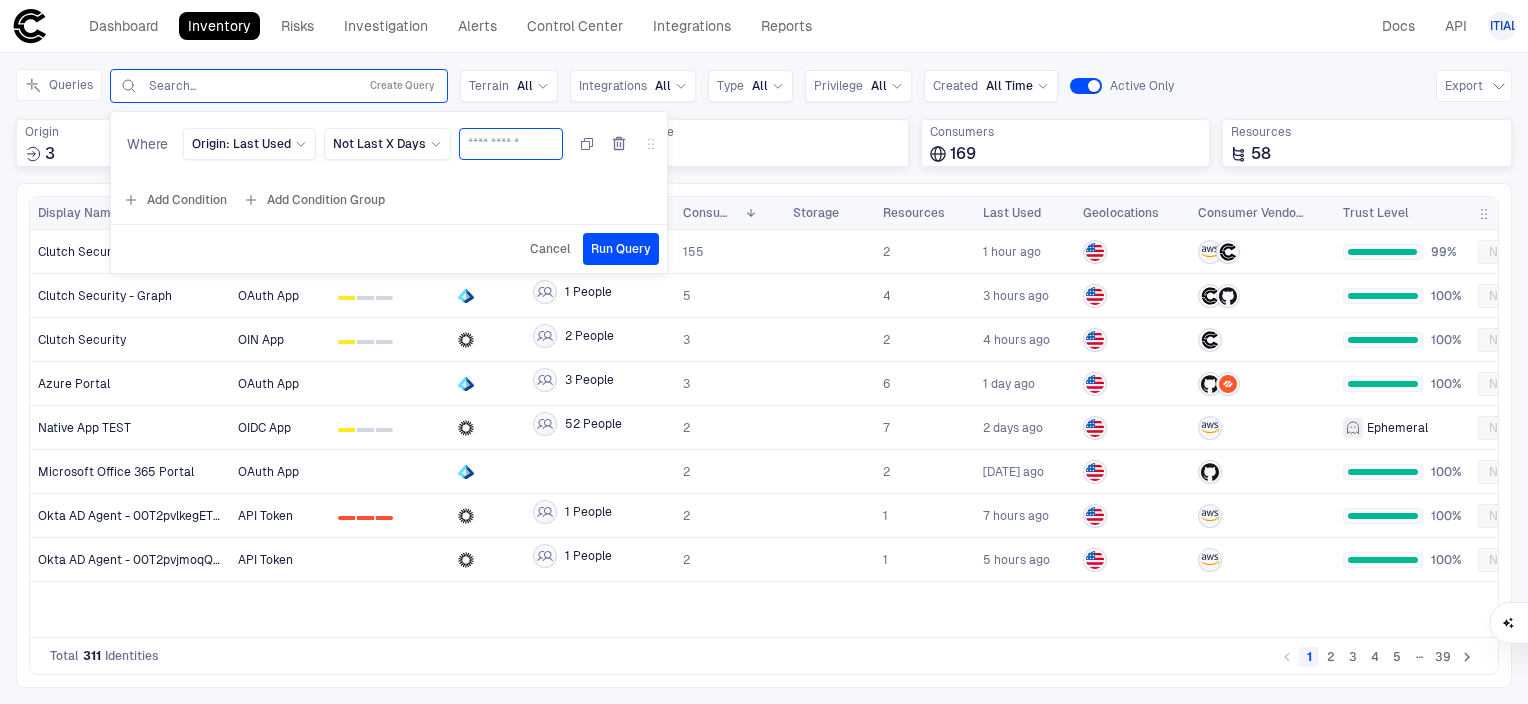 type on "**" 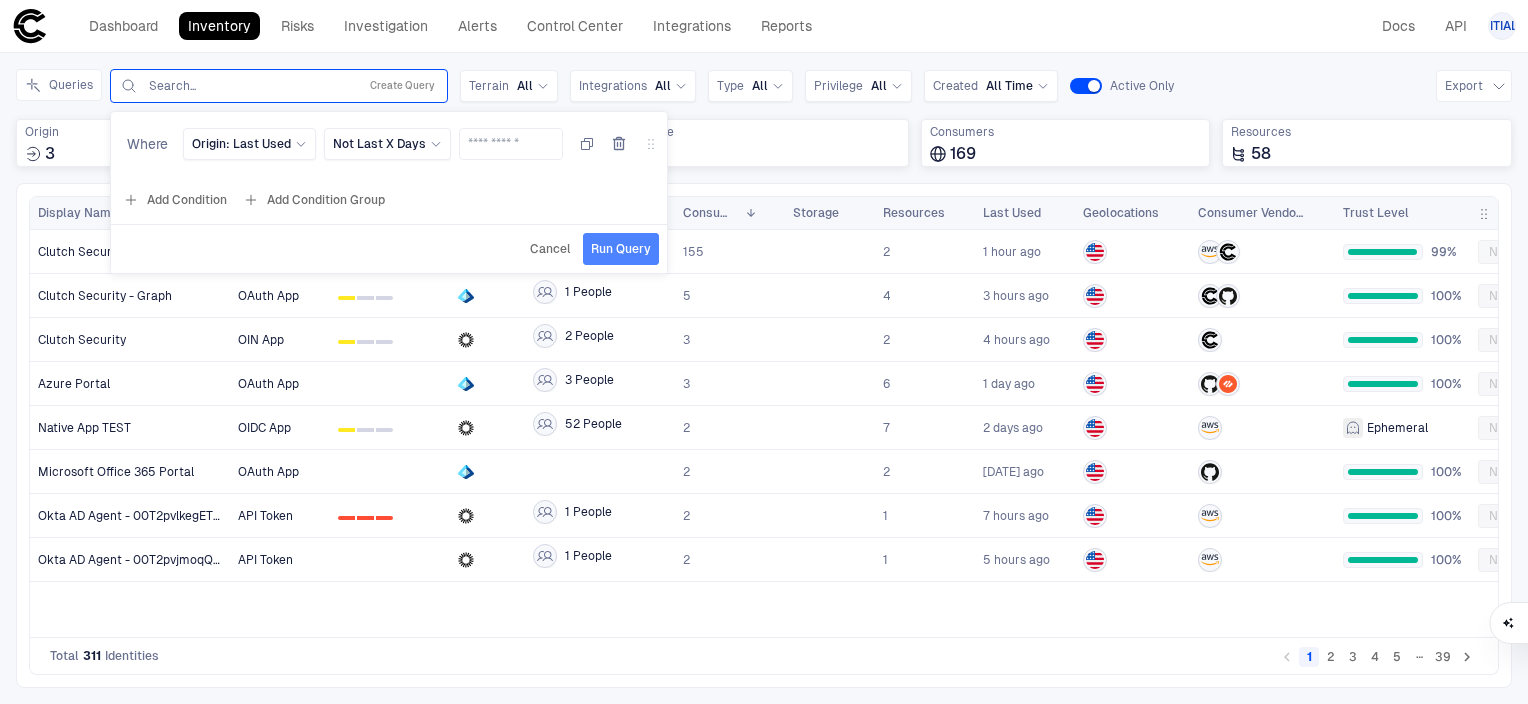 click on "Run Query" at bounding box center (621, 249) 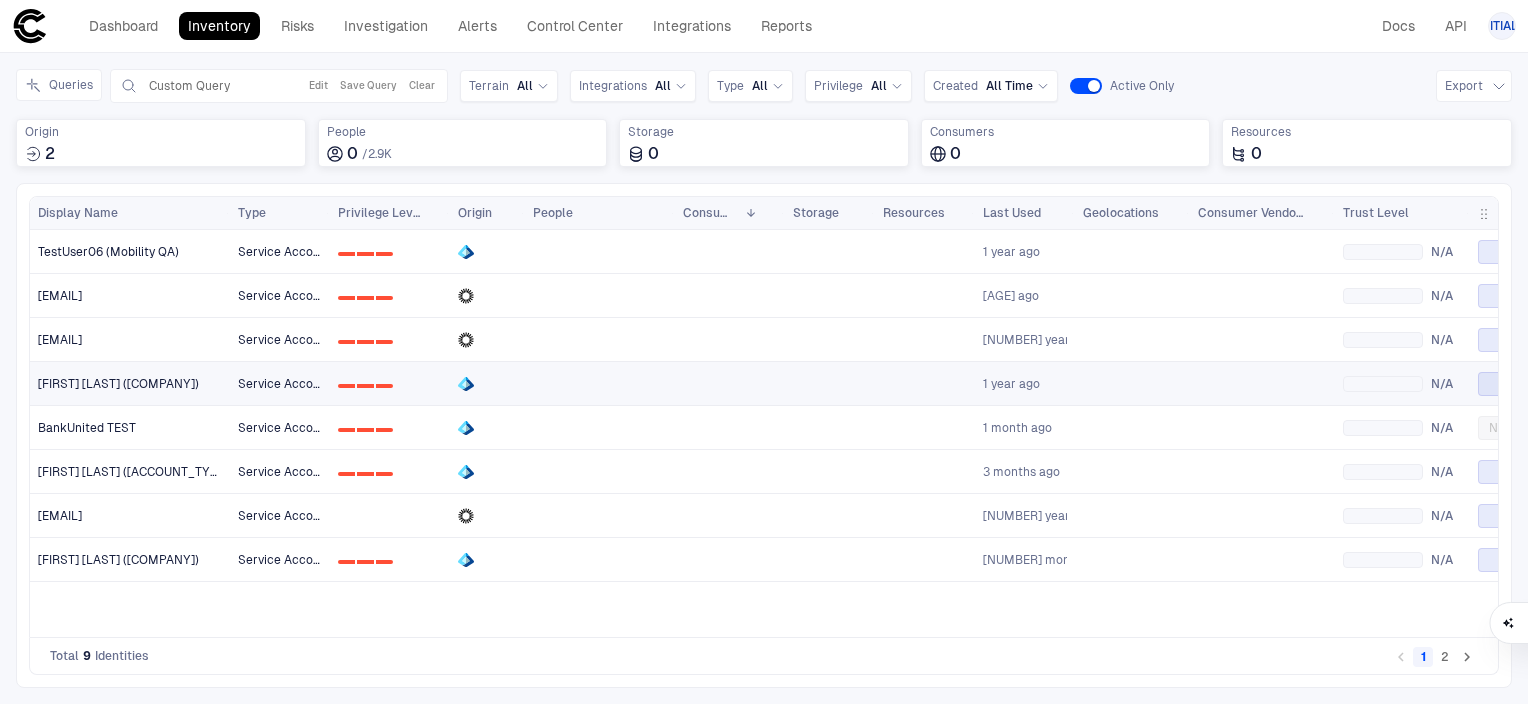 scroll, scrollTop: 0, scrollLeft: 35, axis: horizontal 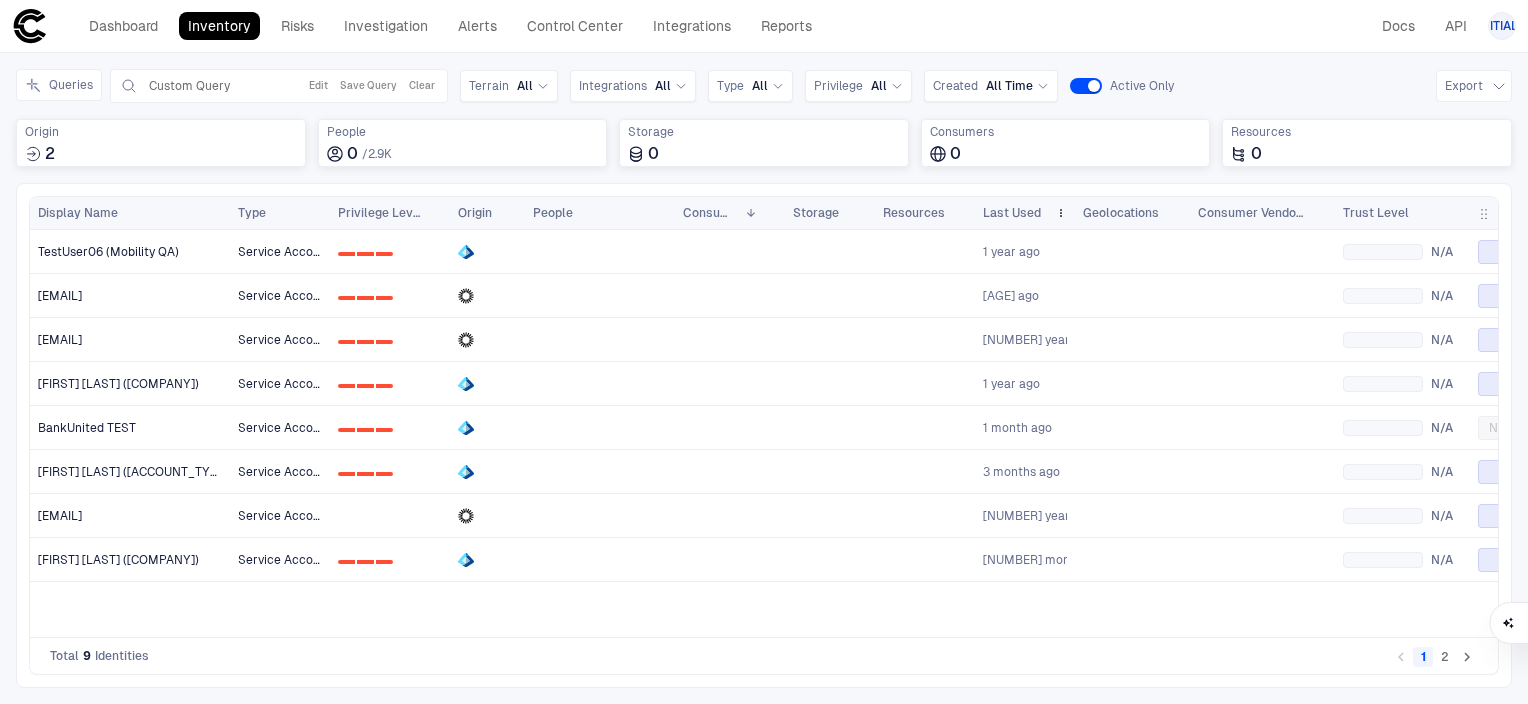 click on "Last Used" at bounding box center [1012, 213] 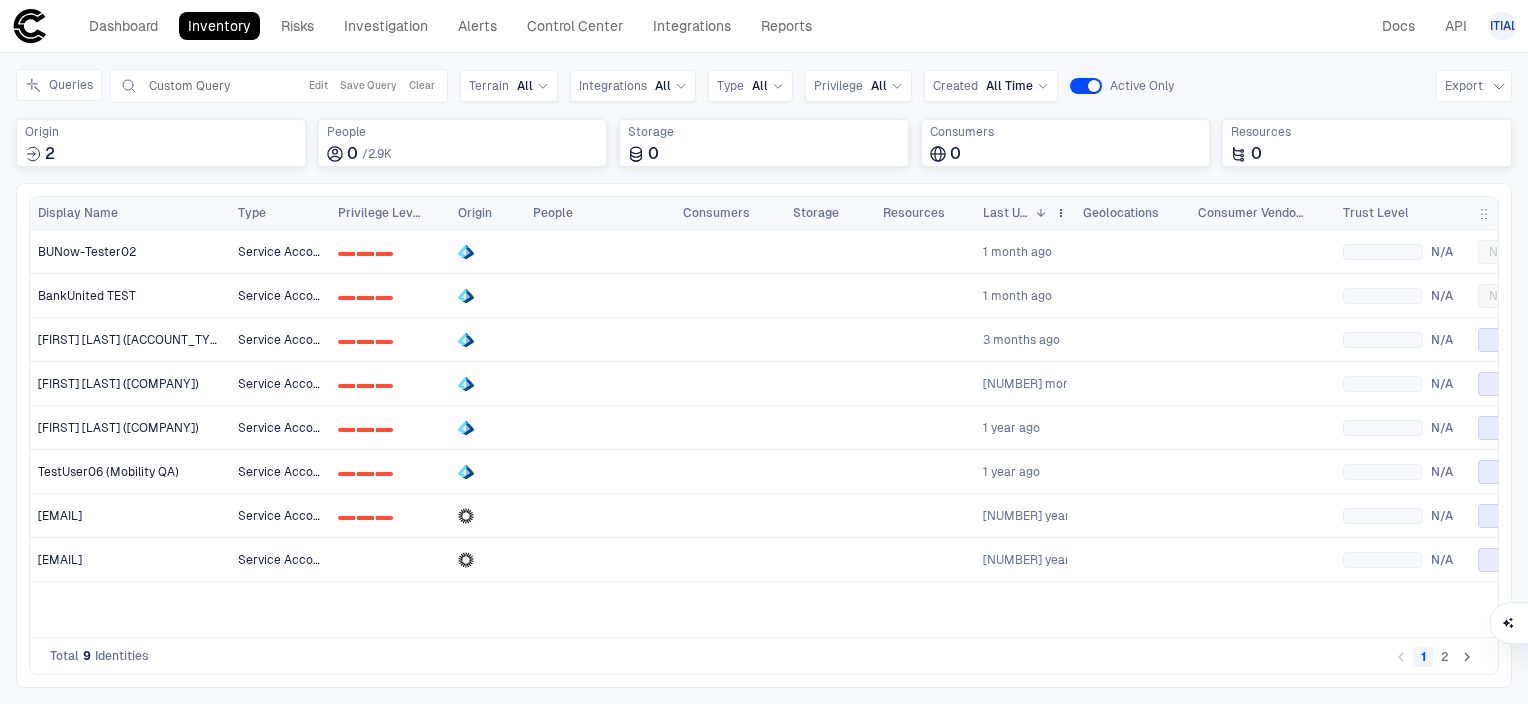click on "Last Used" at bounding box center [1005, 213] 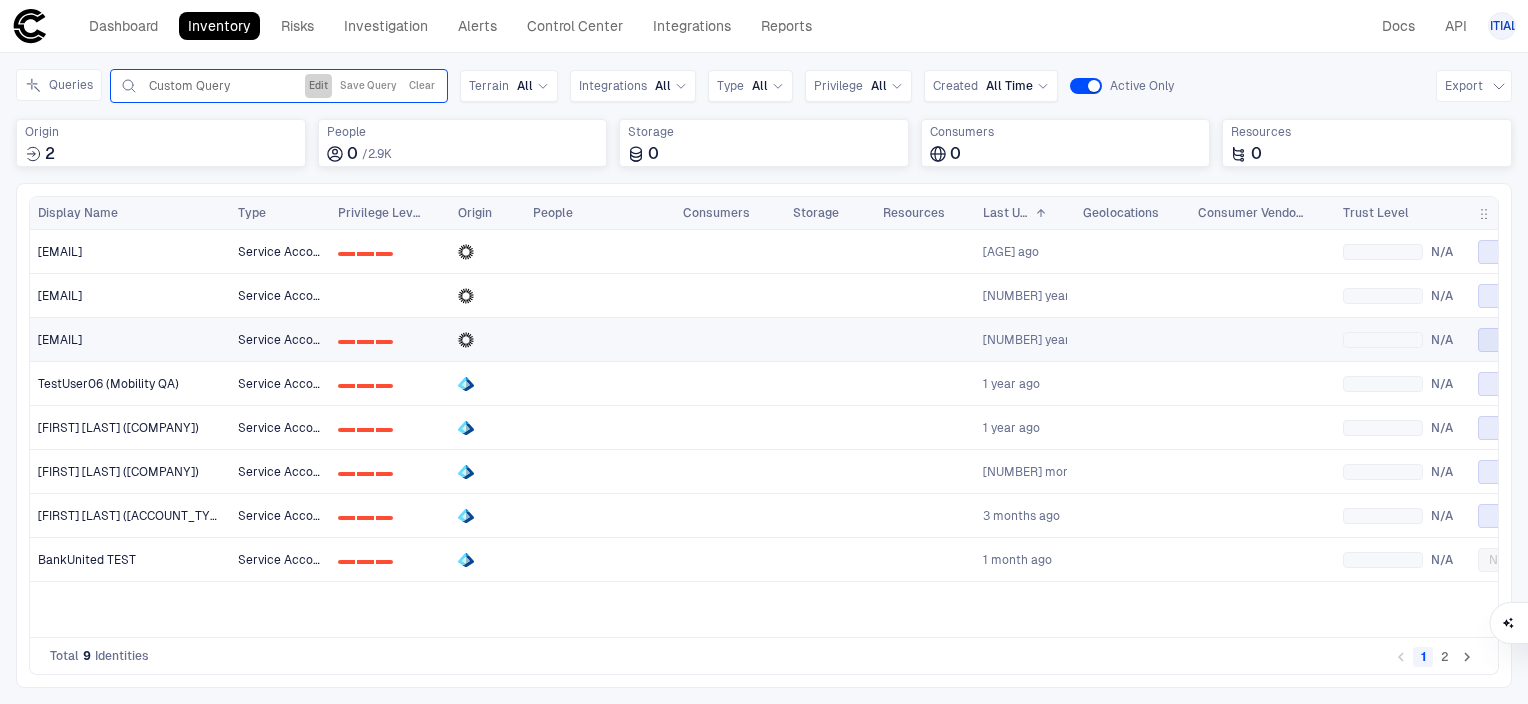 click on "Edit" at bounding box center (318, 86) 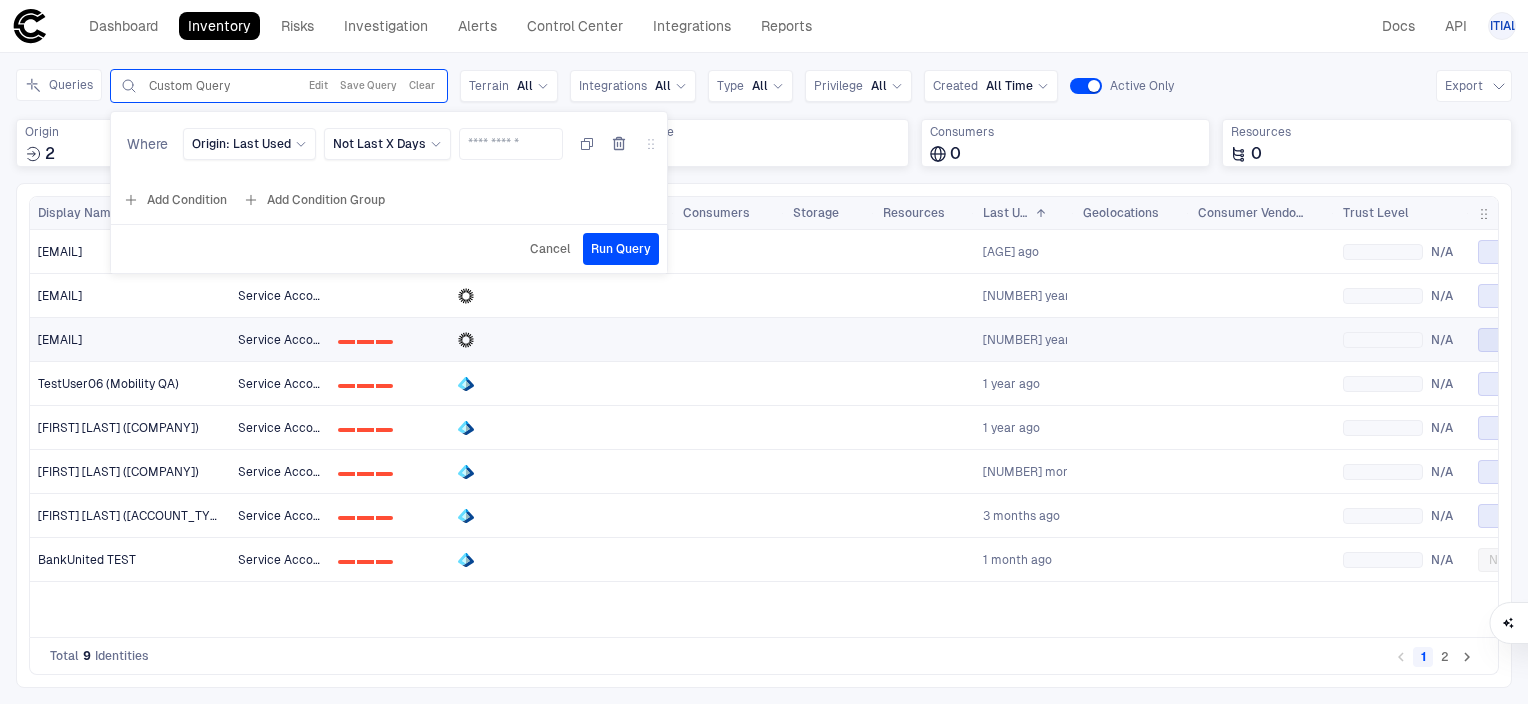 click on "Add Condition Group" at bounding box center (314, 200) 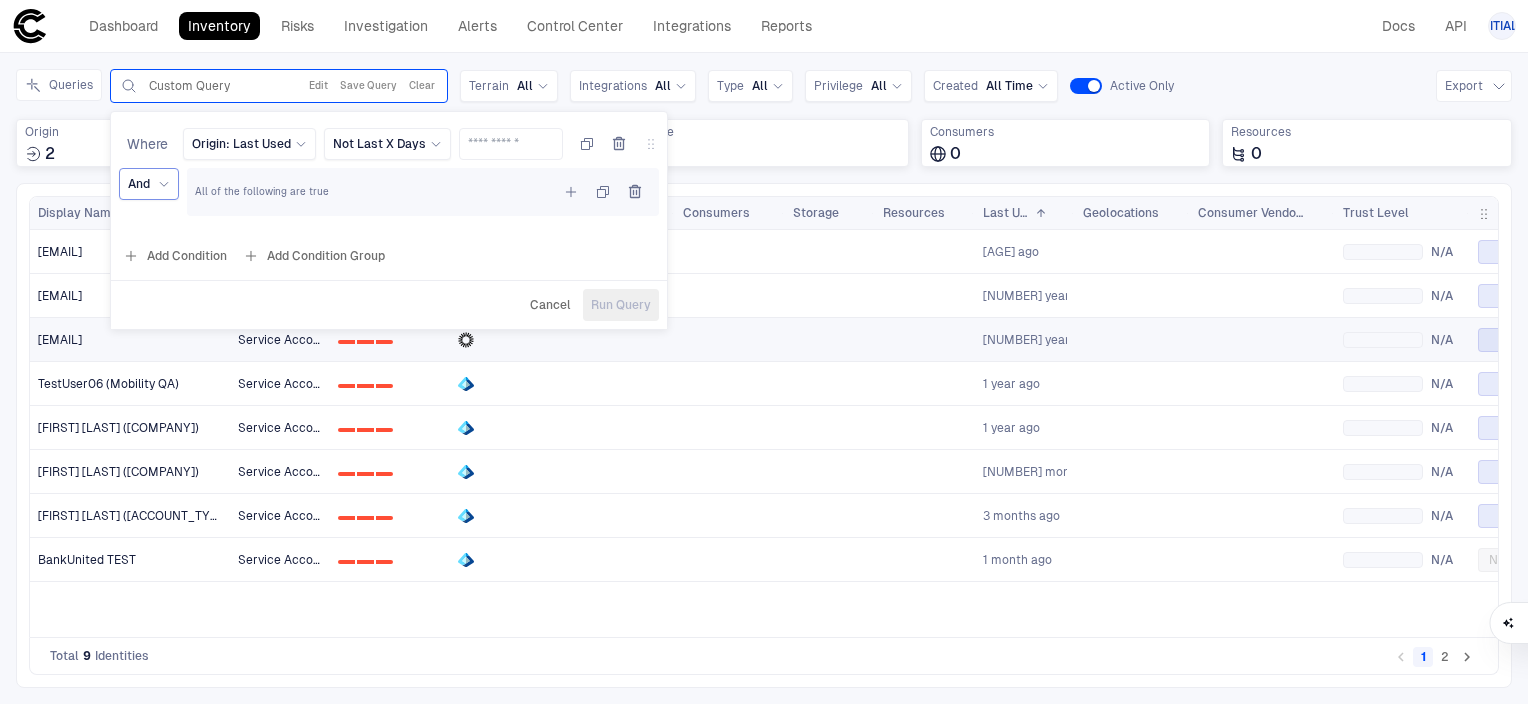 click 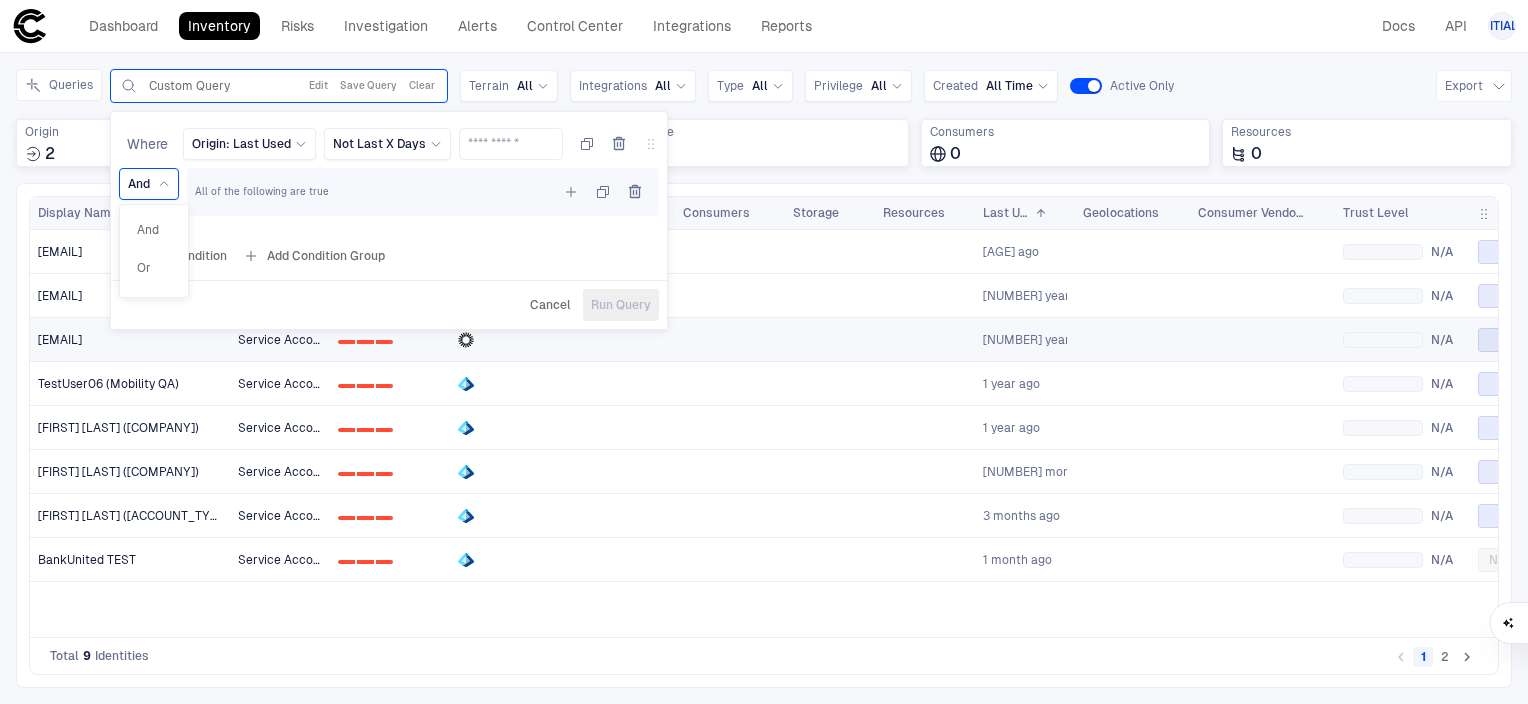 click 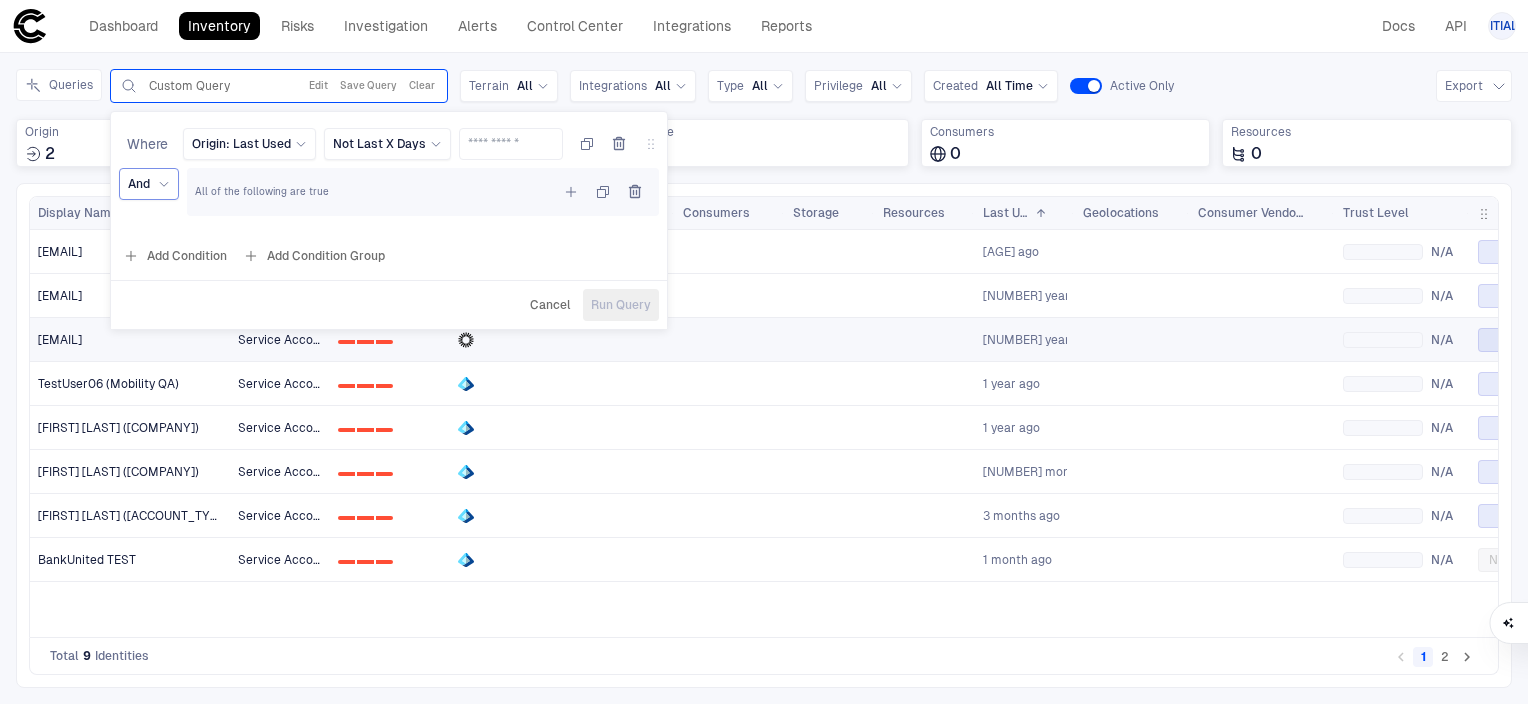 click on "Cancel" at bounding box center [550, 305] 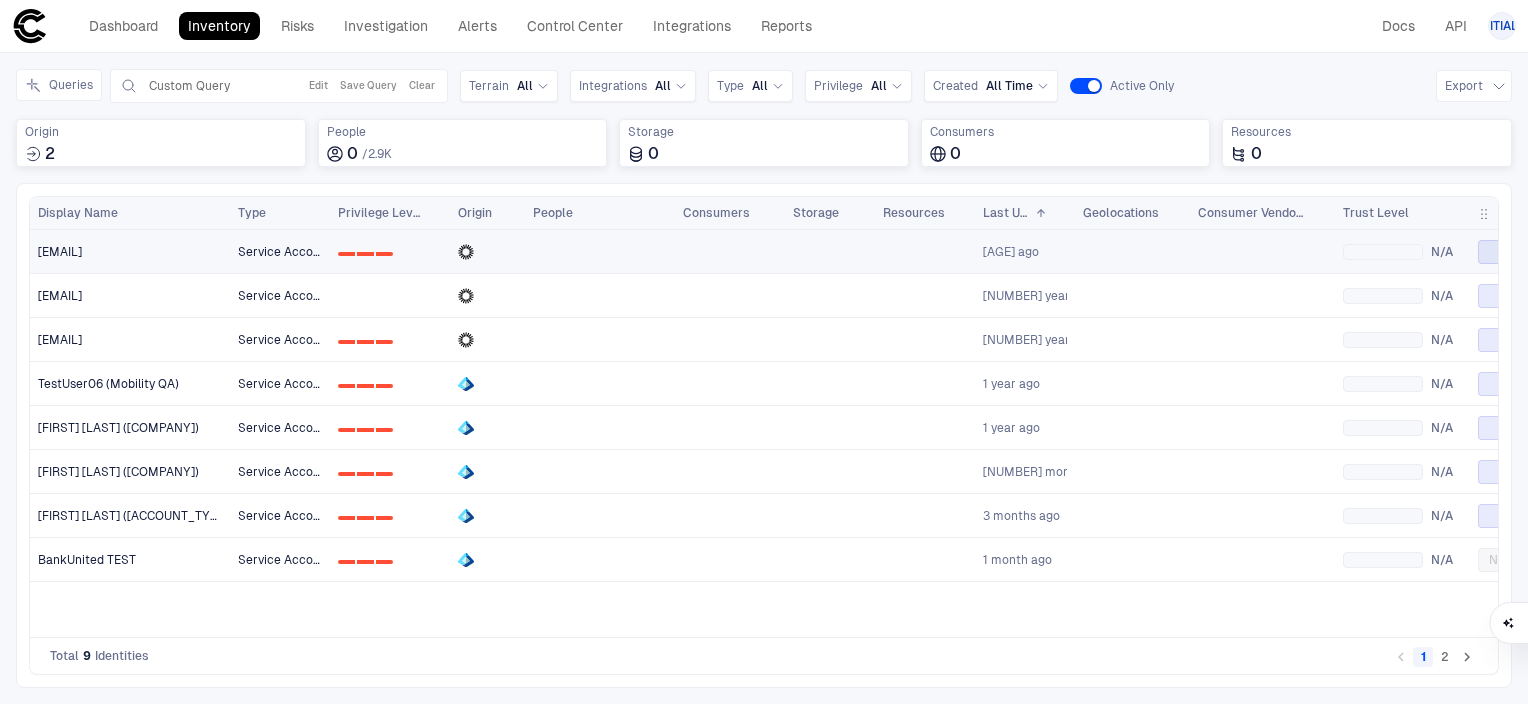 click on "[EMAIL]" at bounding box center [130, 251] 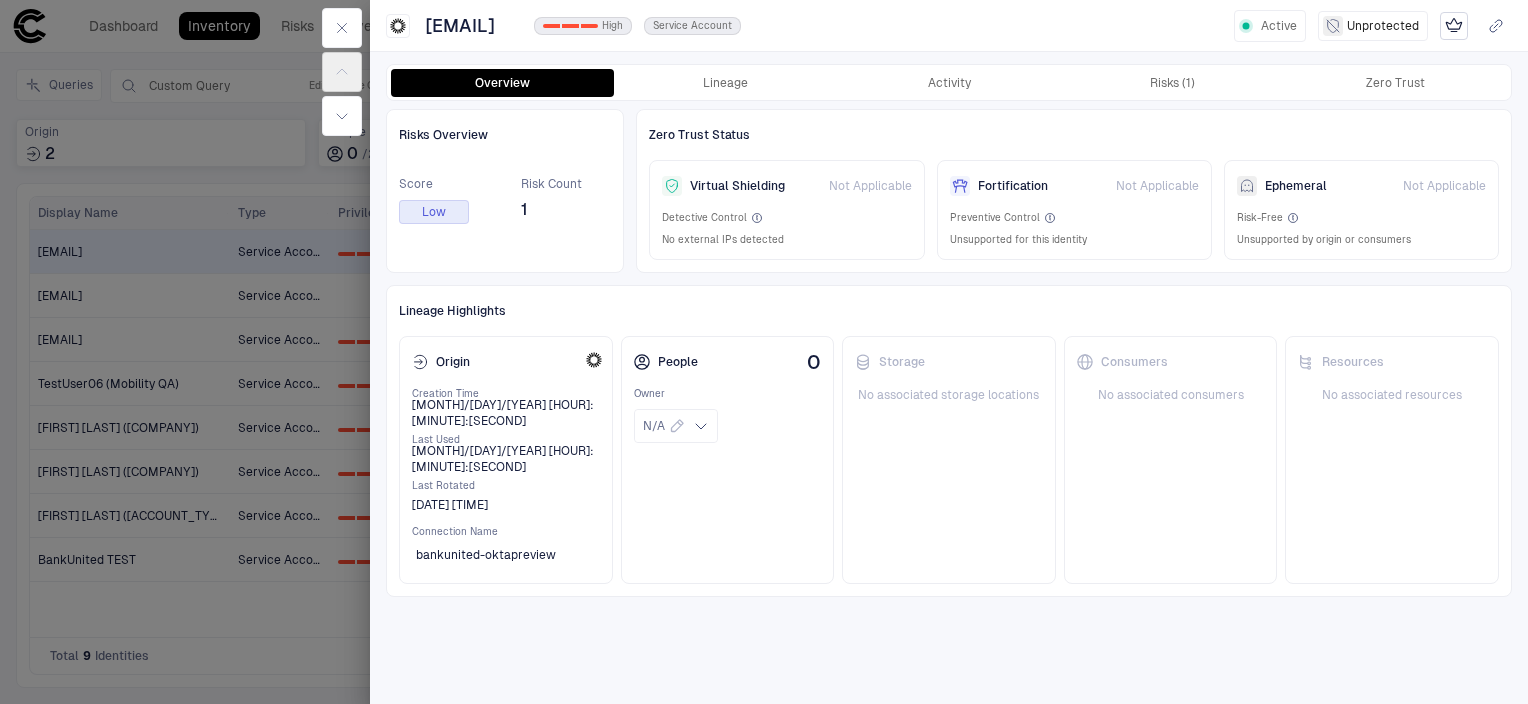 click at bounding box center [764, 352] 